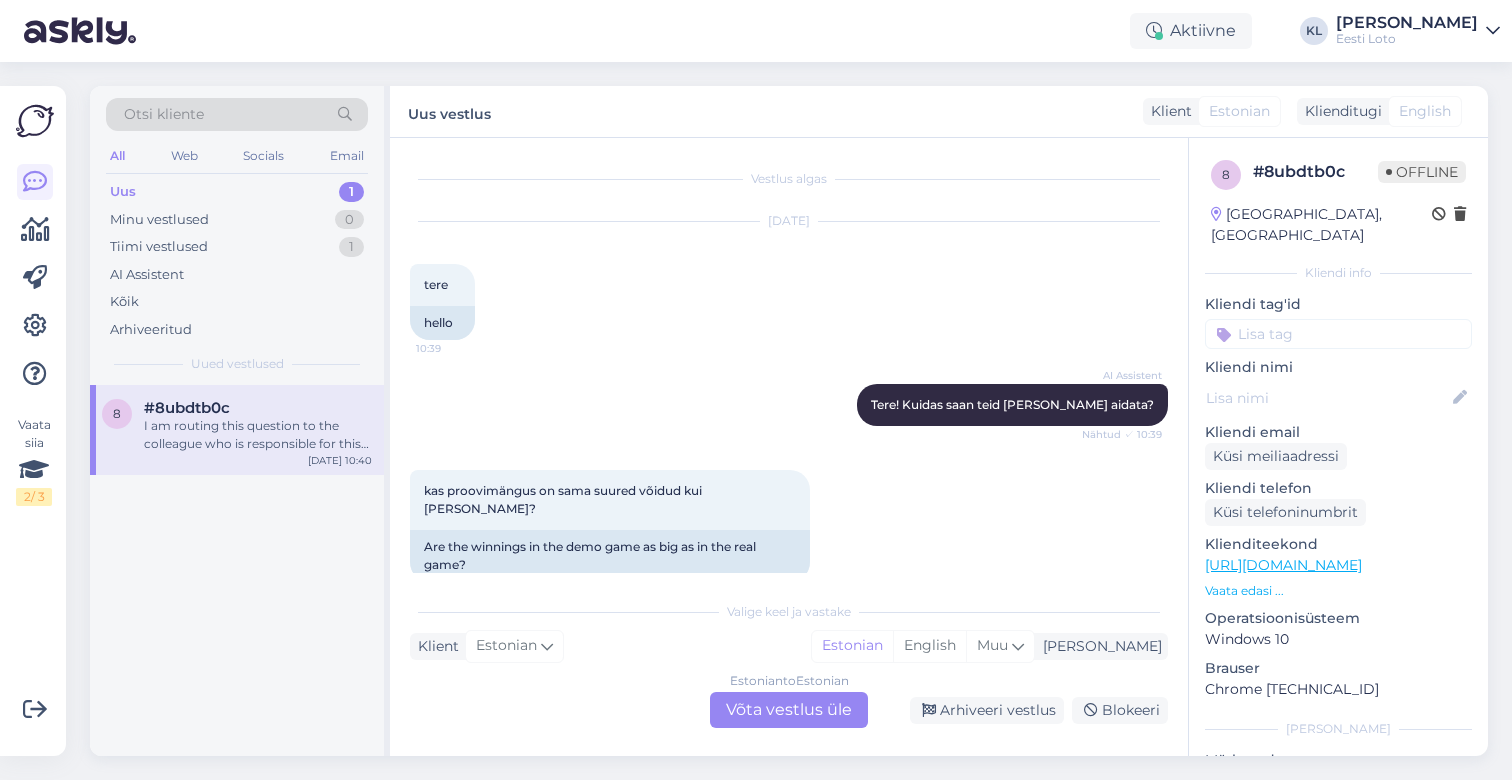 scroll, scrollTop: 0, scrollLeft: 0, axis: both 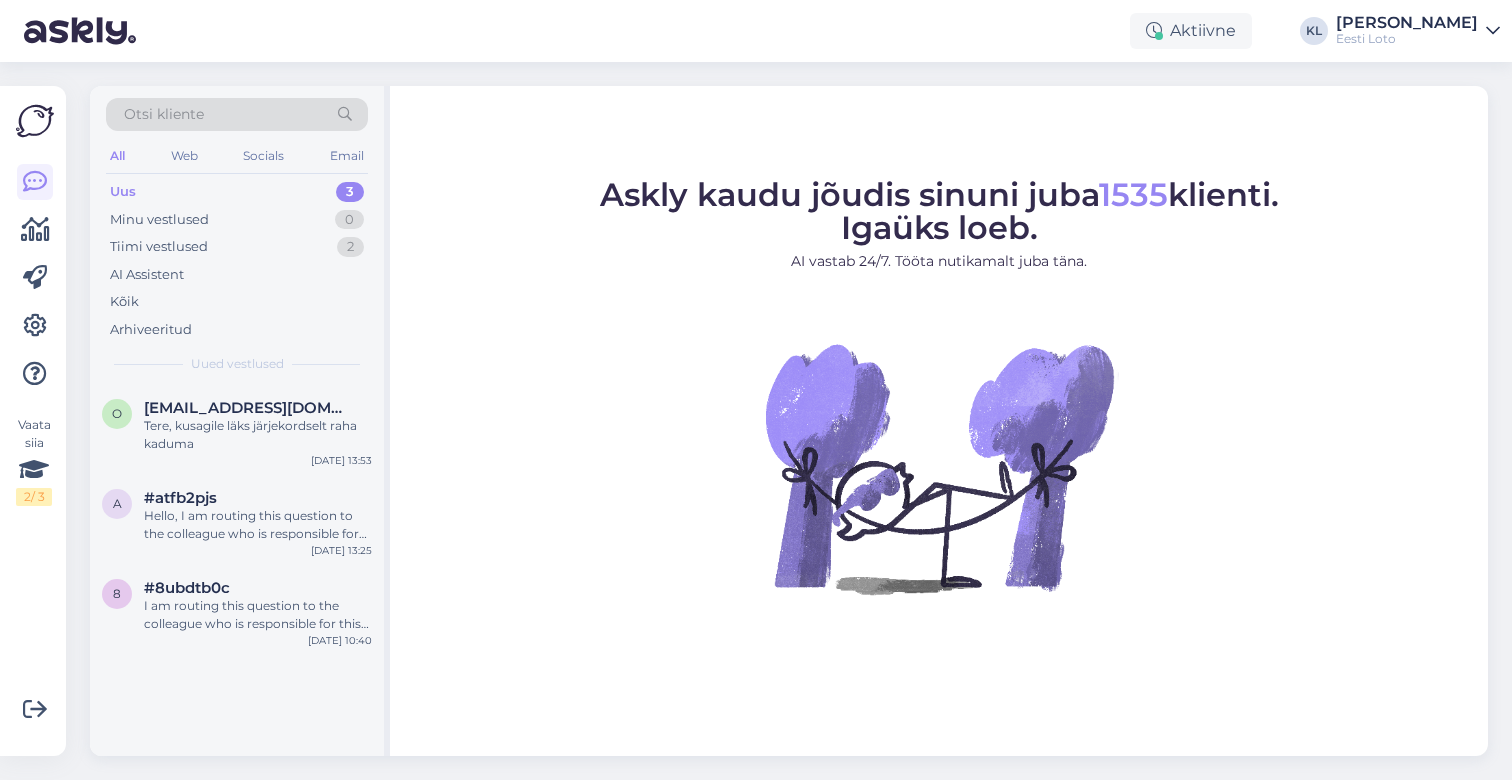 click on "Uus 3" at bounding box center [237, 192] 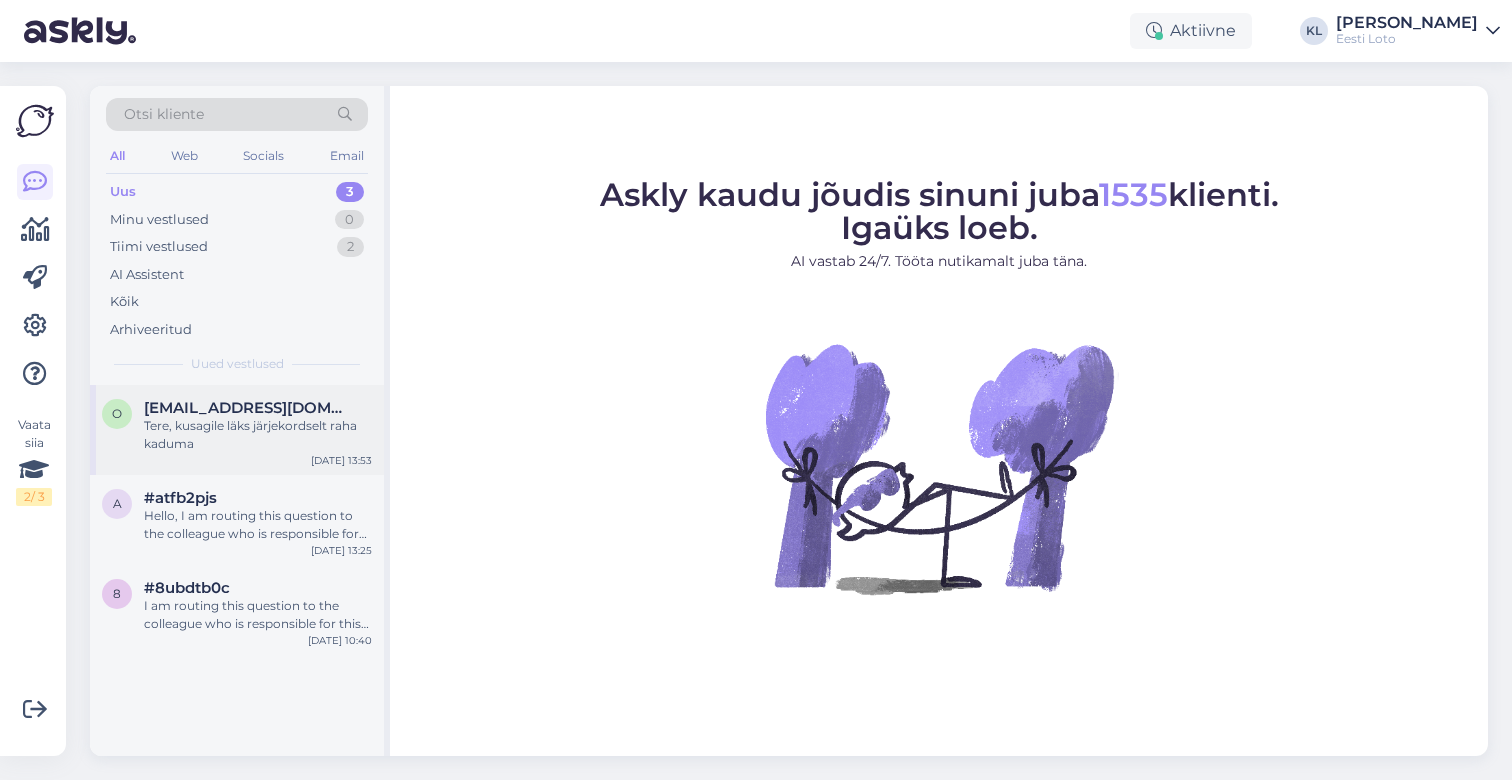 click on "[EMAIL_ADDRESS][DOMAIN_NAME]" at bounding box center [248, 408] 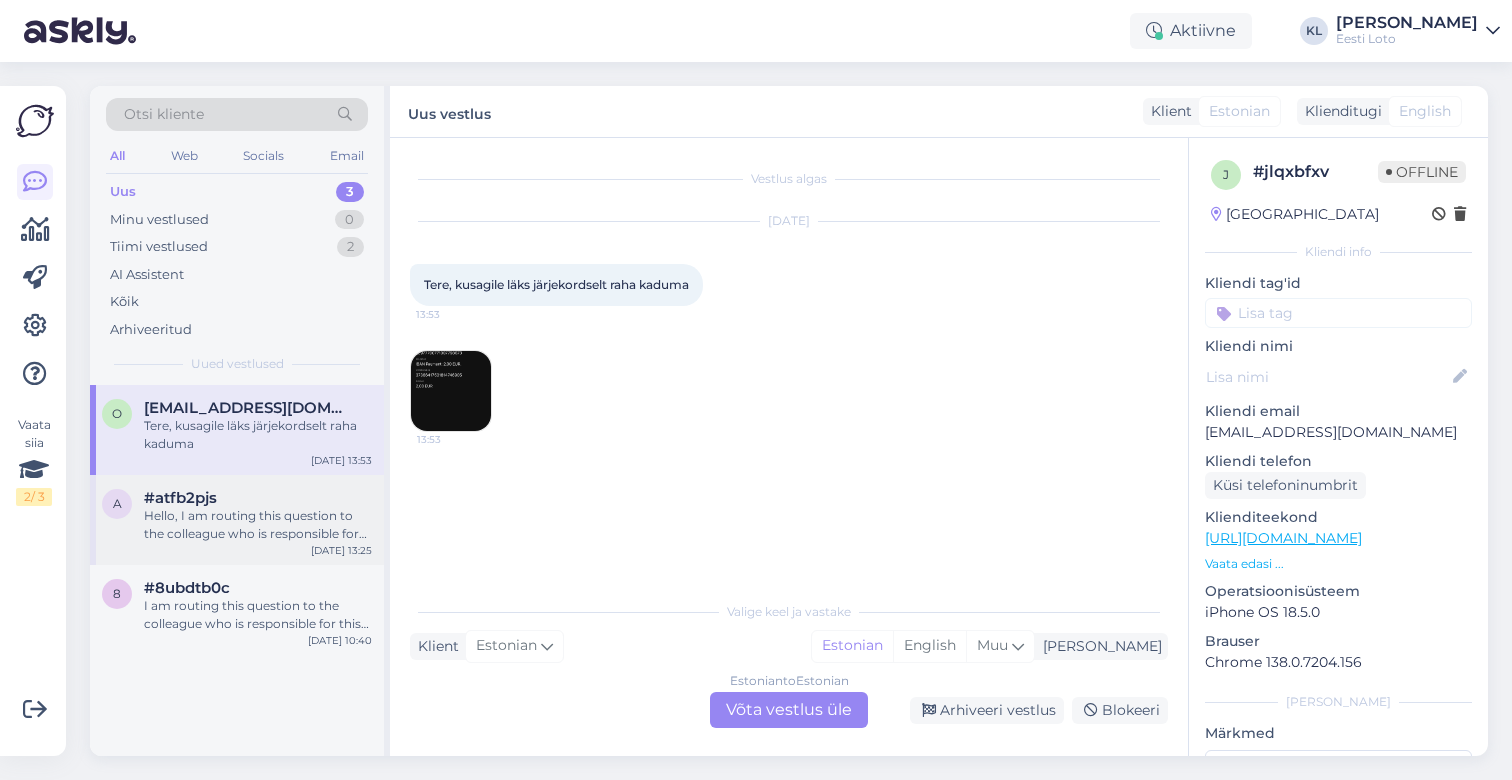 click on "#atfb2pjs" at bounding box center (258, 498) 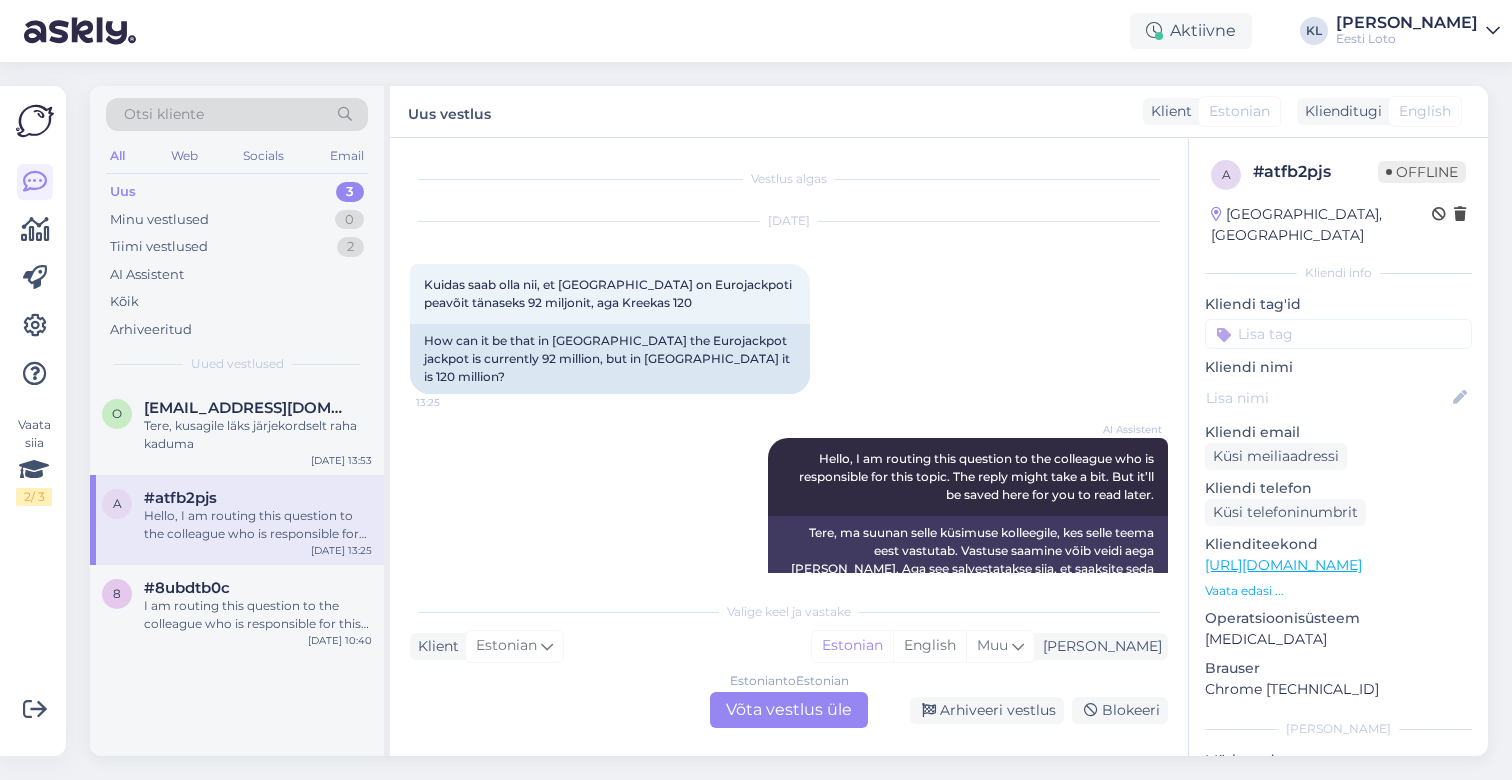 scroll, scrollTop: 17, scrollLeft: 0, axis: vertical 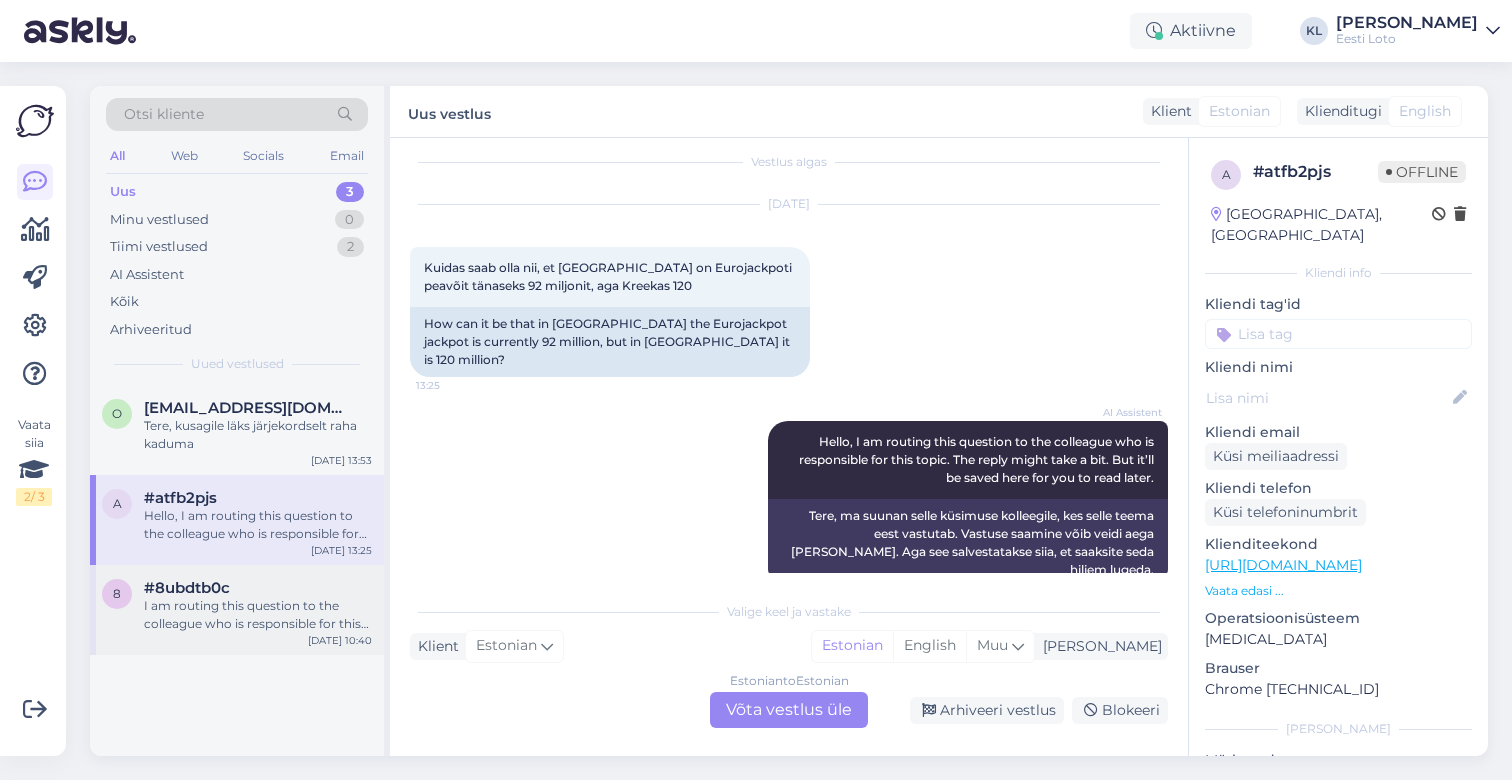 click on "I am routing this question to the colleague who is responsible for this topic. The reply might take a bit. But it’ll be saved here for you to read later." at bounding box center (258, 615) 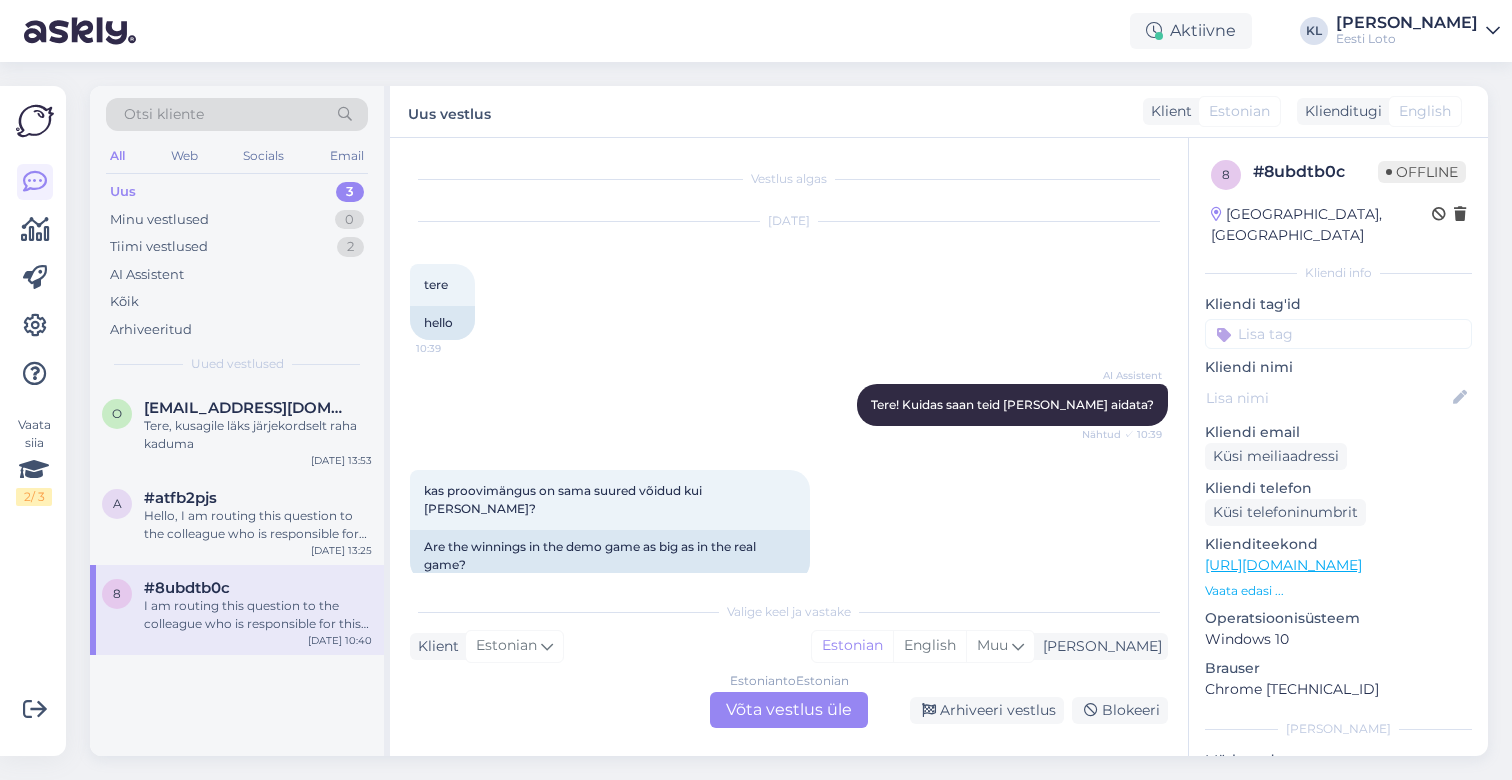 scroll, scrollTop: 223, scrollLeft: 0, axis: vertical 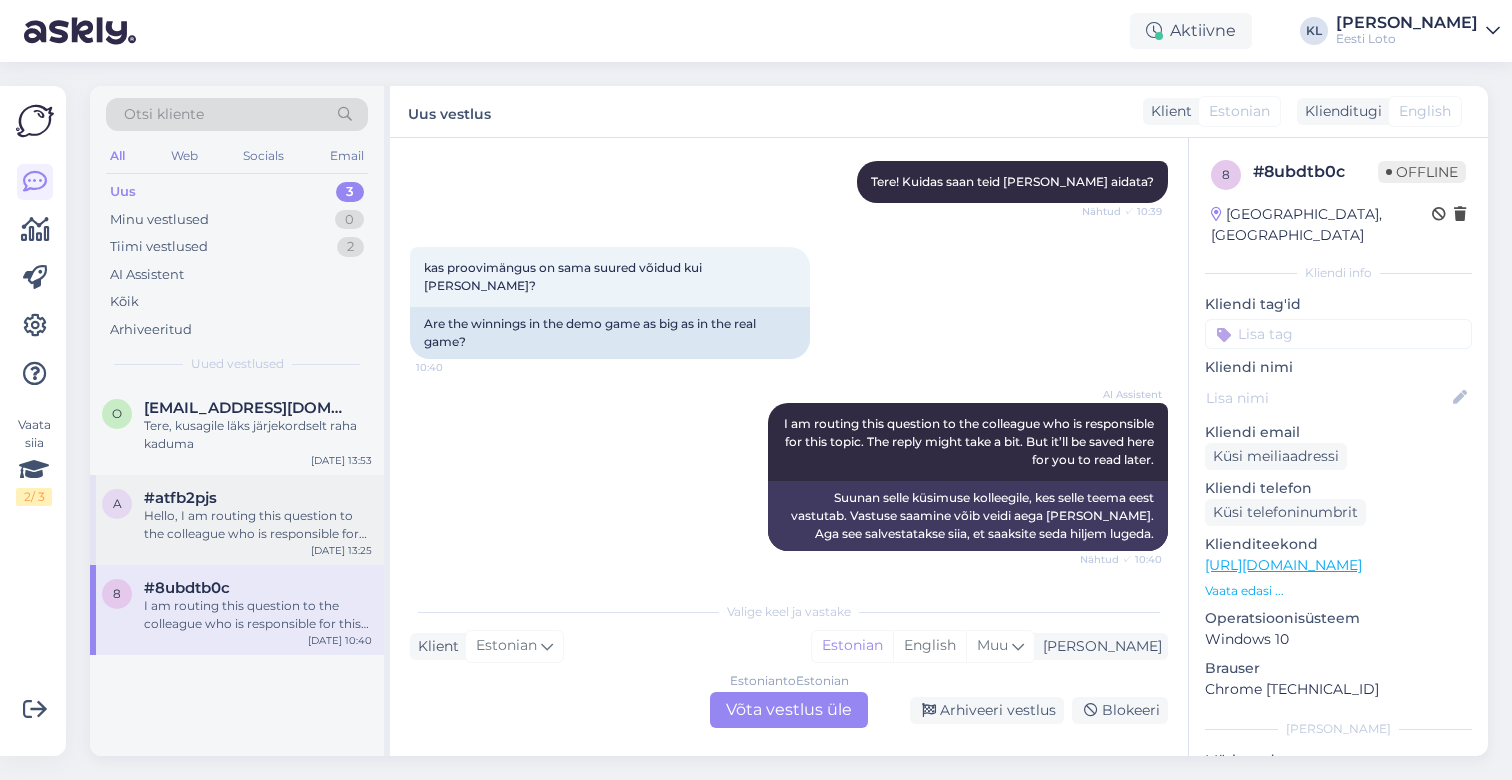 click on "Hello, I am routing this question to the colleague who is responsible for this topic. The reply might take a bit. But it’ll be saved here for you to read later." at bounding box center (258, 525) 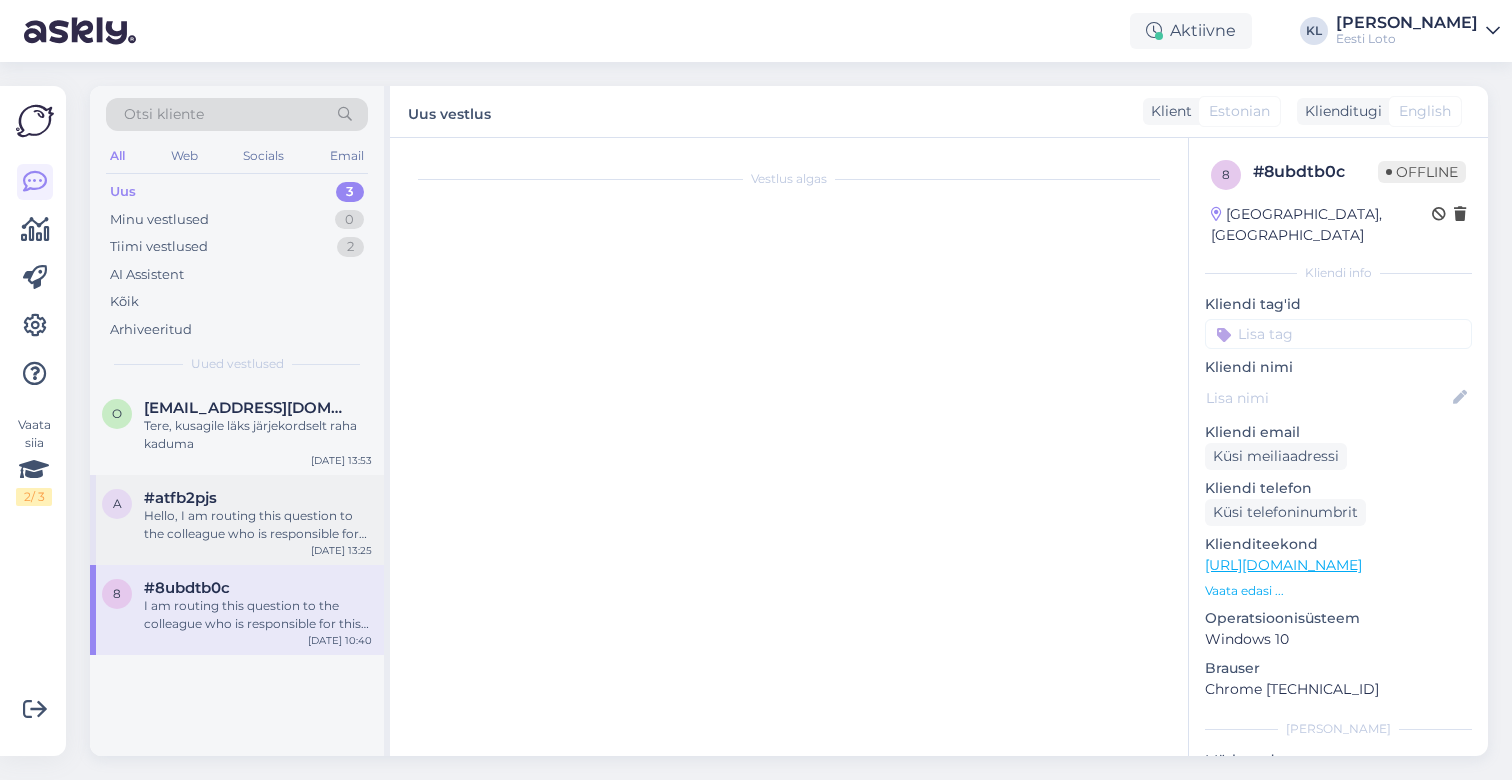 scroll, scrollTop: 17, scrollLeft: 0, axis: vertical 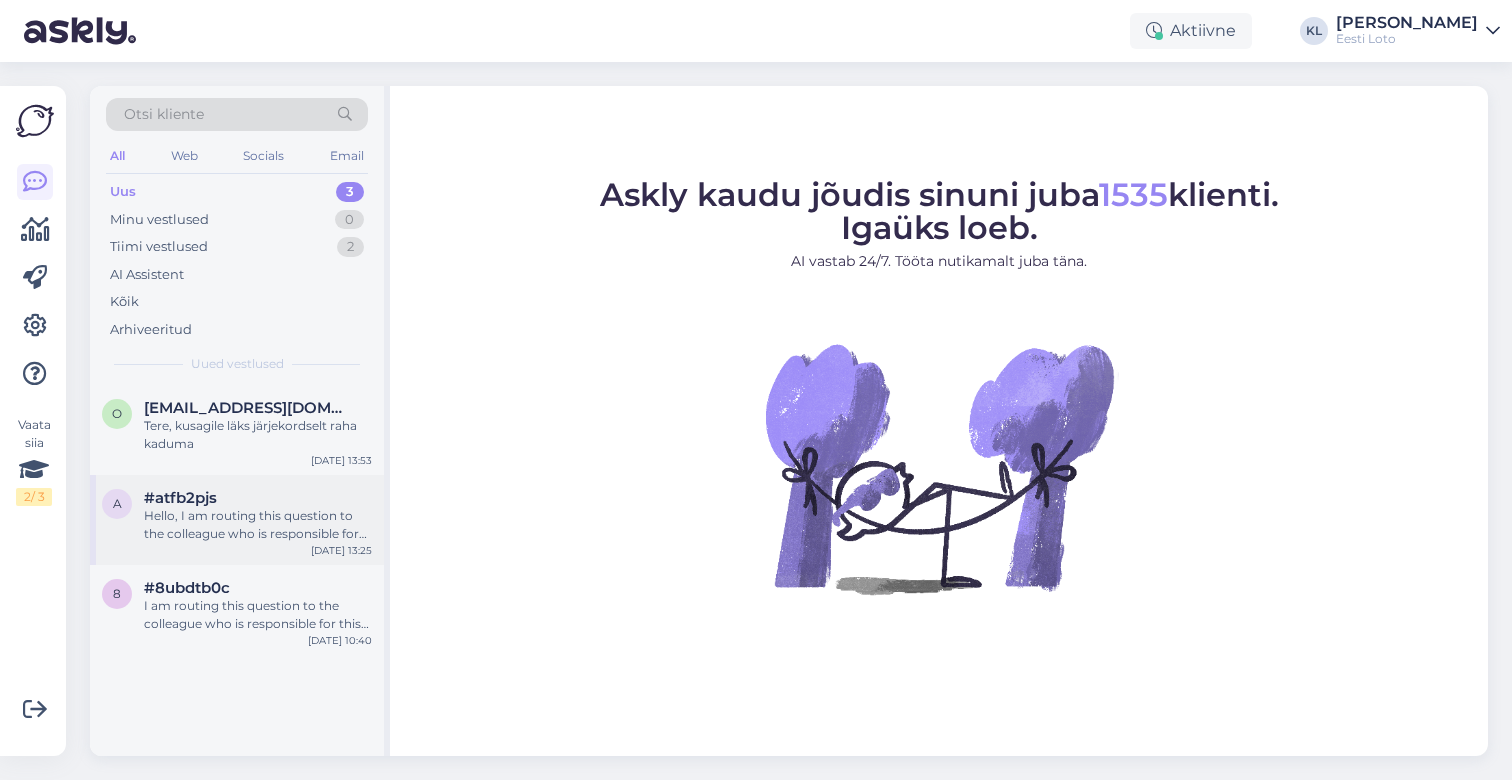 click on "Hello, I am routing this question to the colleague who is responsible for this topic. The reply might take a bit. But it’ll be saved here for you to read later." at bounding box center [258, 525] 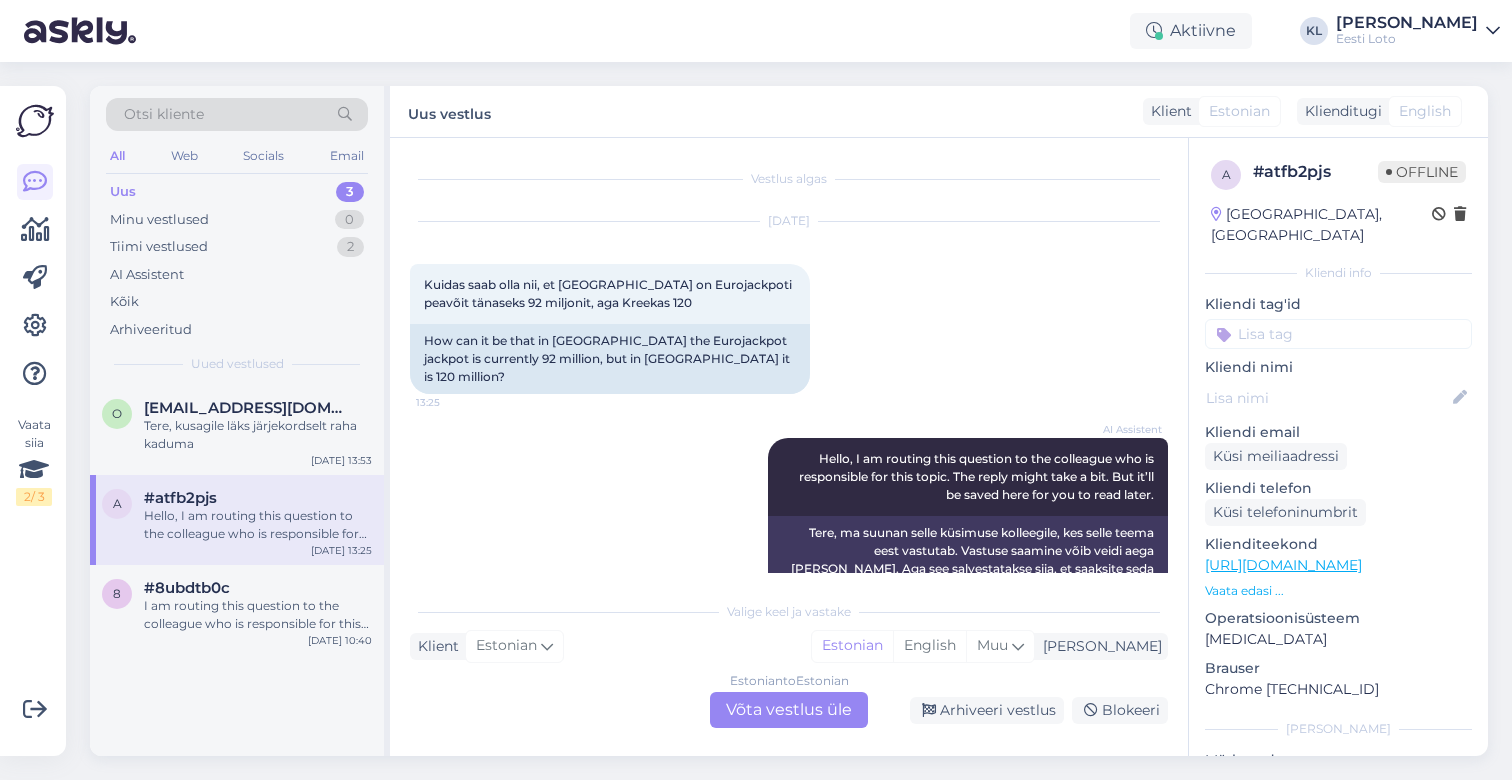 scroll, scrollTop: 17, scrollLeft: 0, axis: vertical 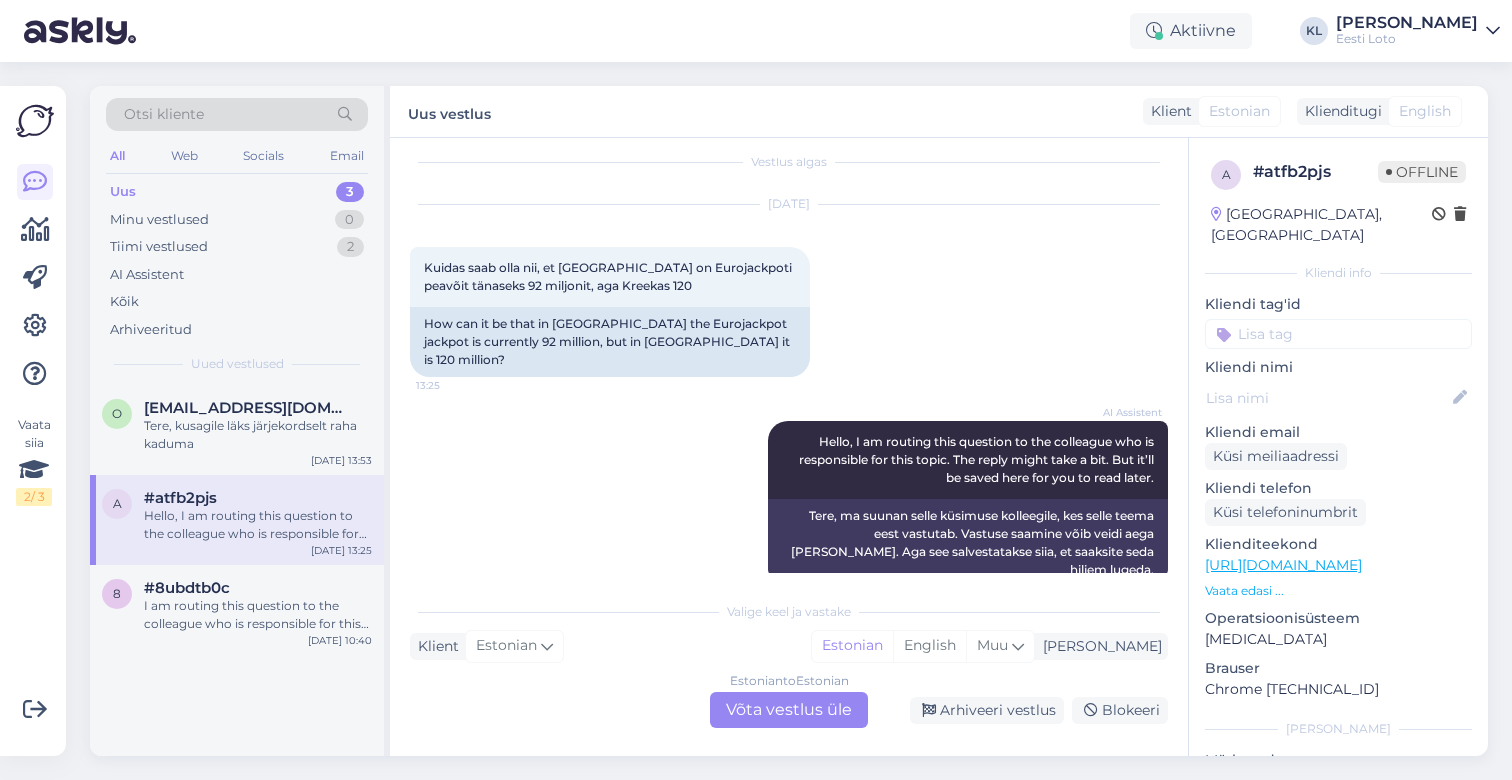 click on "Estonian  to  Estonian Võta vestlus üle" at bounding box center (789, 710) 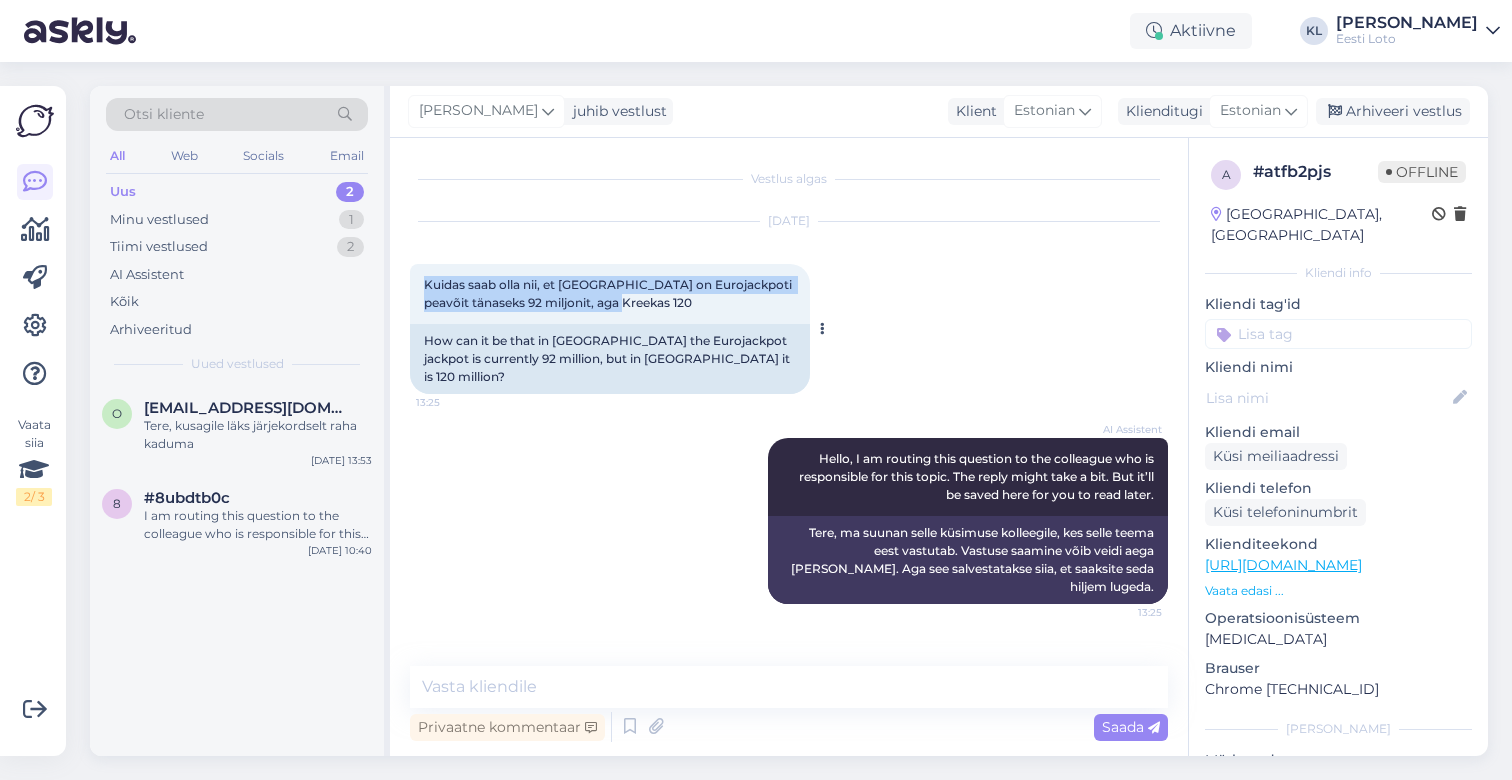 drag, startPoint x: 652, startPoint y: 306, endPoint x: 421, endPoint y: 289, distance: 231.6247 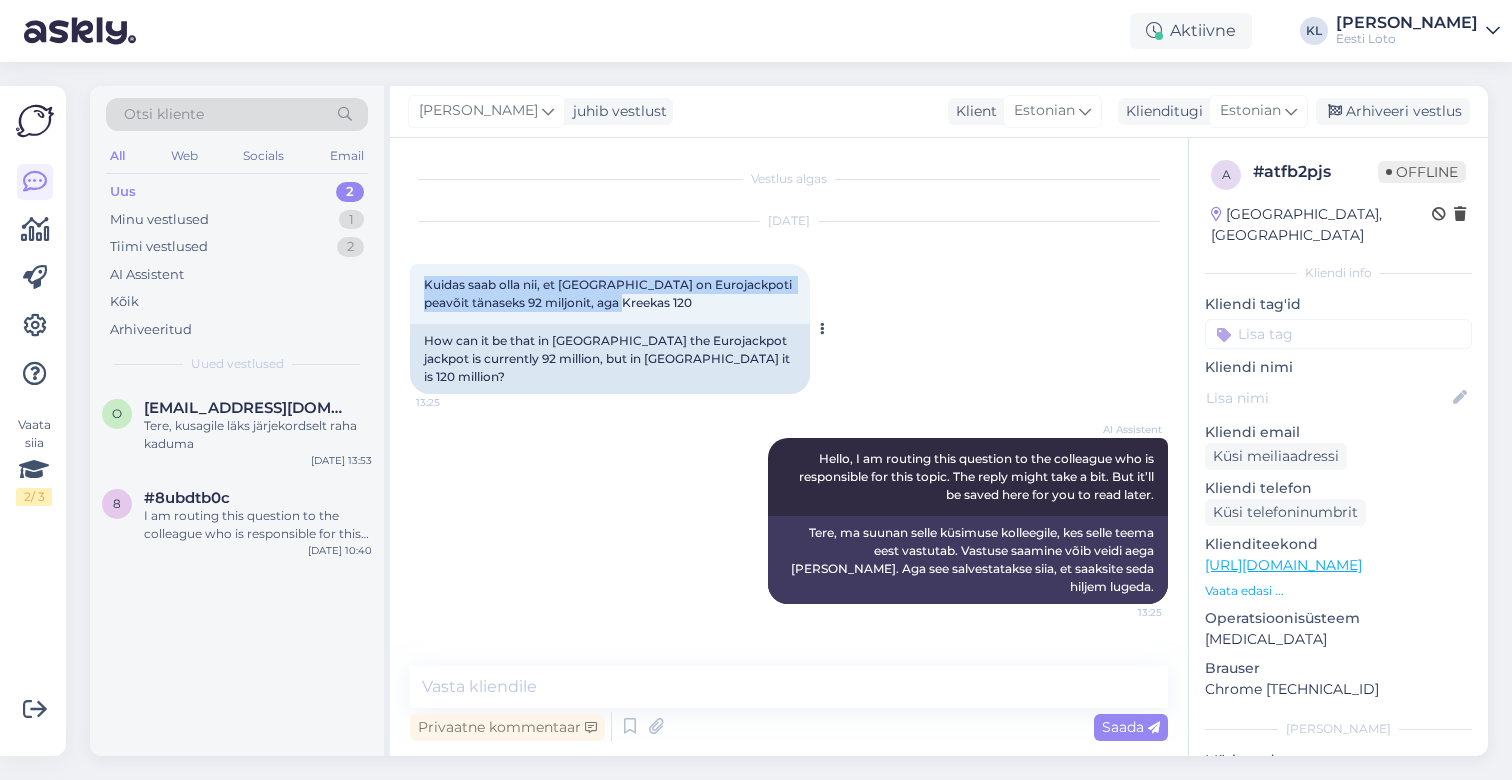 click on "Kuidas saab olla nii, et Eestis on Eurojackpoti peavõit tänaseks 92 miljonit, aga Kreekas 120 13:25" at bounding box center [610, 294] 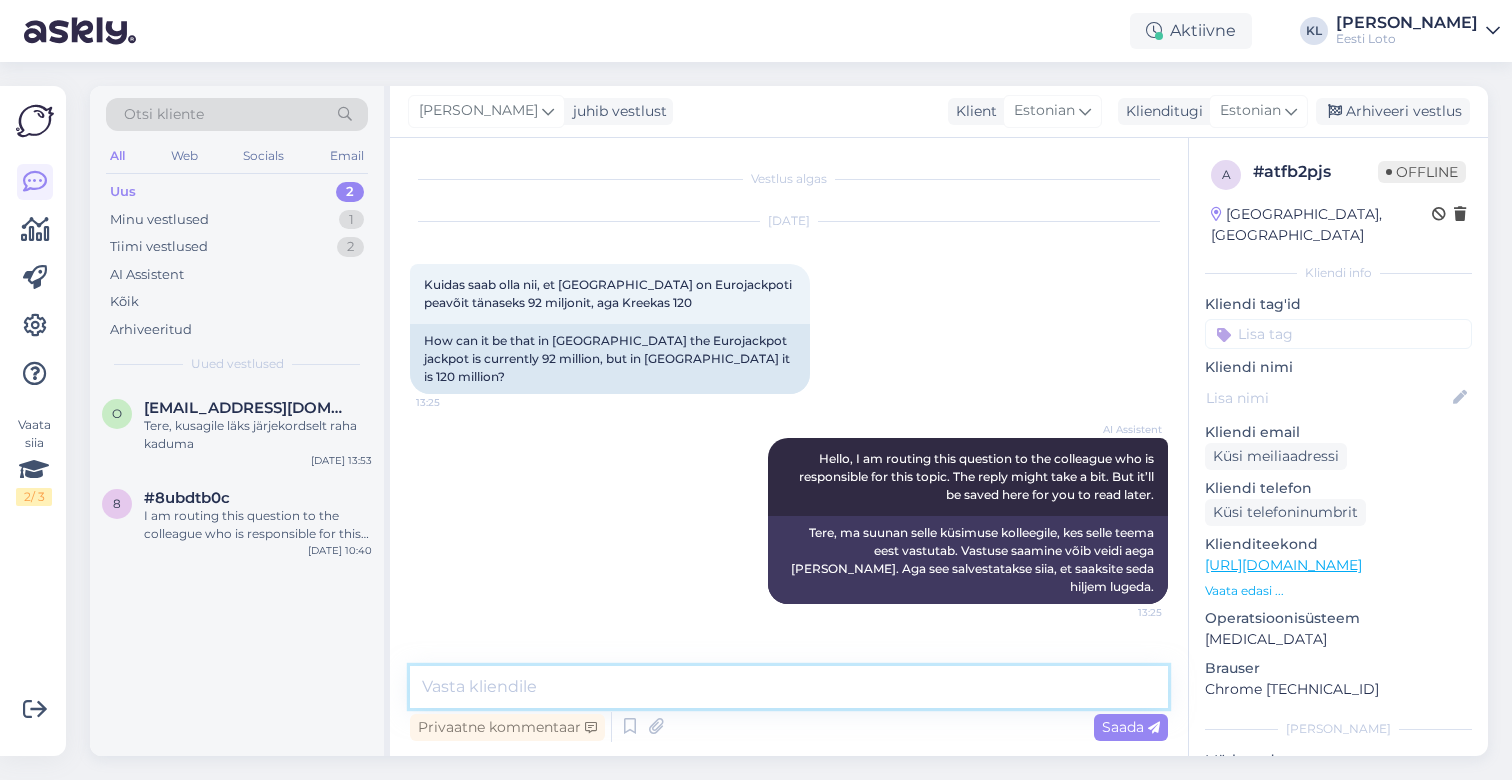 click at bounding box center [789, 687] 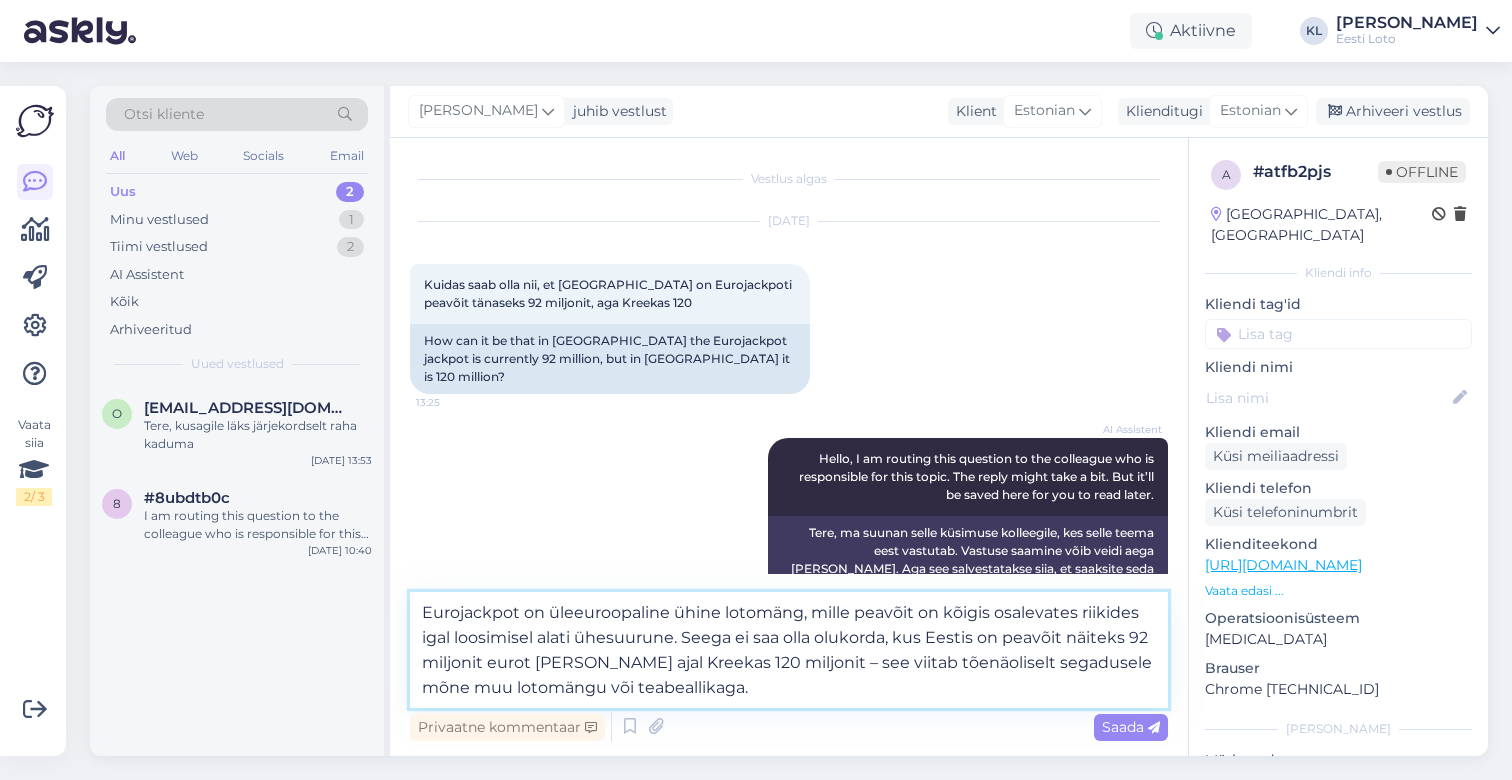 click on "Eurojackpot on üleeuroopaline ühine lotomäng, mille peavõit on kõigis osalevates riikides igal loosimisel alati ühesuurune. Seega ei saa olla olukorda, kus Eestis on peavõit näiteks 92 miljonit eurot ja samal ajal Kreekas 120 miljonit – see viitab tõenäoliselt segadusele mõne muu lotomängu või teabeallikaga." at bounding box center [789, 650] 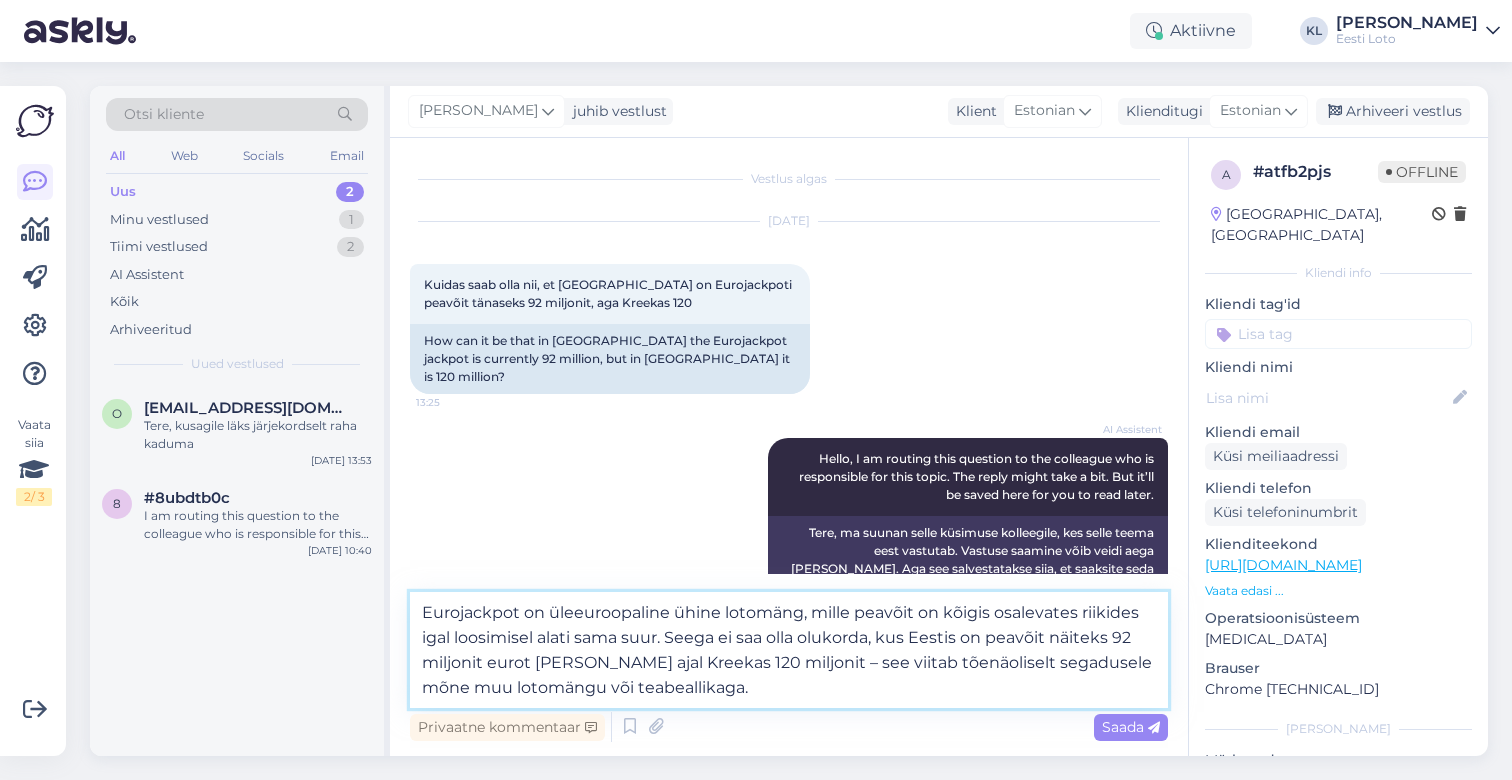 click on "Eurojackpot on üleeuroopaline ühine lotomäng, mille peavõit on kõigis osalevates riikides igal loosimisel alati sama suur. Seega ei saa olla olukorda, kus Eestis on peavõit näiteks 92 miljonit eurot ja samal ajal Kreekas 120 miljonit – see viitab tõenäoliselt segadusele mõne muu lotomängu või teabeallikaga." at bounding box center (789, 650) 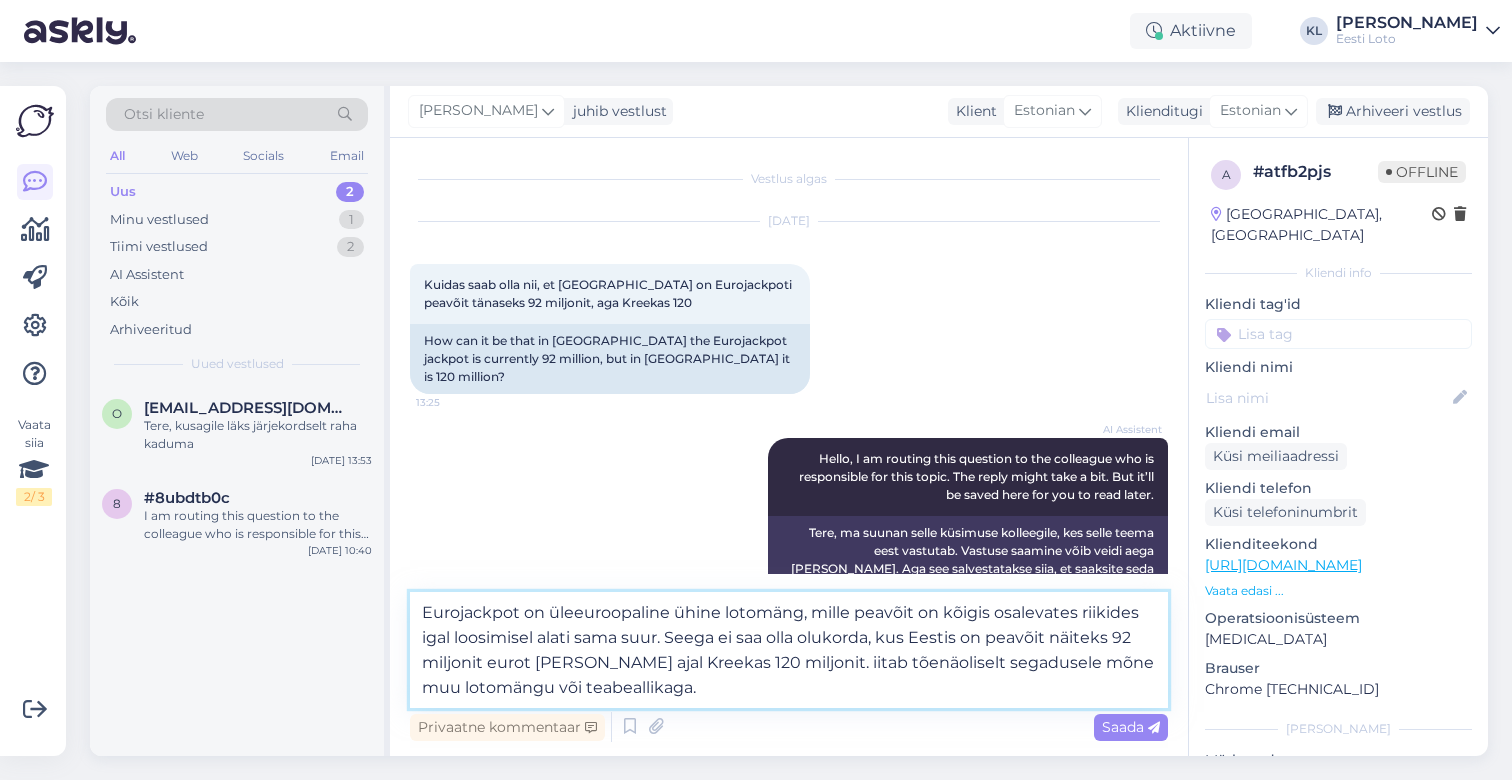 click on "Eurojackpot on üleeuroopaline ühine lotomäng, mille peavõit on kõigis osalevates riikides igal loosimisel alati sama suur. Seega ei saa olla olukorda, kus Eestis on peavõit näiteks 92 miljonit eurot ja samal ajal Kreekas 120 miljonit. iitab tõenäoliselt segadusele mõne muu lotomängu või teabeallikaga." at bounding box center (789, 650) 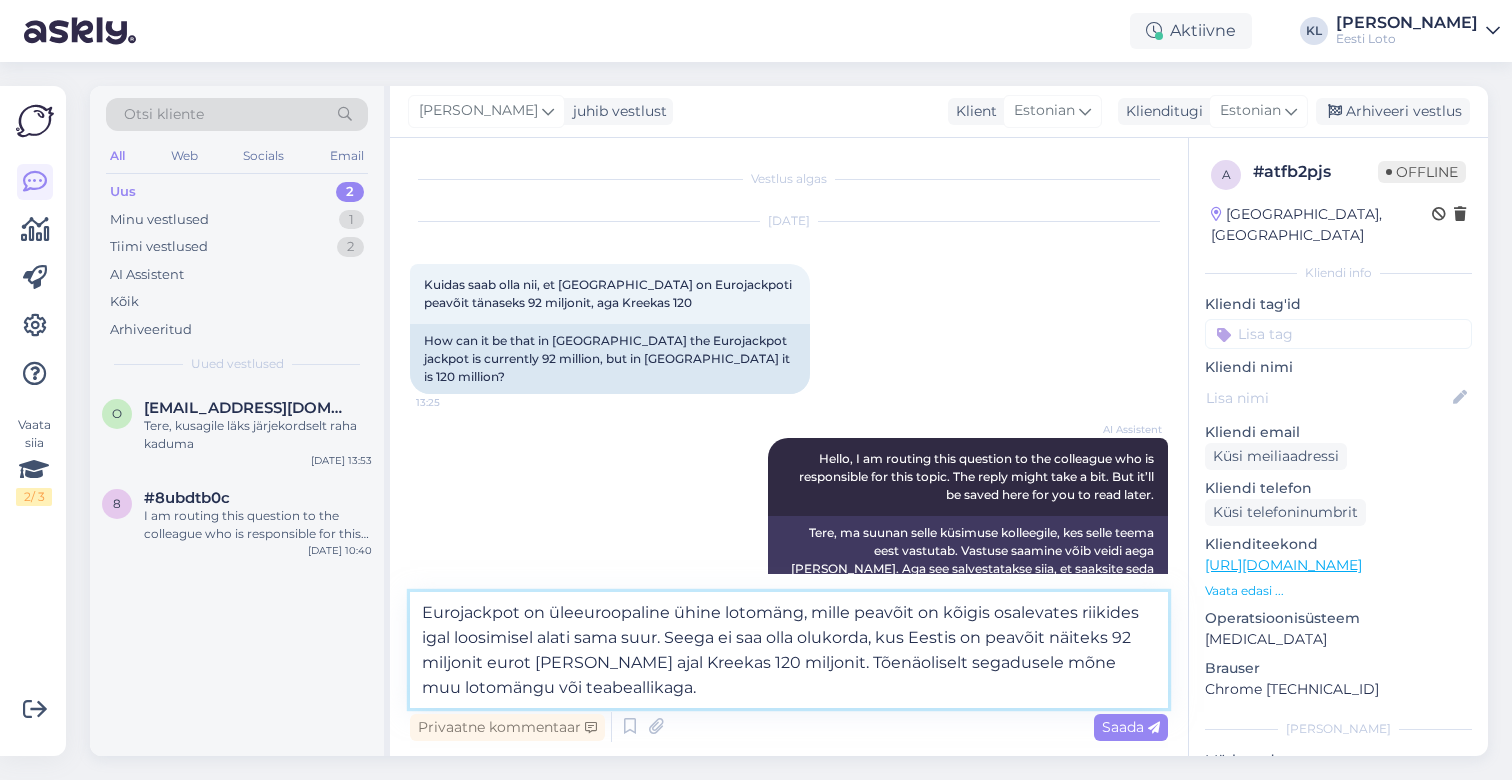 click on "Eurojackpot on üleeuroopaline ühine lotomäng, mille peavõit on kõigis osalevates riikides igal loosimisel alati sama suur. Seega ei saa olla olukorda, kus Eestis on peavõit näiteks 92 miljonit eurot ja samal ajal Kreekas 120 miljonit. Tõenäoliselt segadusele mõne muu lotomängu või teabeallikaga." at bounding box center (789, 650) 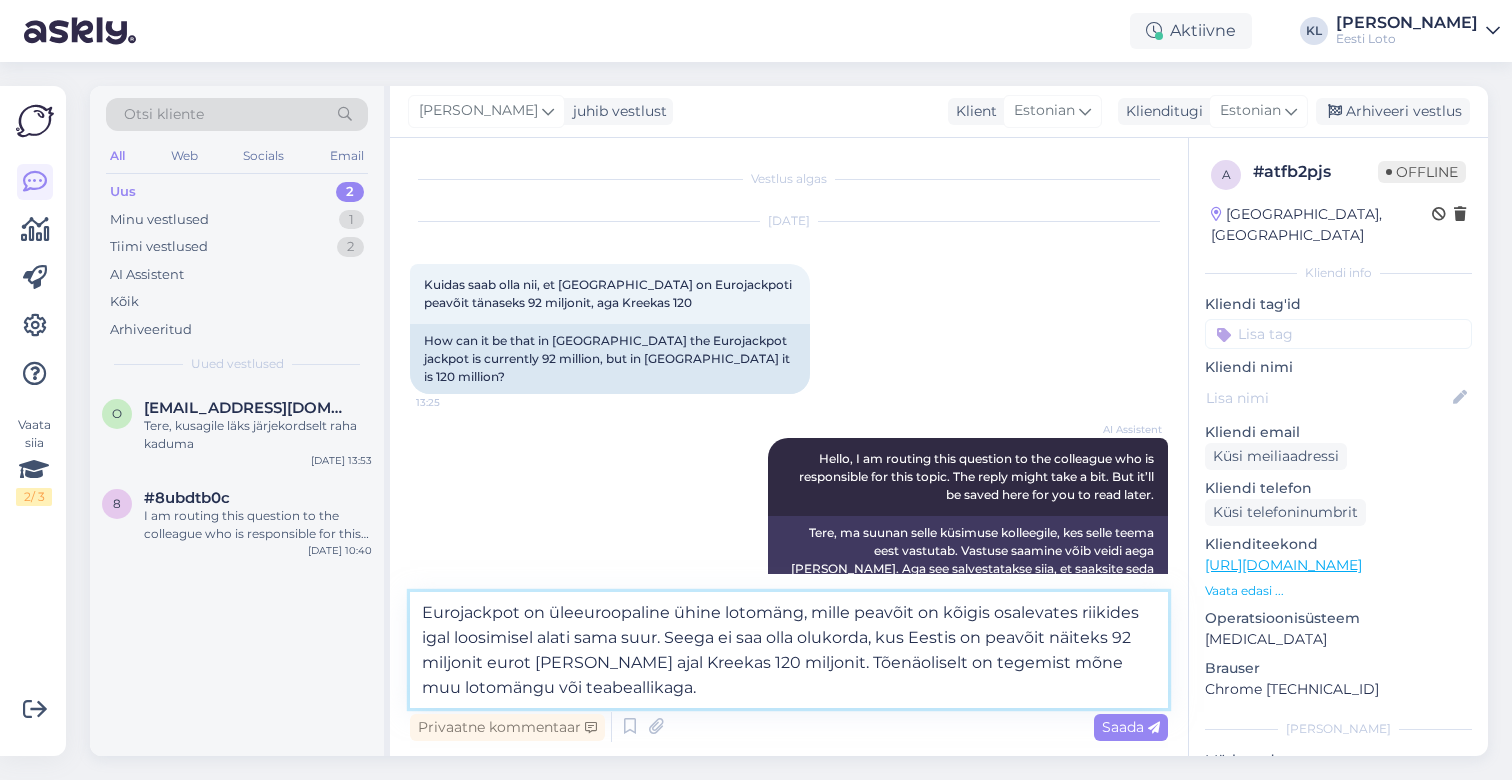 click on "Eurojackpot on üleeuroopaline ühine lotomäng, mille peavõit on kõigis osalevates riikides igal loosimisel alati sama suur. Seega ei saa olla olukorda, kus Eestis on peavõit näiteks 92 miljonit eurot ja samal ajal Kreekas 120 miljonit. Tõenäoliselt on tegemist mõne muu lotomängu või teabeallikaga." at bounding box center (789, 650) 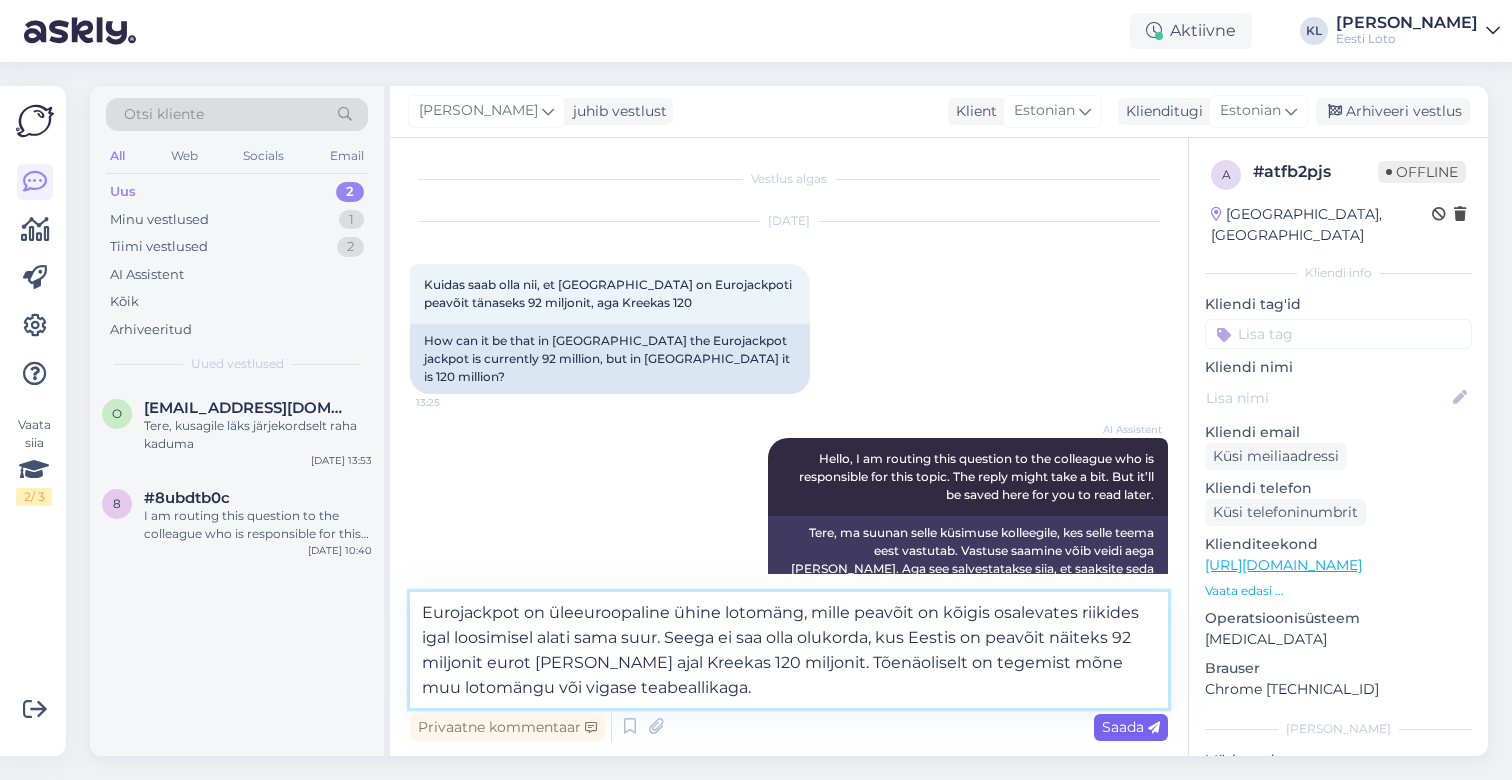 type on "Eurojackpot on üleeuroopaline ühine lotomäng, mille peavõit on kõigis osalevates riikides igal loosimisel alati sama suur. Seega ei saa olla olukorda, kus Eestis on peavõit näiteks 92 miljonit eurot ja samal ajal Kreekas 120 miljonit. Tõenäoliselt on tegemist mõne muu lotomängu või vigase teabeallikaga." 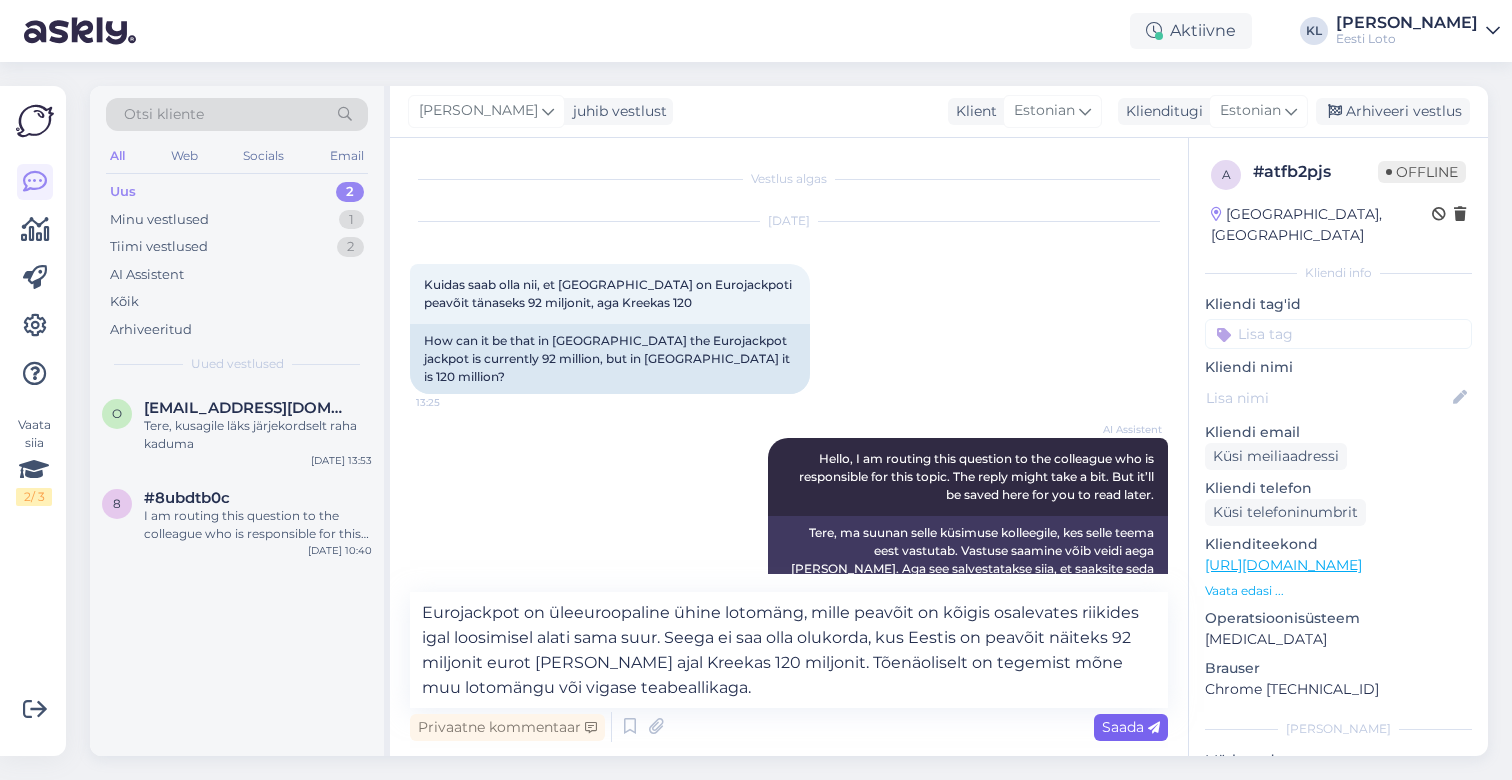 click on "Saada" at bounding box center (1131, 727) 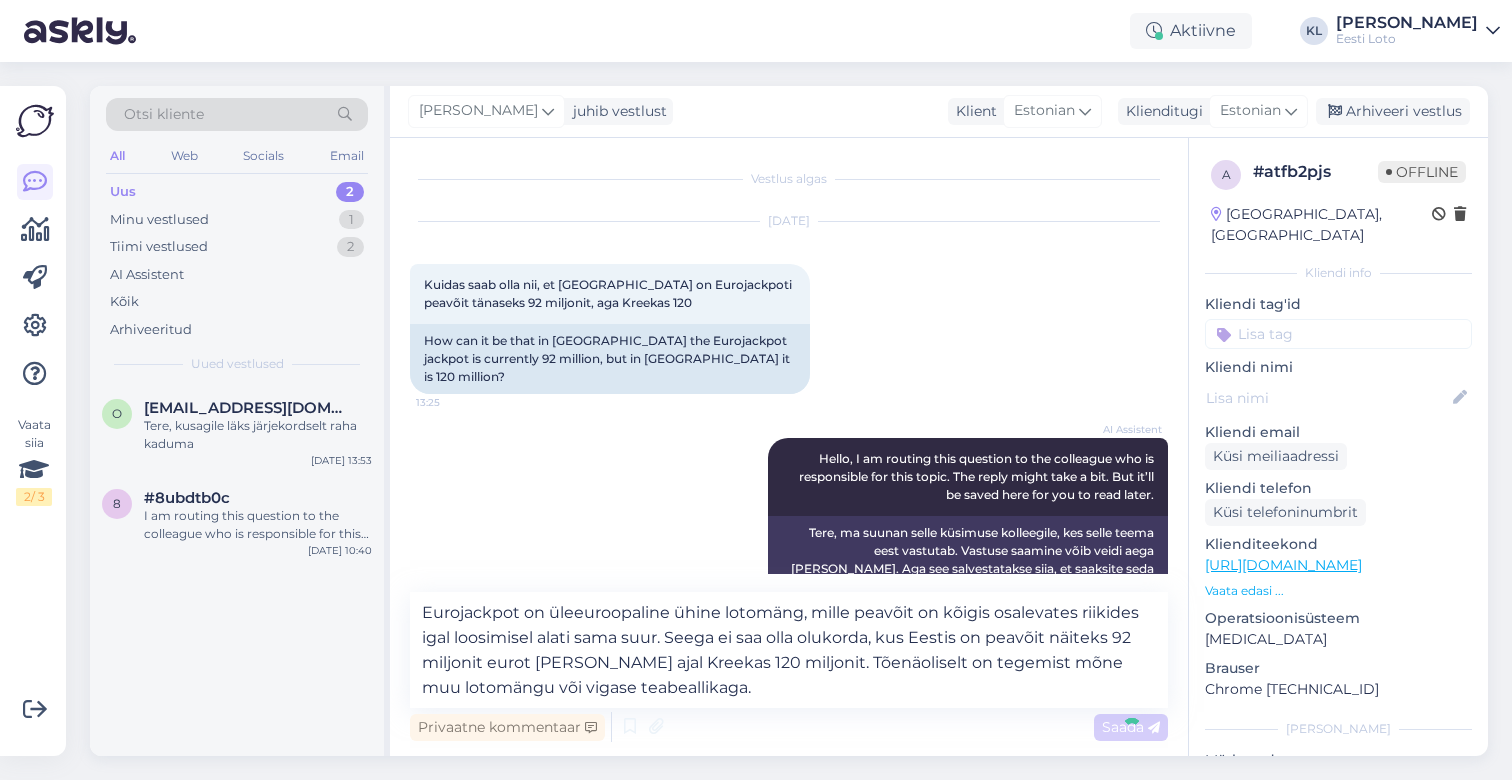 type 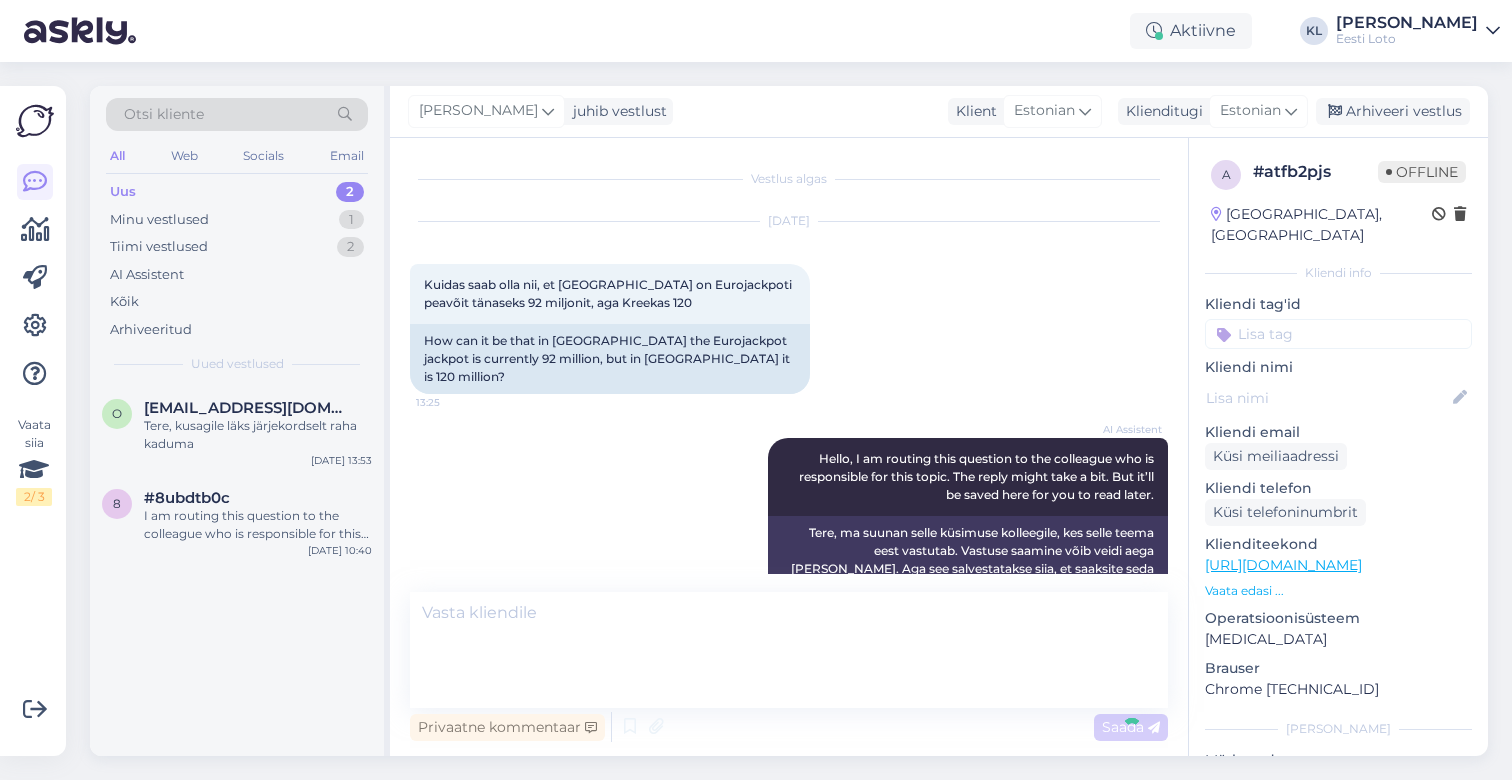 scroll, scrollTop: 118, scrollLeft: 0, axis: vertical 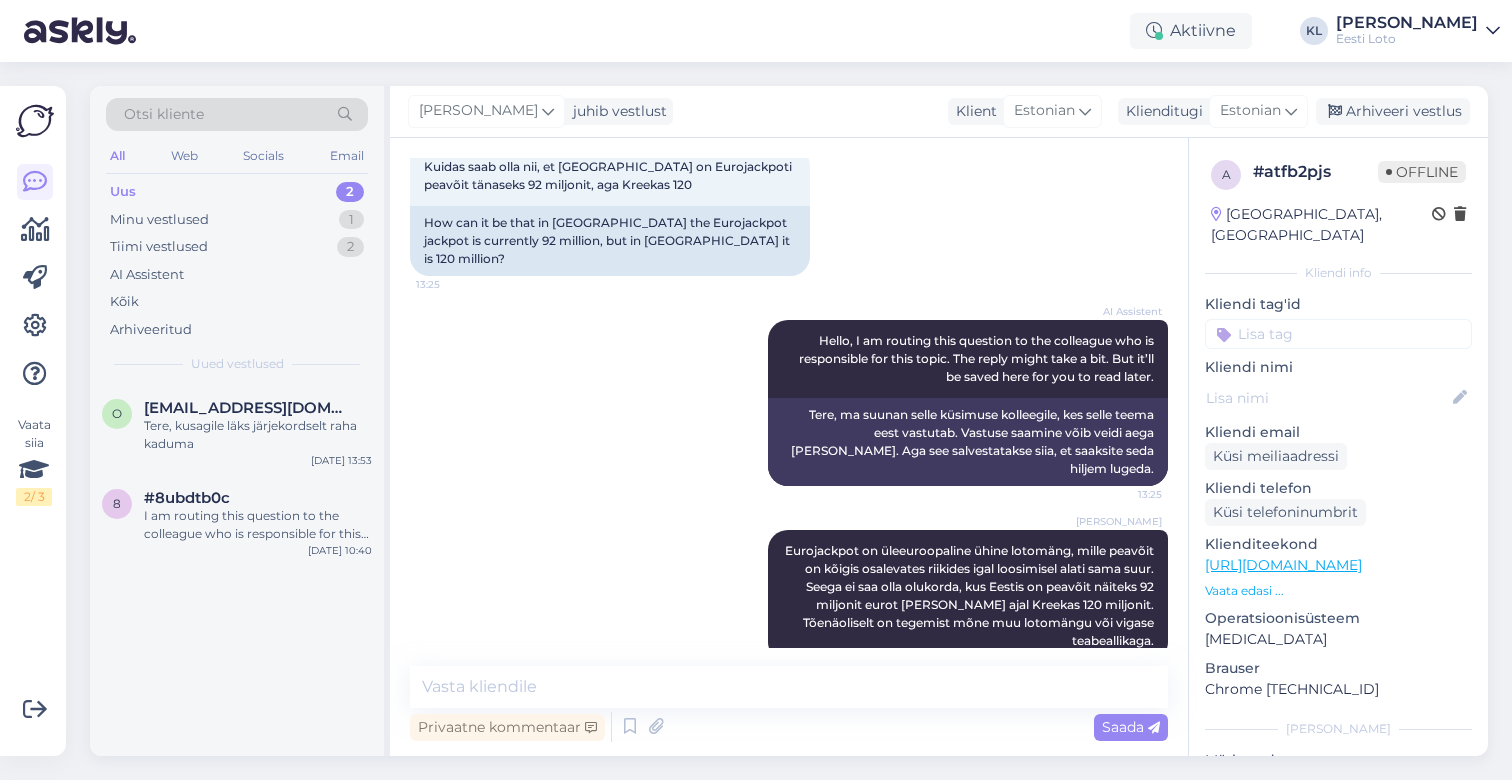 click at bounding box center [1338, 334] 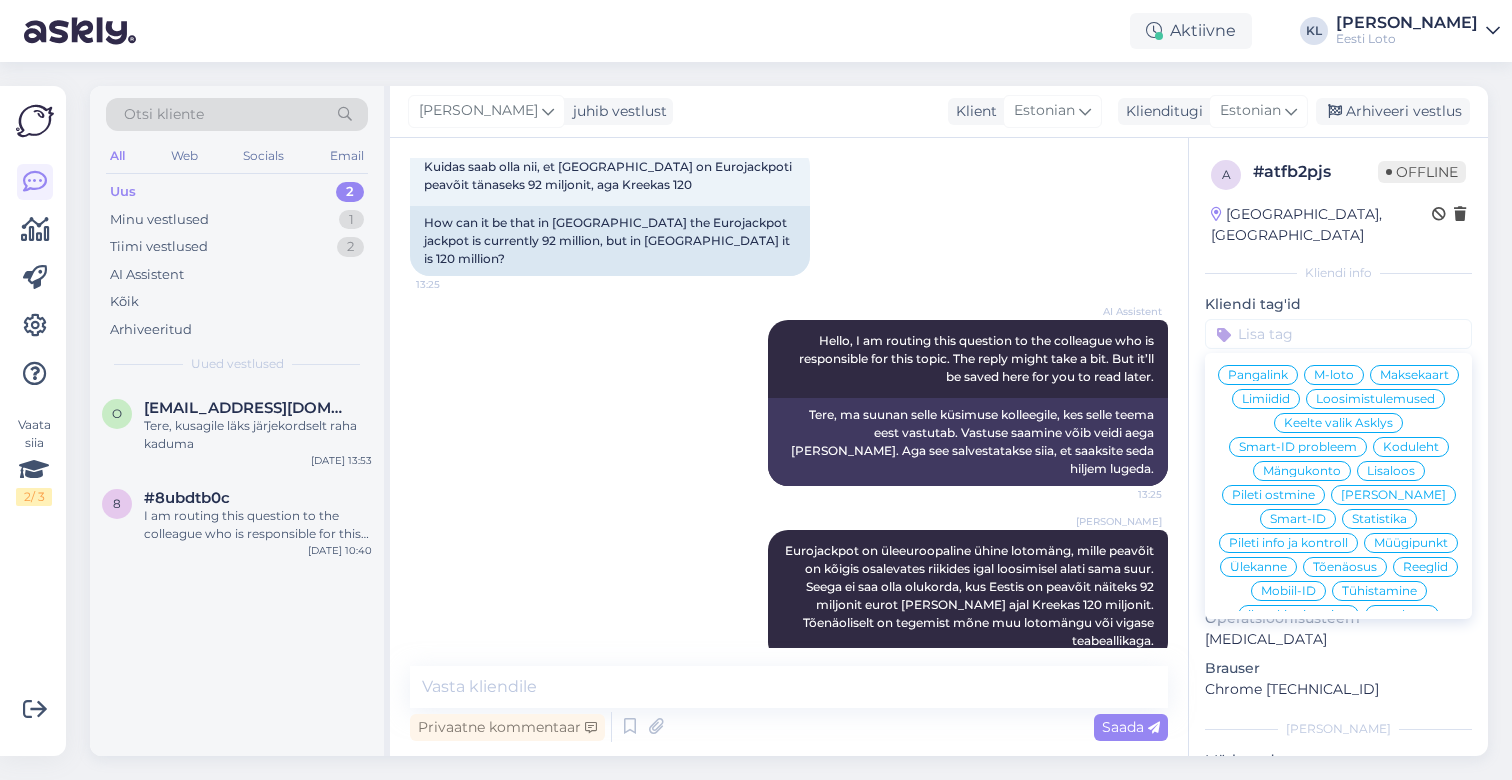 scroll, scrollTop: 171, scrollLeft: 0, axis: vertical 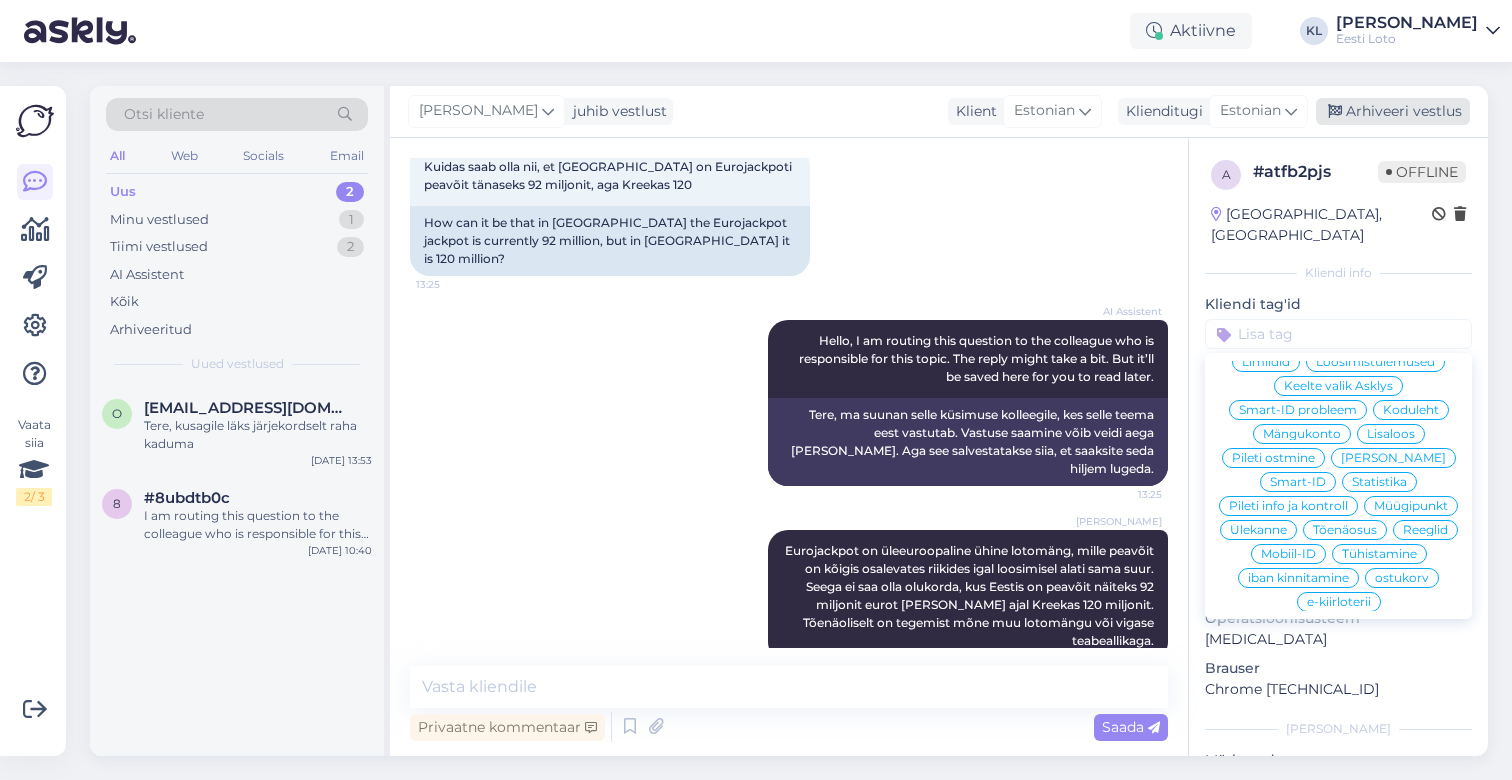 click on "Arhiveeri vestlus" at bounding box center (1393, 111) 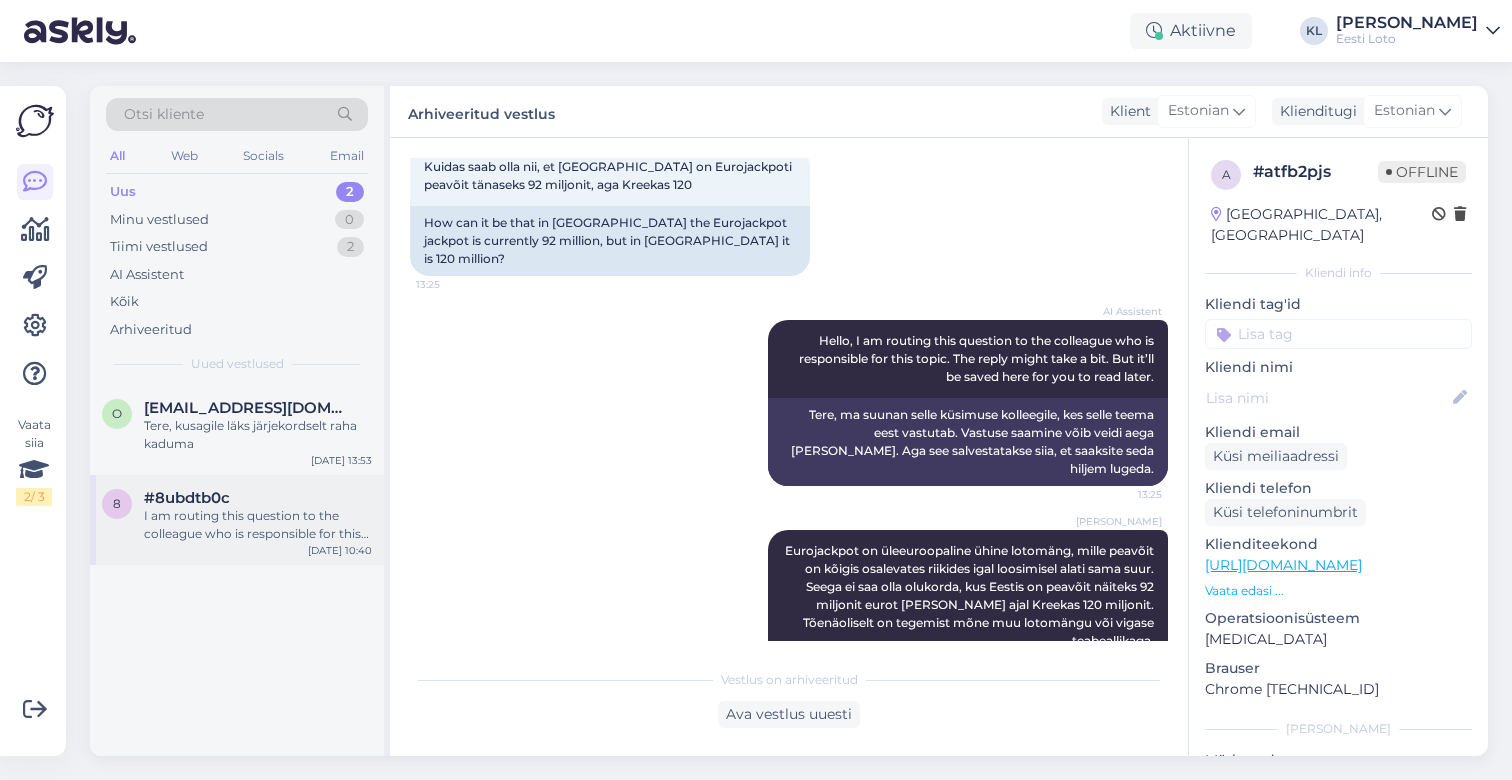 click on "I am routing this question to the colleague who is responsible for this topic. The reply might take a bit. But it’ll be saved here for you to read later." at bounding box center [258, 525] 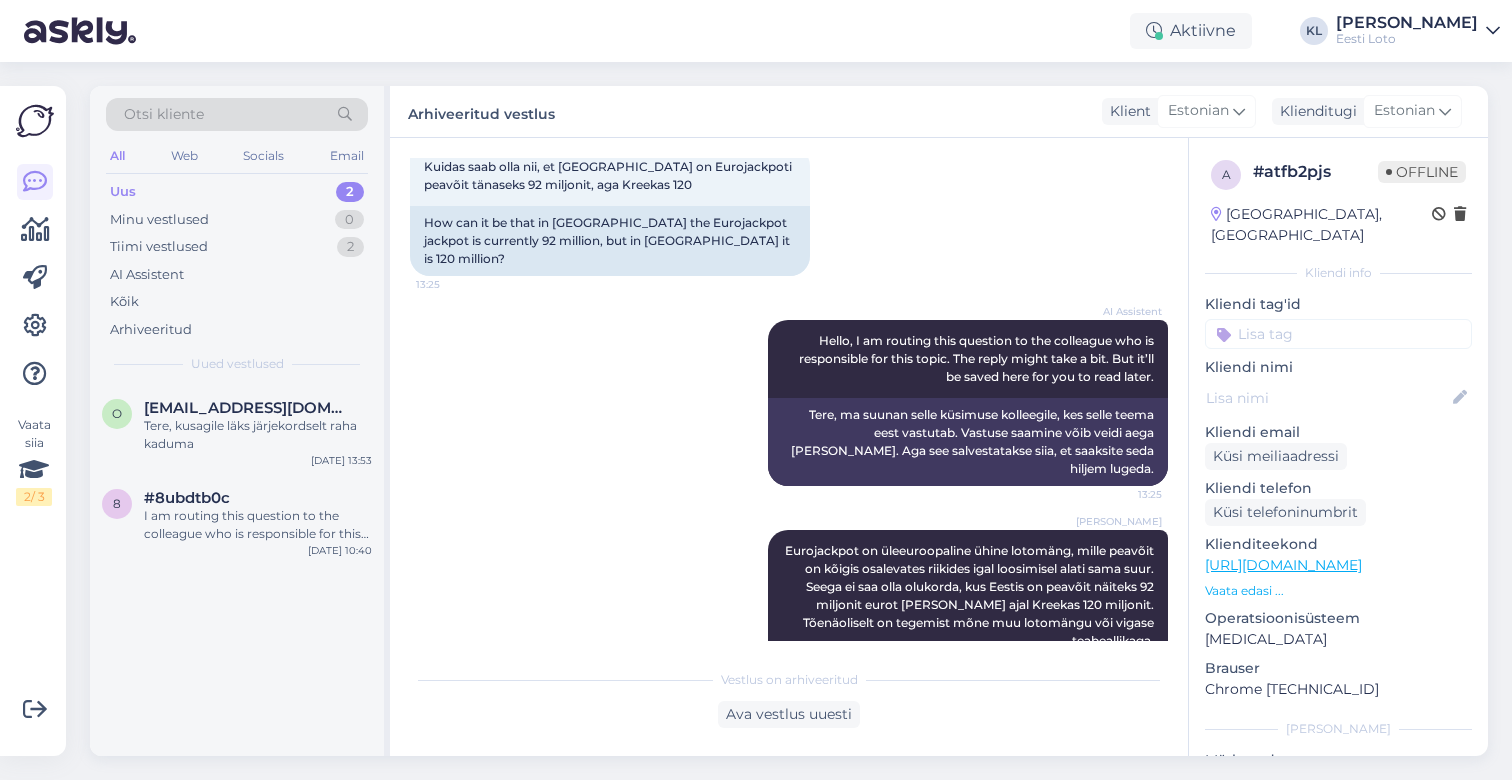scroll, scrollTop: 223, scrollLeft: 0, axis: vertical 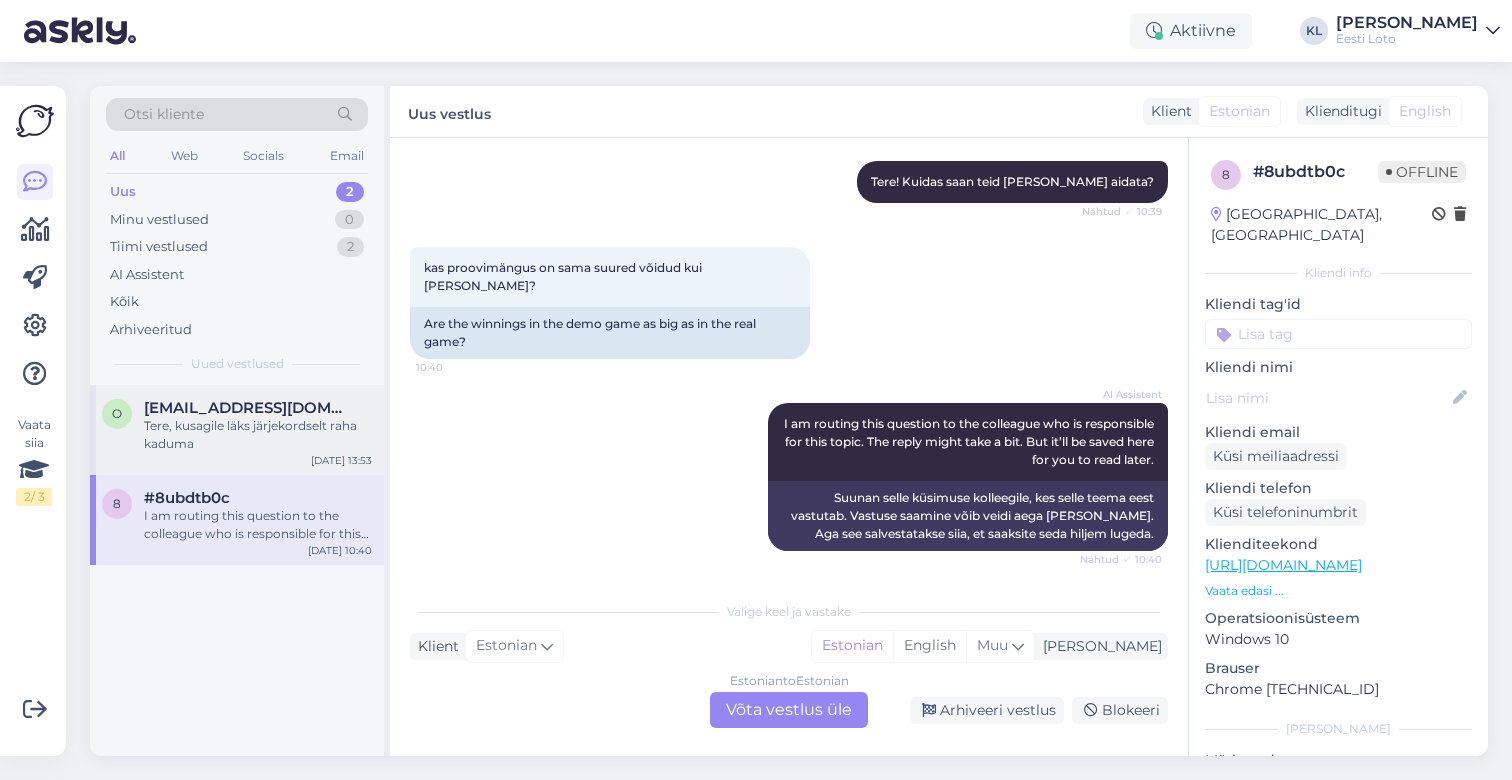 click on "Tere, kusagile läks järjekordselt raha kaduma" at bounding box center (258, 435) 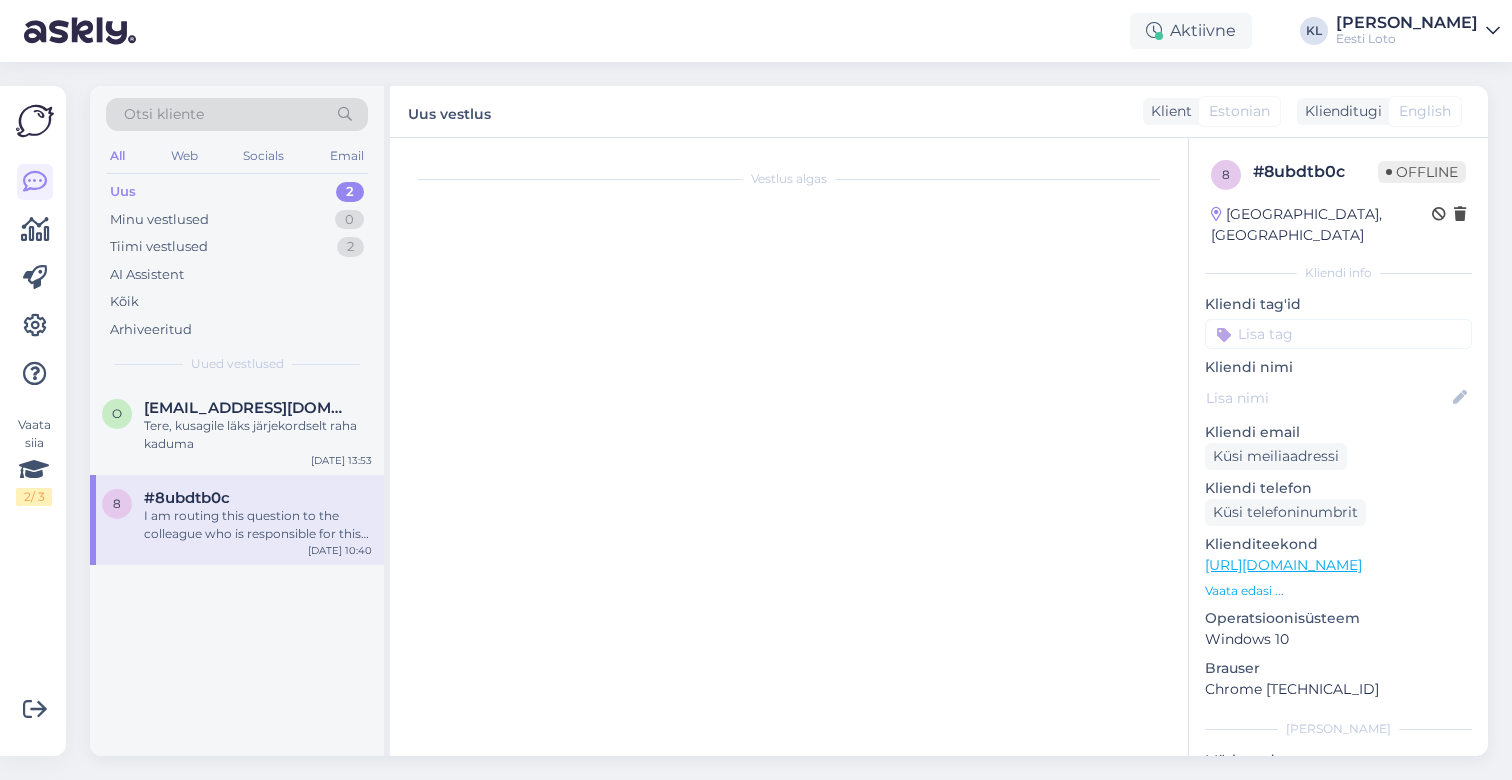 scroll, scrollTop: 0, scrollLeft: 0, axis: both 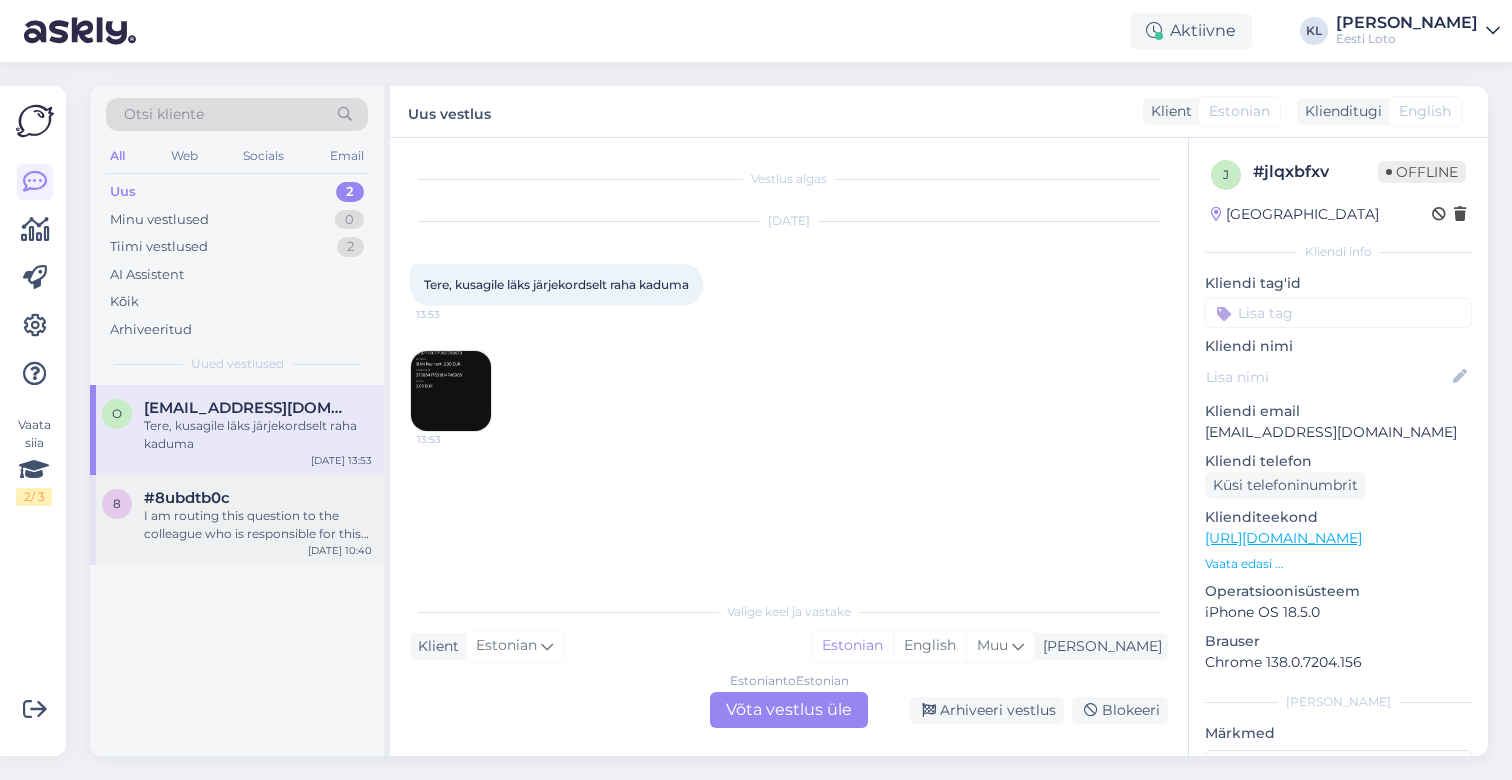 click on "I am routing this question to the colleague who is responsible for this topic. The reply might take a bit. But it’ll be saved here for you to read later." at bounding box center (258, 525) 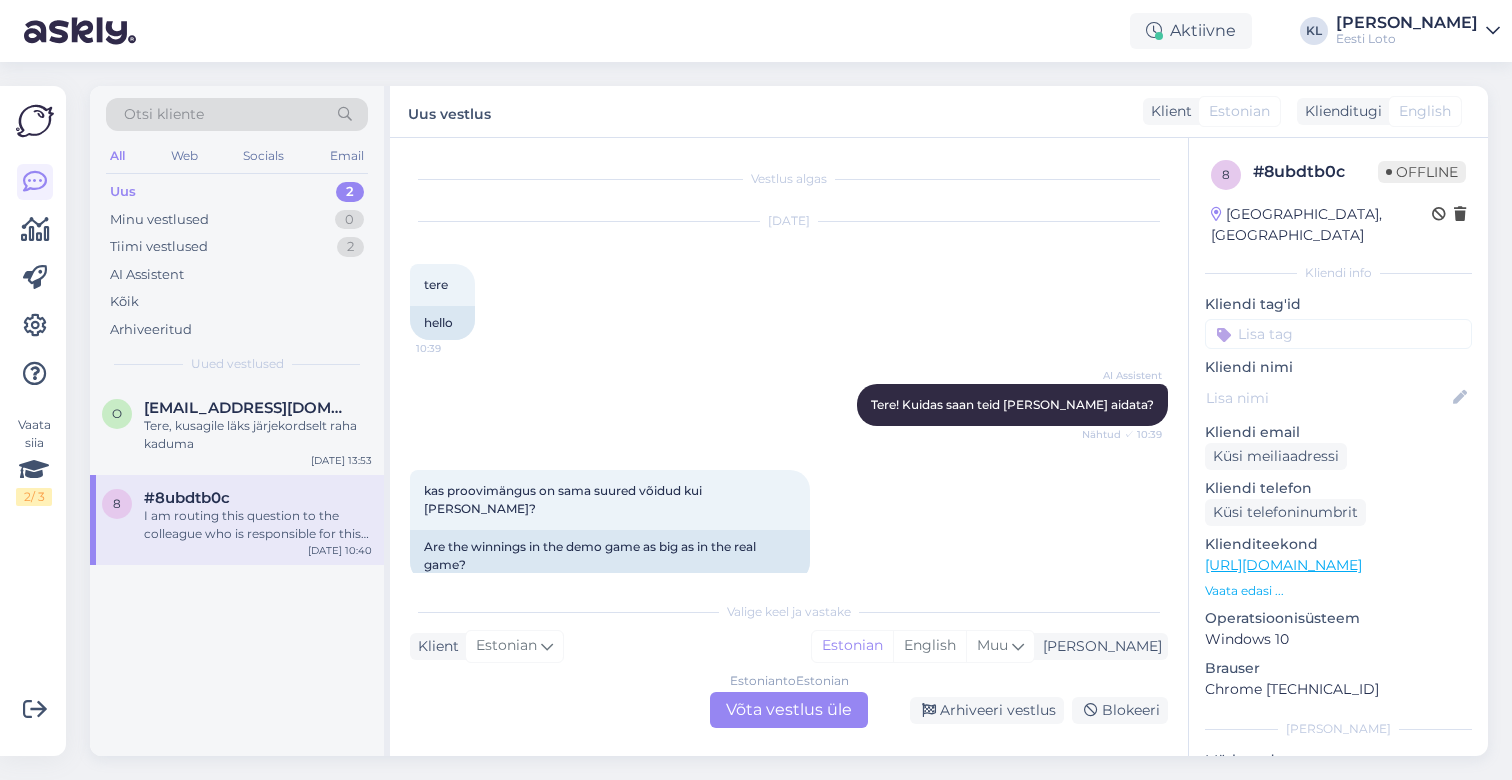 scroll, scrollTop: 223, scrollLeft: 0, axis: vertical 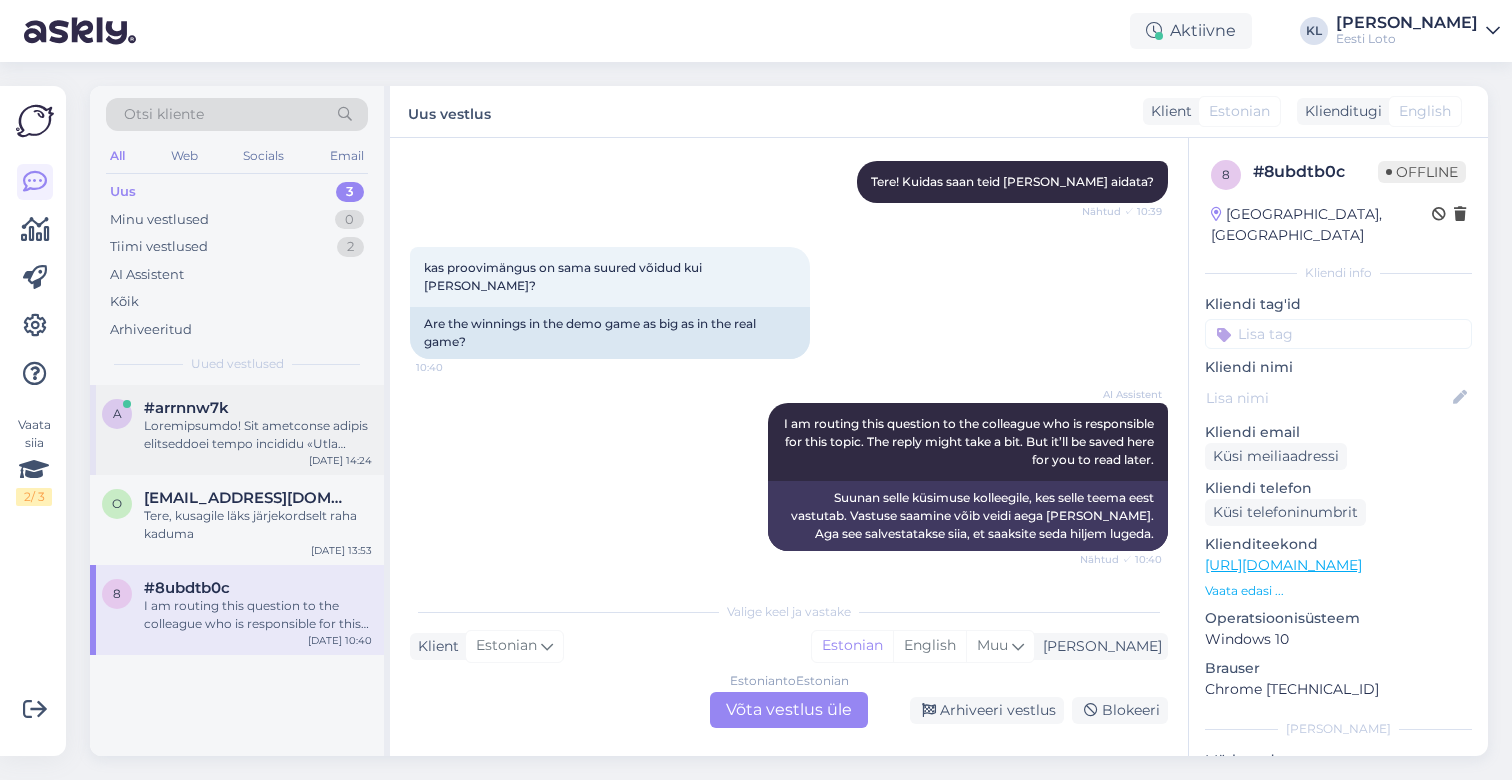 click at bounding box center [258, 435] 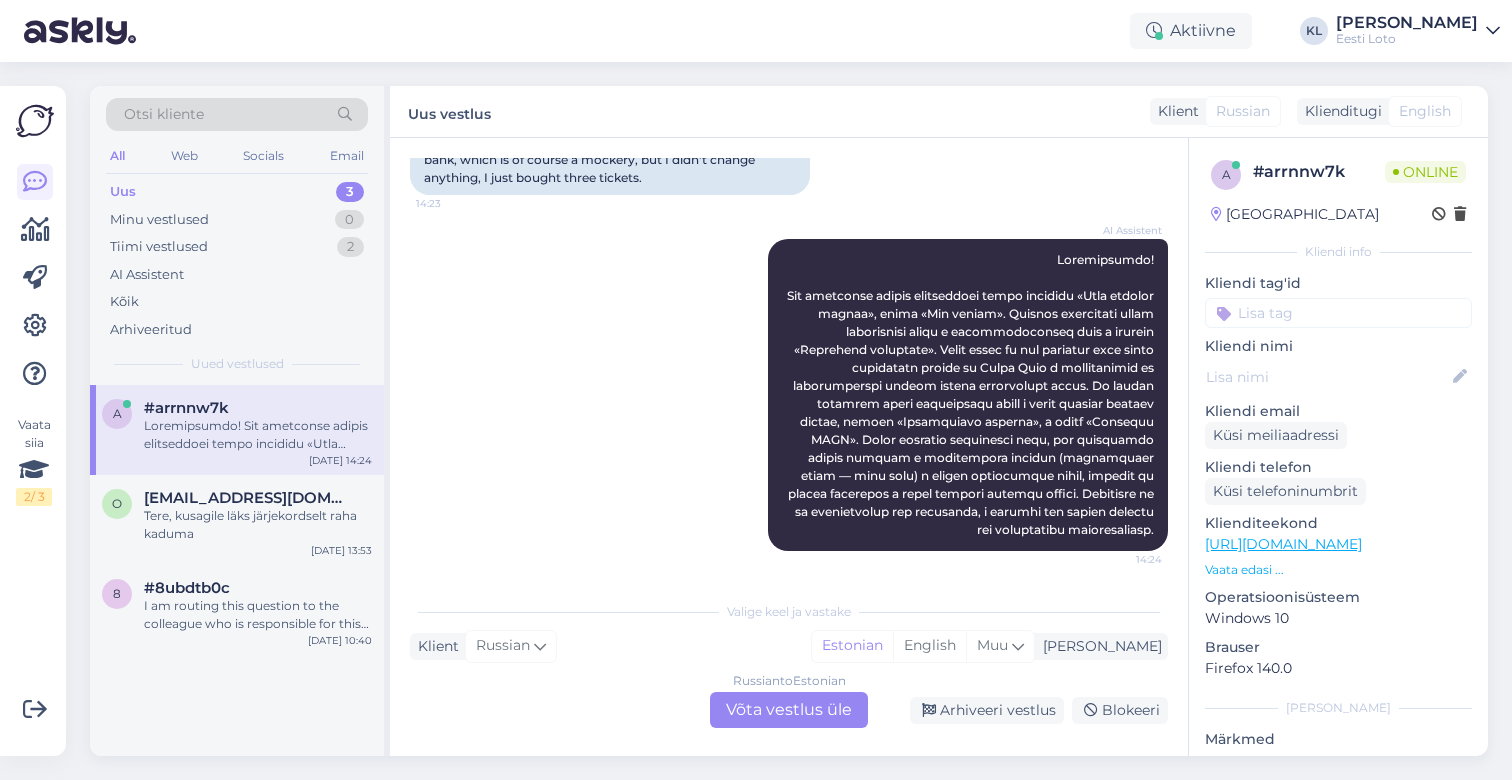 scroll, scrollTop: 505, scrollLeft: 0, axis: vertical 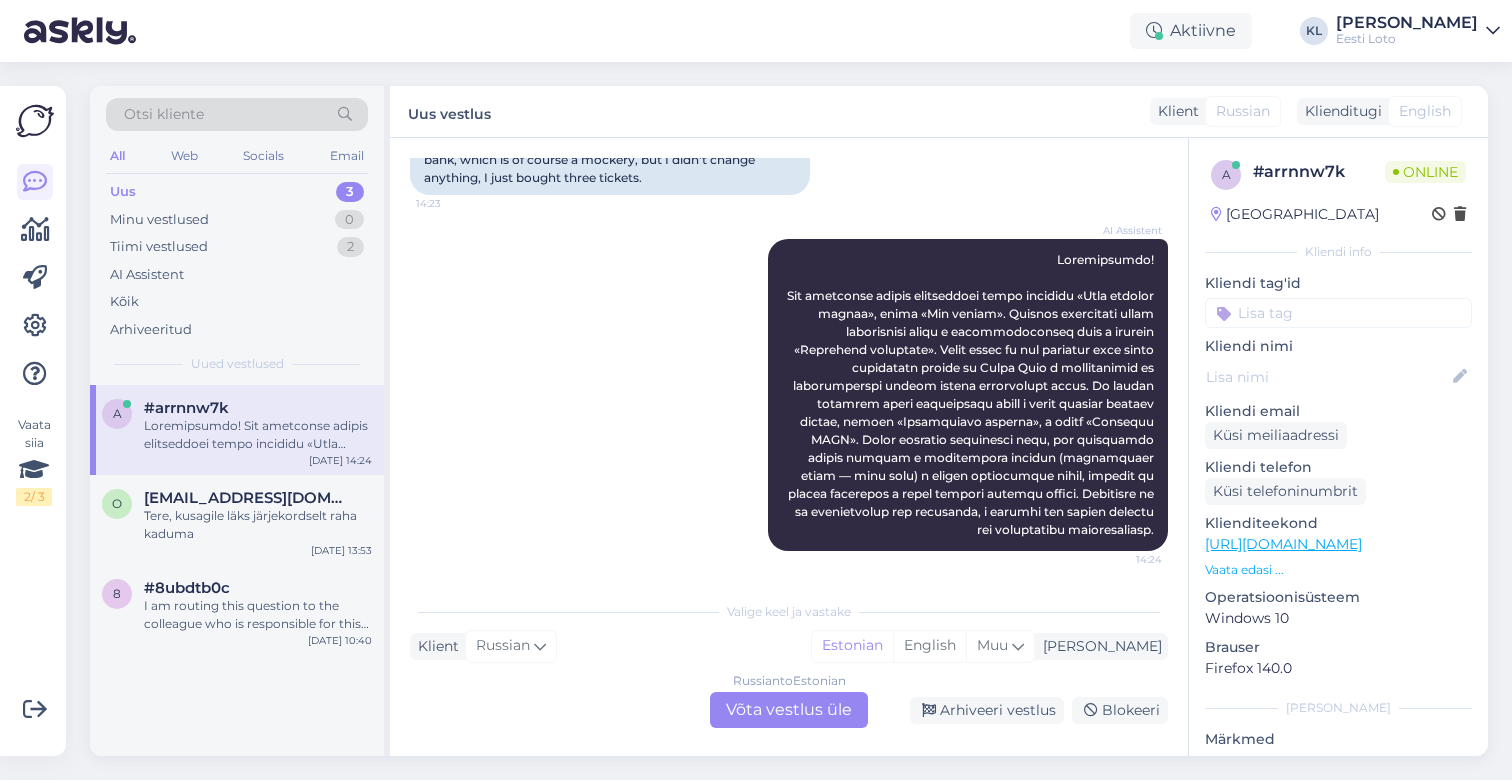 click on "Russian  to  Estonian Võta vestlus üle" at bounding box center (789, 710) 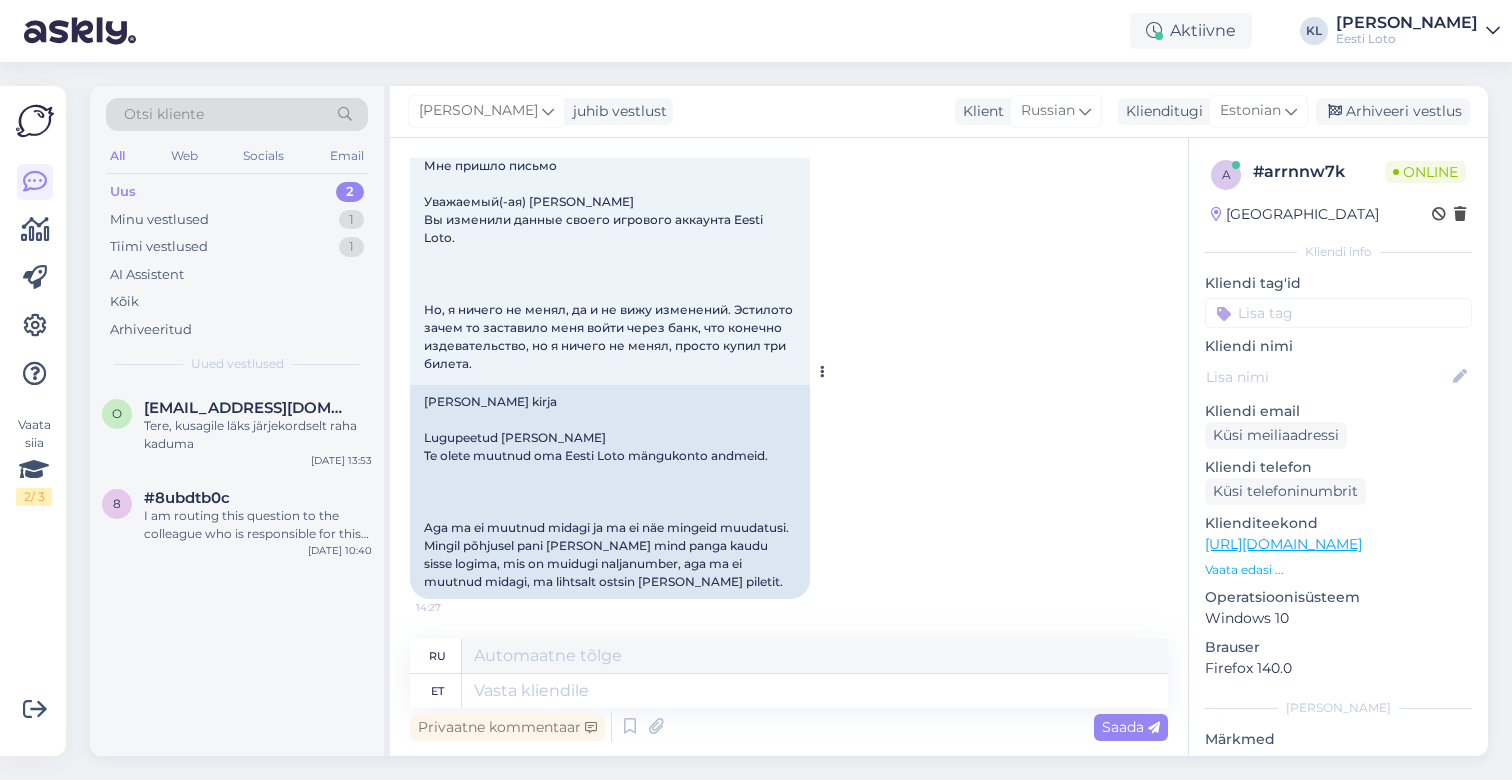 scroll, scrollTop: 937, scrollLeft: 0, axis: vertical 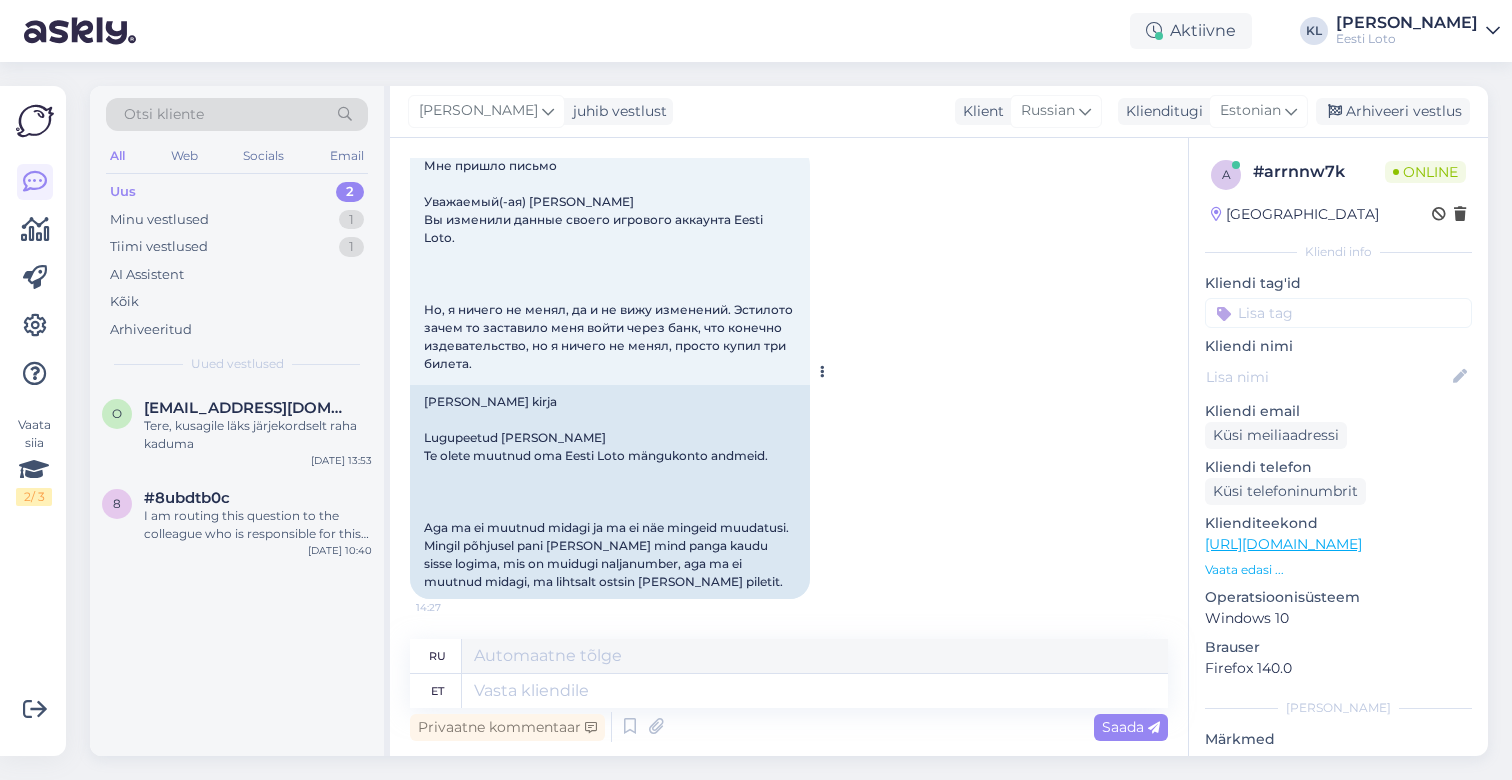 click on "Sain kirja
Lugupeetud Aleksei Odijanenko
Te olete muutnud oma Eesti Loto mängukonto andmeid.
Aga ma ei muutnud midagi ja ma ei näe mingeid muudatusi. Mingil põhjusel pani Estiloto mind panga kaudu sisse logima, mis on muidugi naljanumber, aga ma ei muutnud midagi, ma lihtsalt ostsin kolm piletit." at bounding box center [610, 492] 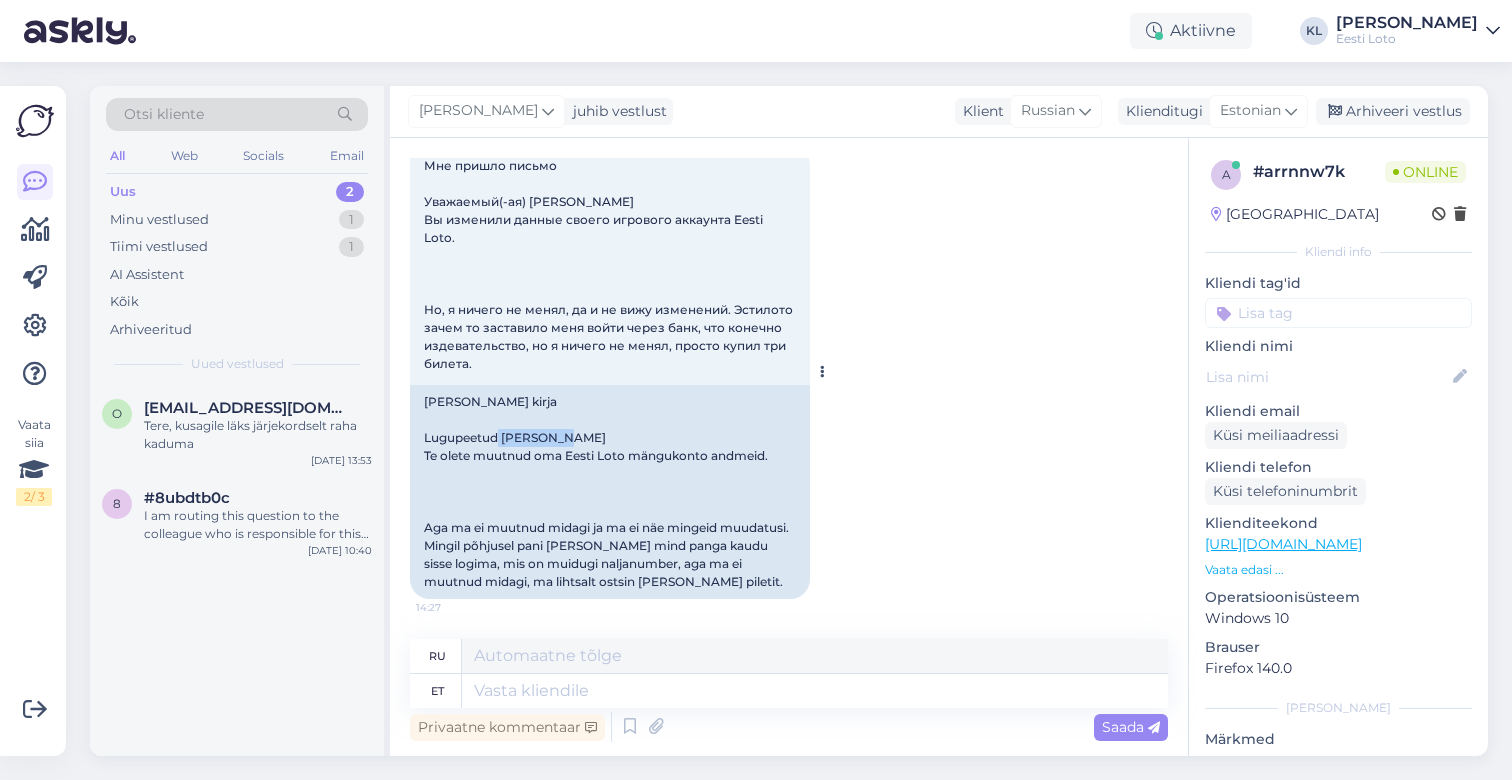 click on "Sain kirja
Lugupeetud Aleksei Odijanenko
Te olete muutnud oma Eesti Loto mängukonto andmeid.
Aga ma ei muutnud midagi ja ma ei näe mingeid muudatusi. Mingil põhjusel pani Estiloto mind panga kaudu sisse logima, mis on muidugi naljanumber, aga ma ei muutnud midagi, ma lihtsalt ostsin kolm piletit." at bounding box center (610, 492) 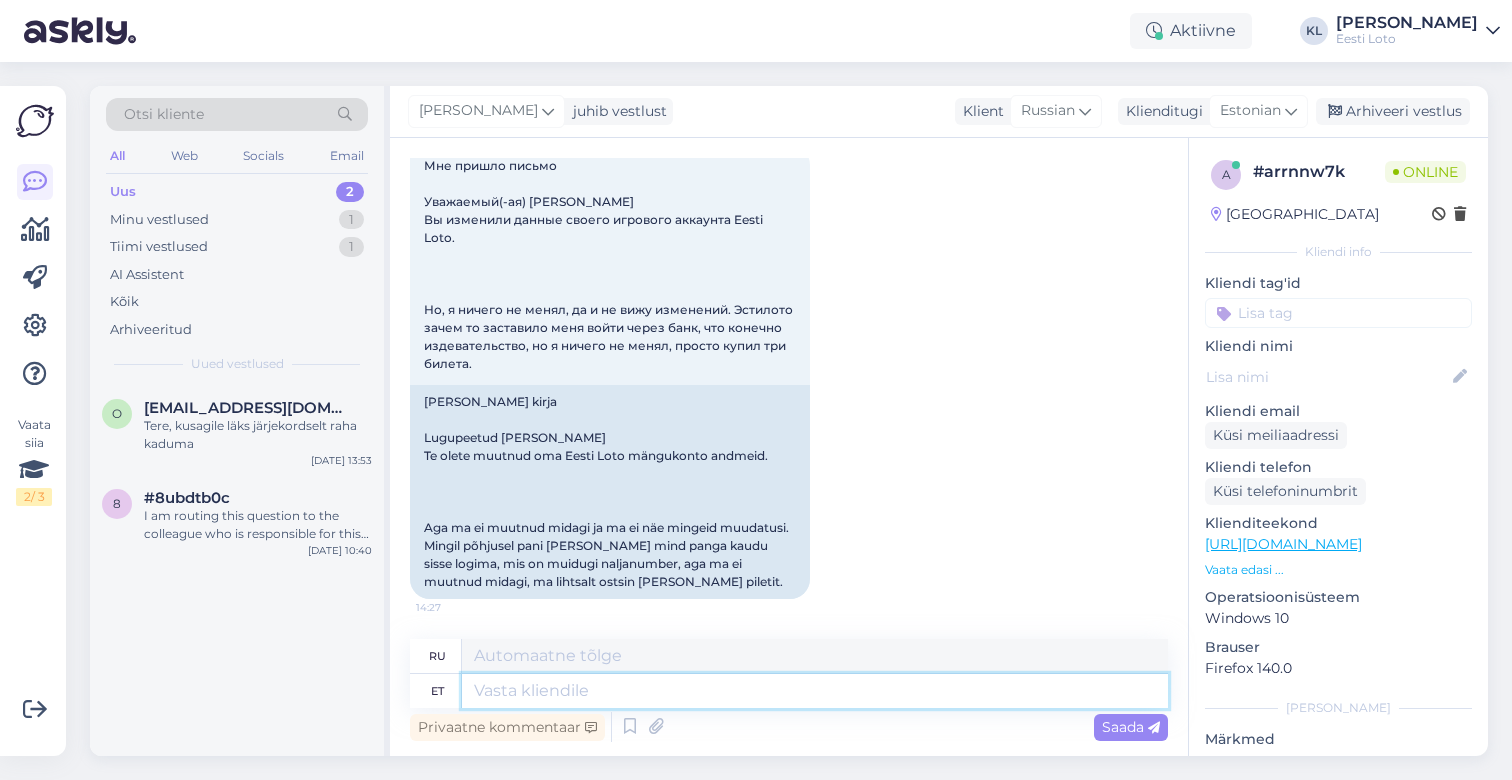 click at bounding box center (815, 691) 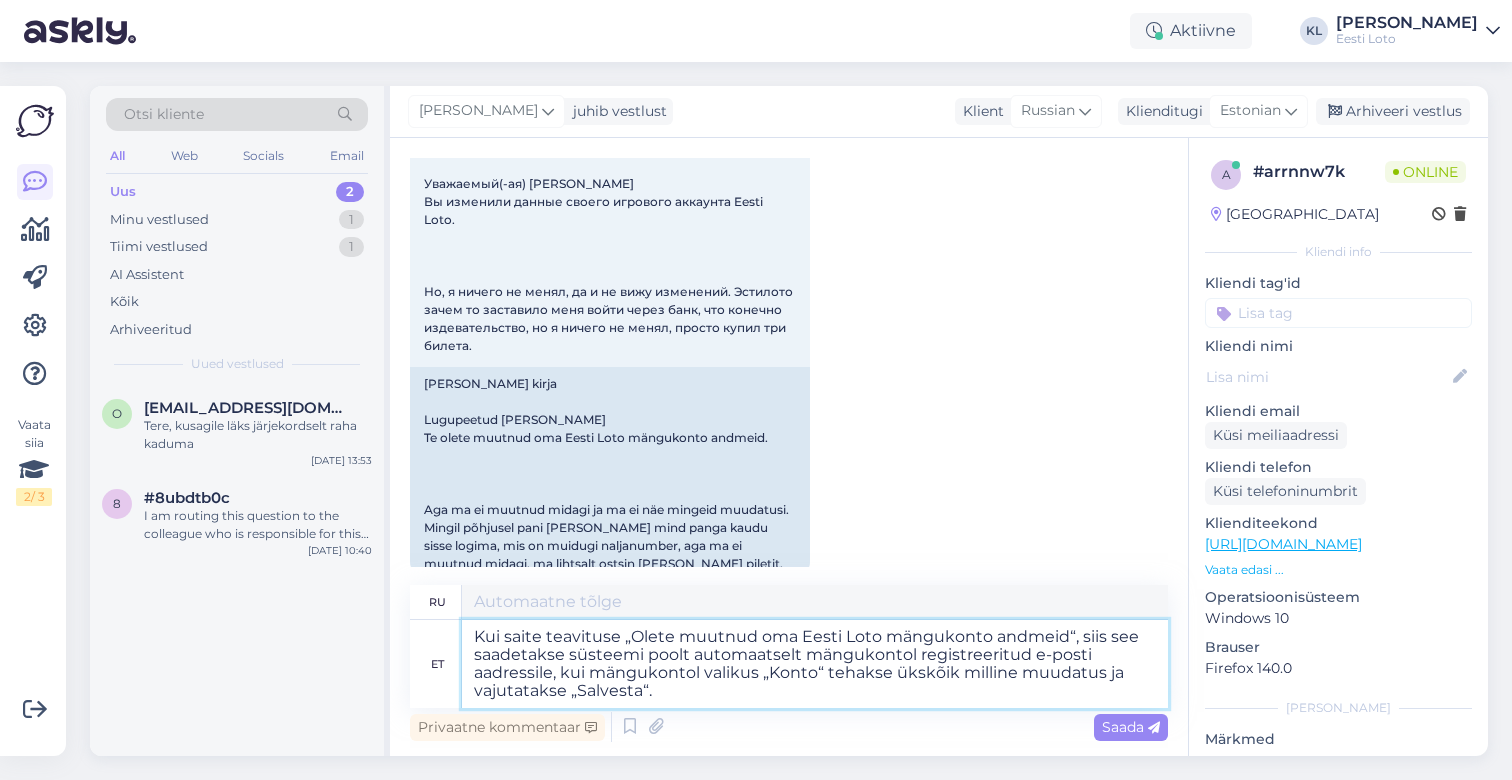 type on "Если вы получили уведомление «Вы изменили данные своего игрового аккаунта Eesti Loto», оно будет автоматически отправлено системой на адрес электронной почты, зарегистрированный в игровом аккаунте, при внесении любых изменений в опцию «Аккаунт» в игровом аккаунте и нажатии кнопки «Сохранить»." 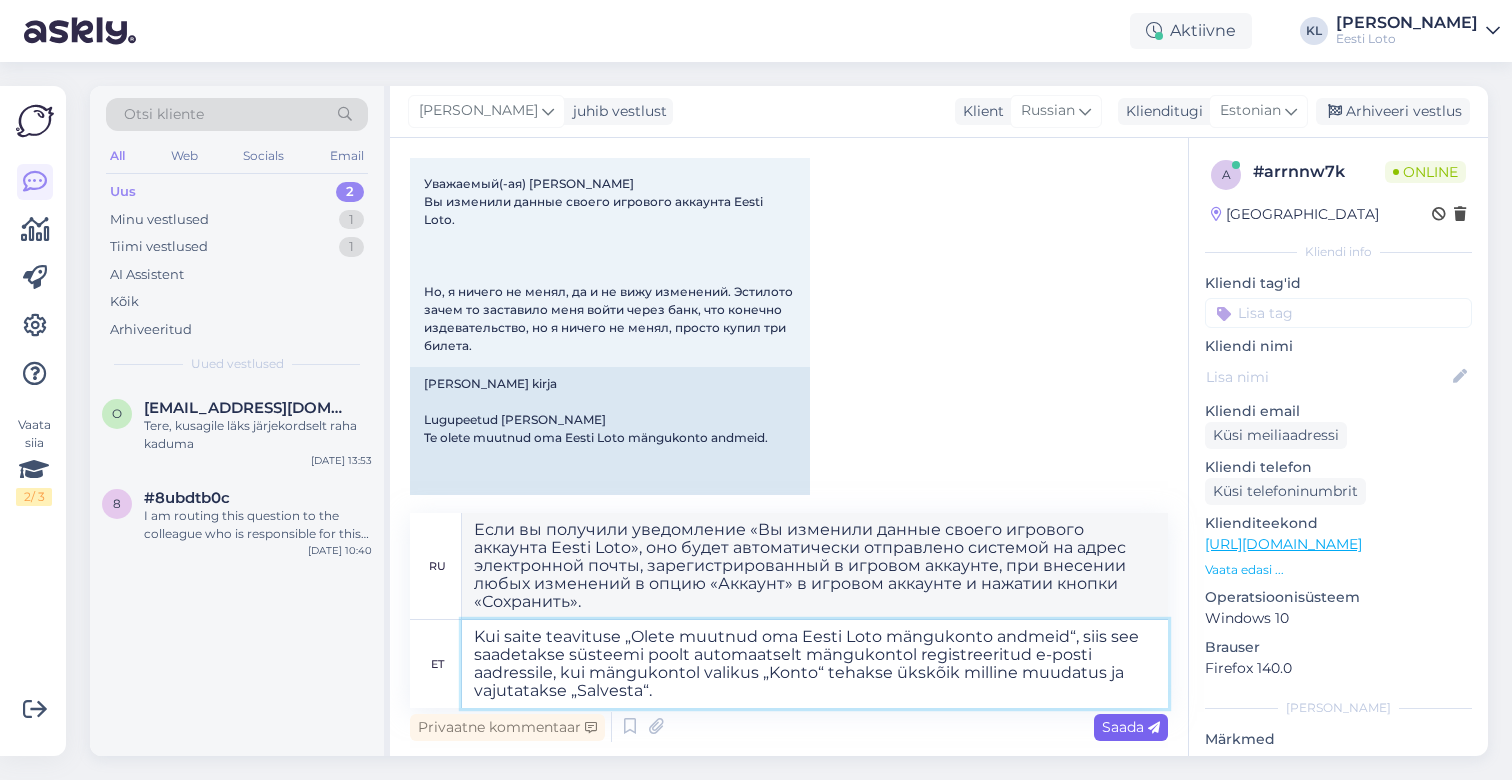 type on "Kui saite teavituse „Olete muutnud oma Eesti Loto mängukonto andmeid“, siis see saadetakse süsteemi poolt automaatselt mängukontol registreeritud e-posti aadressile, kui mängukontol valikus „Konto“ tehakse ükskõik milline muudatus ja vajutatakse „Salvesta“." 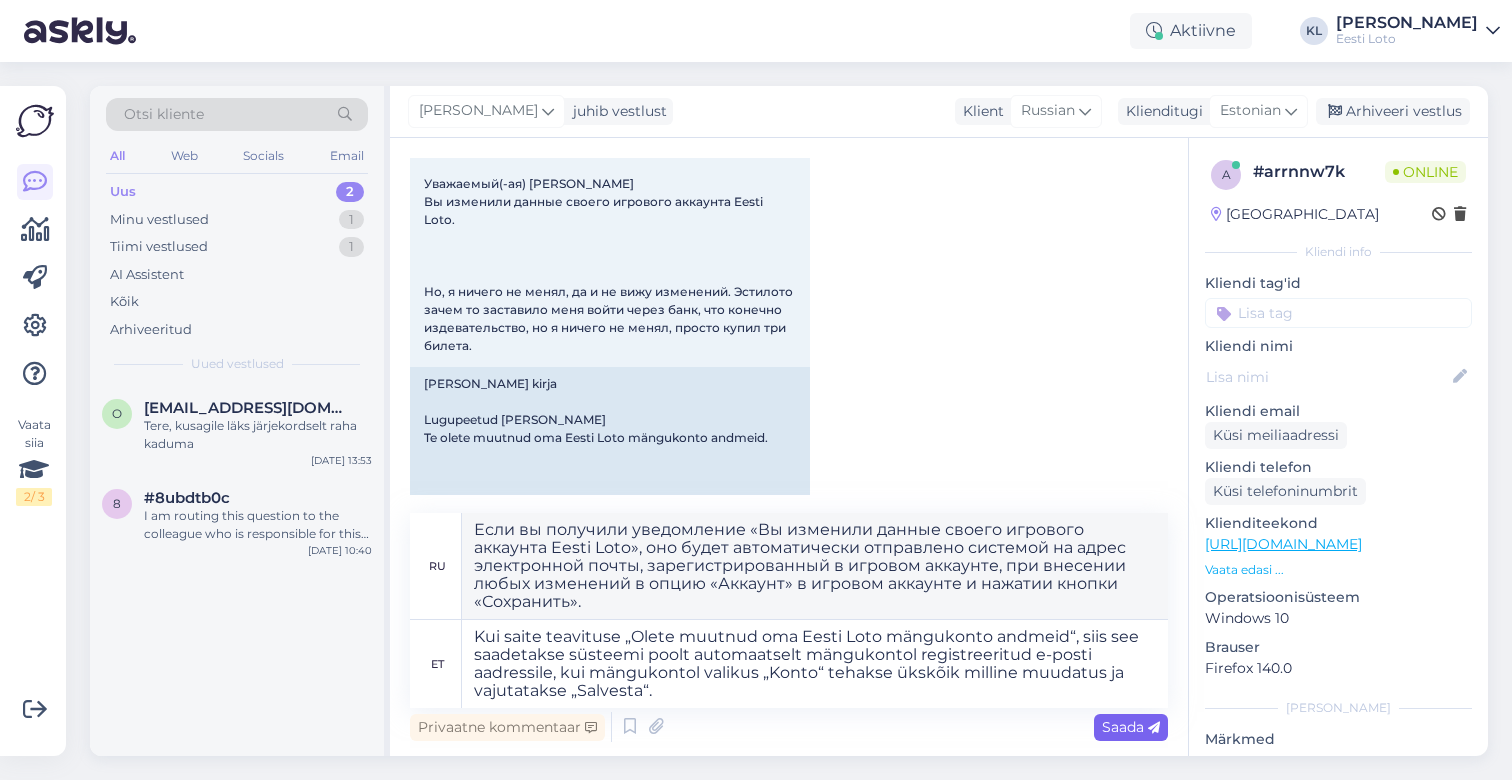 click on "Saada" at bounding box center [1131, 727] 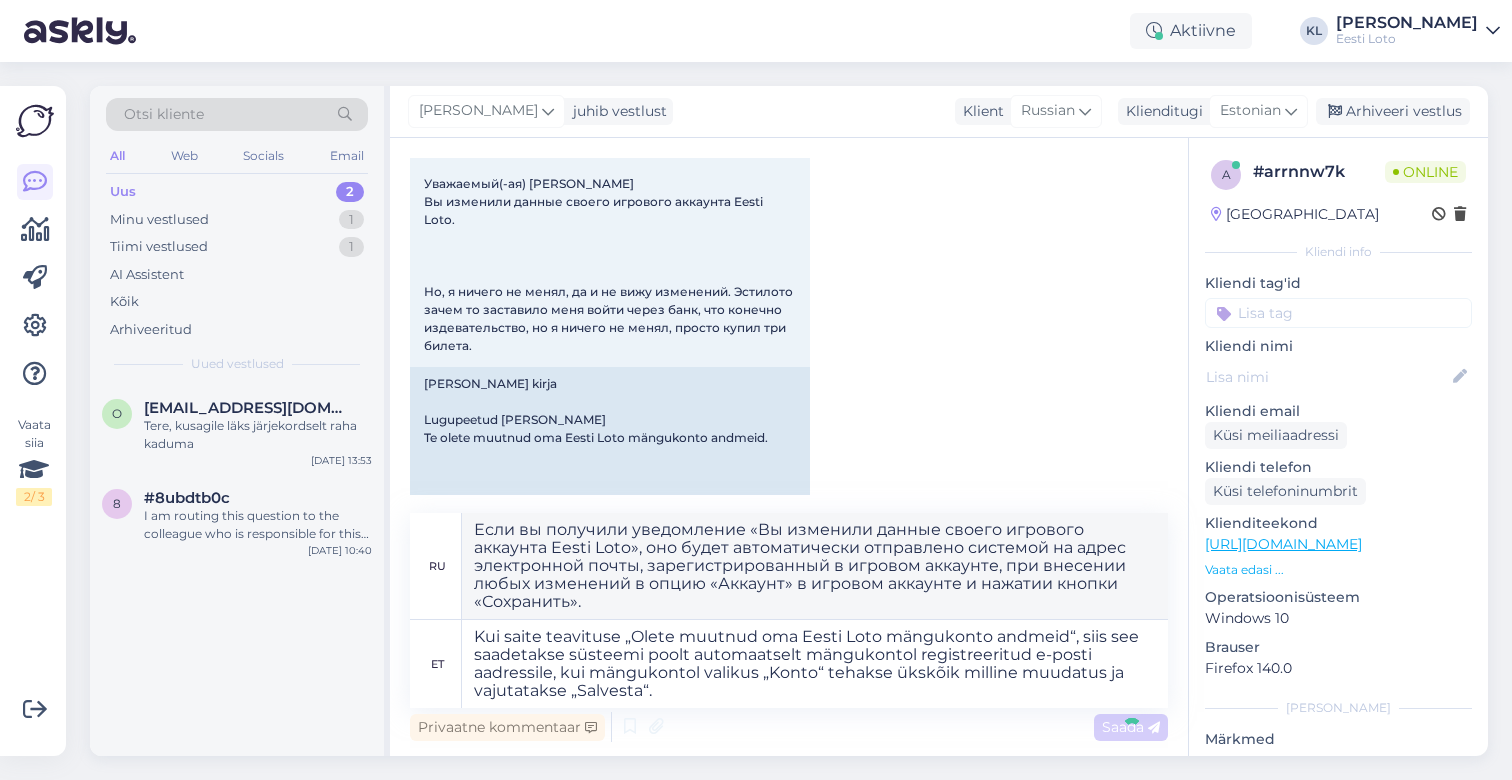 type 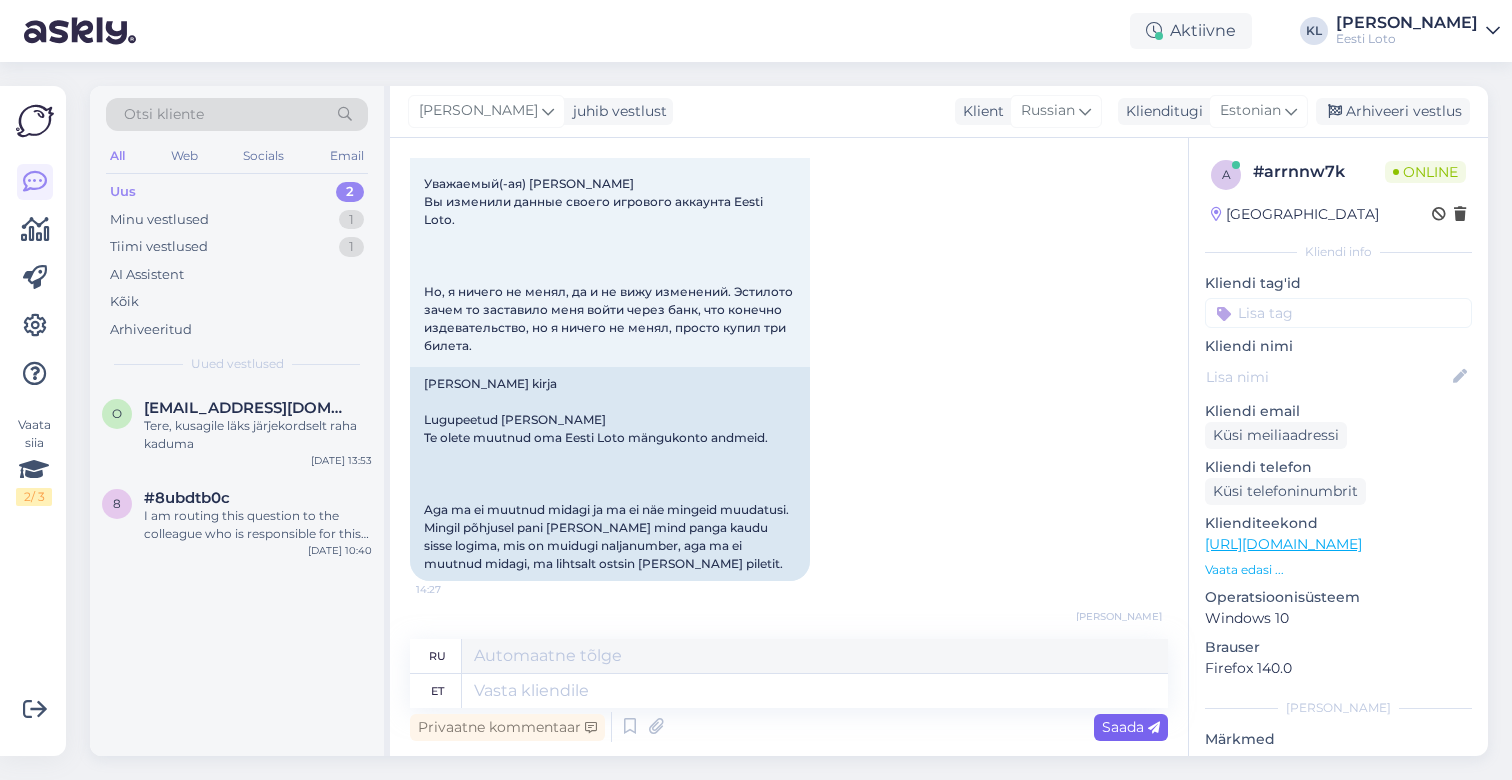 scroll, scrollTop: 1237, scrollLeft: 0, axis: vertical 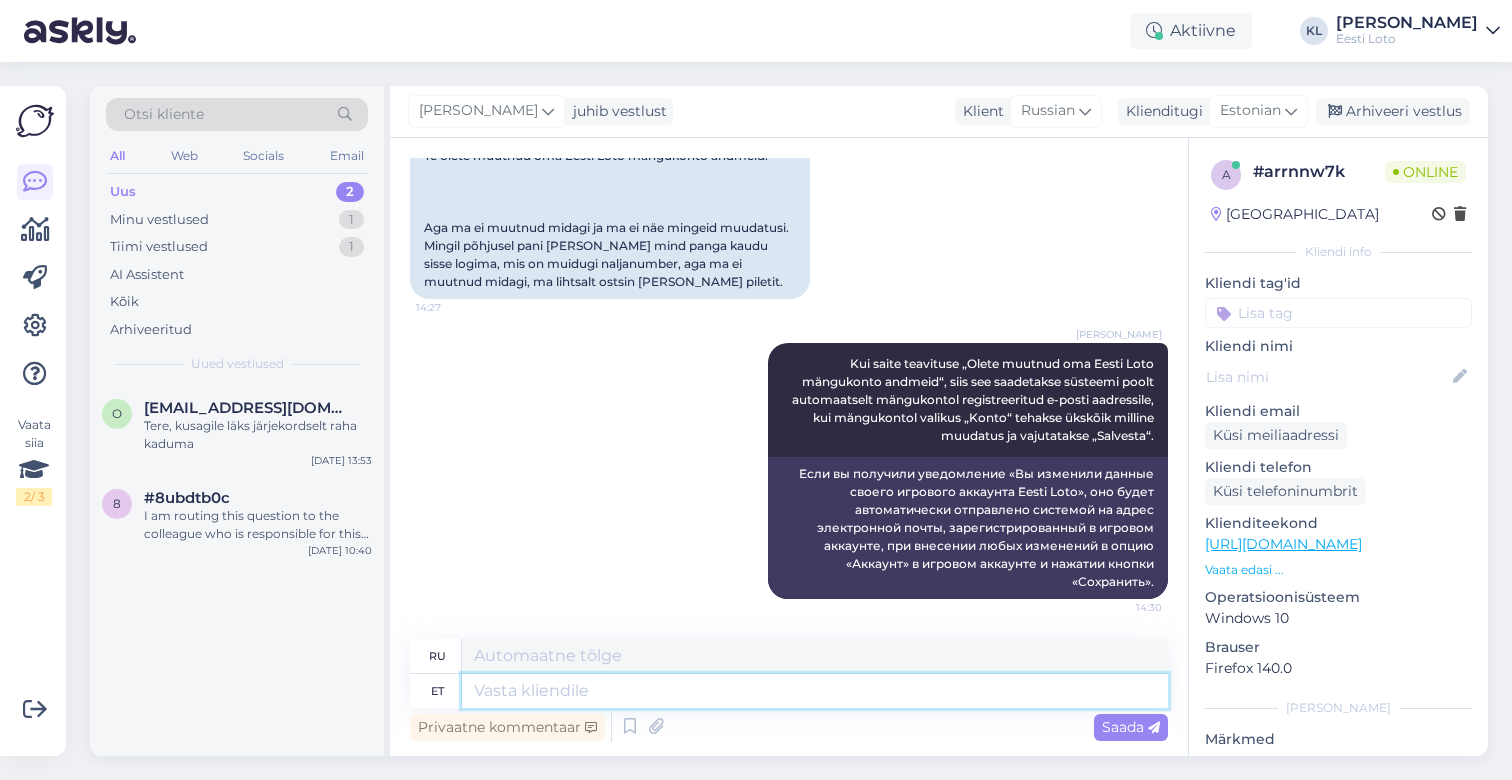 click at bounding box center (815, 691) 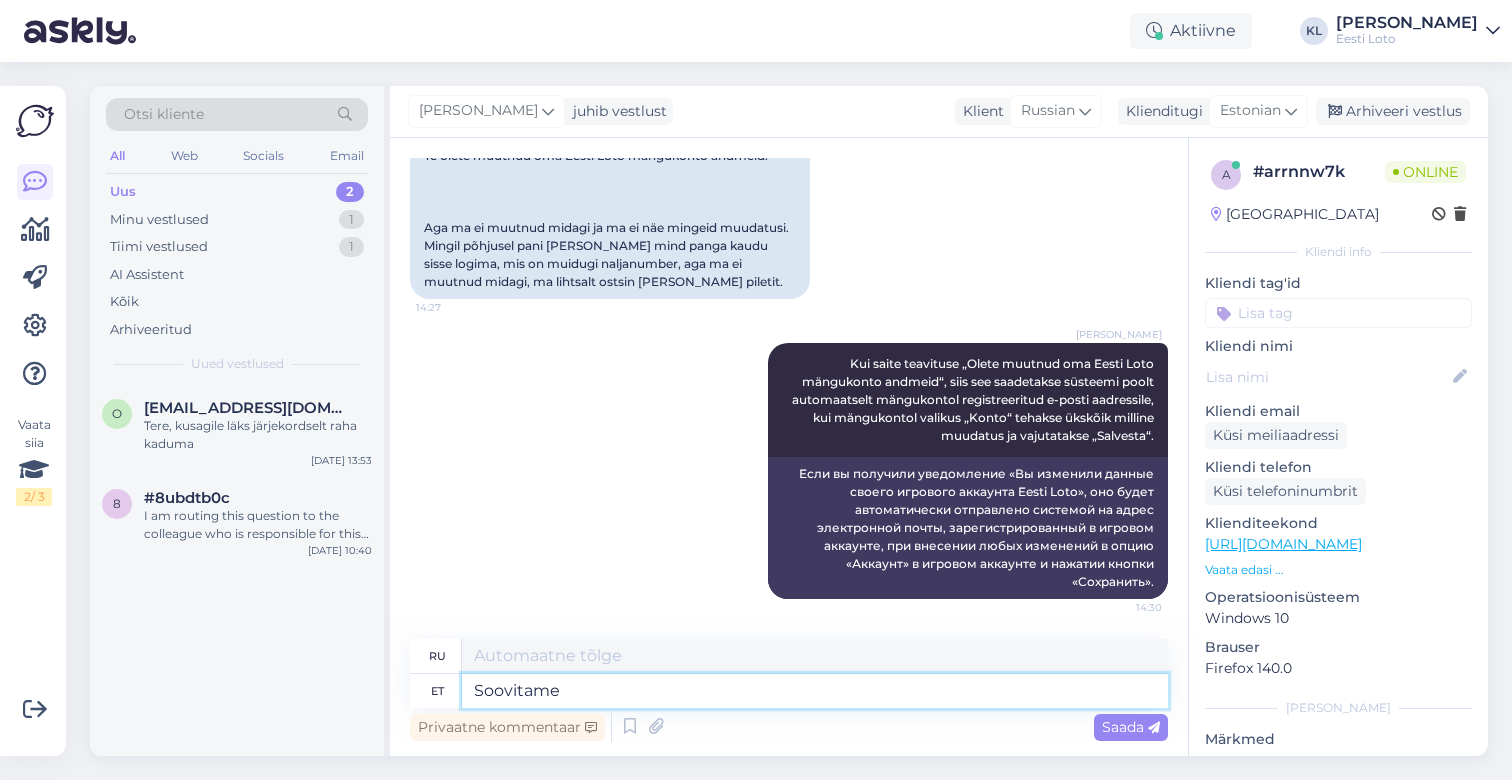 type on "Soovitame i" 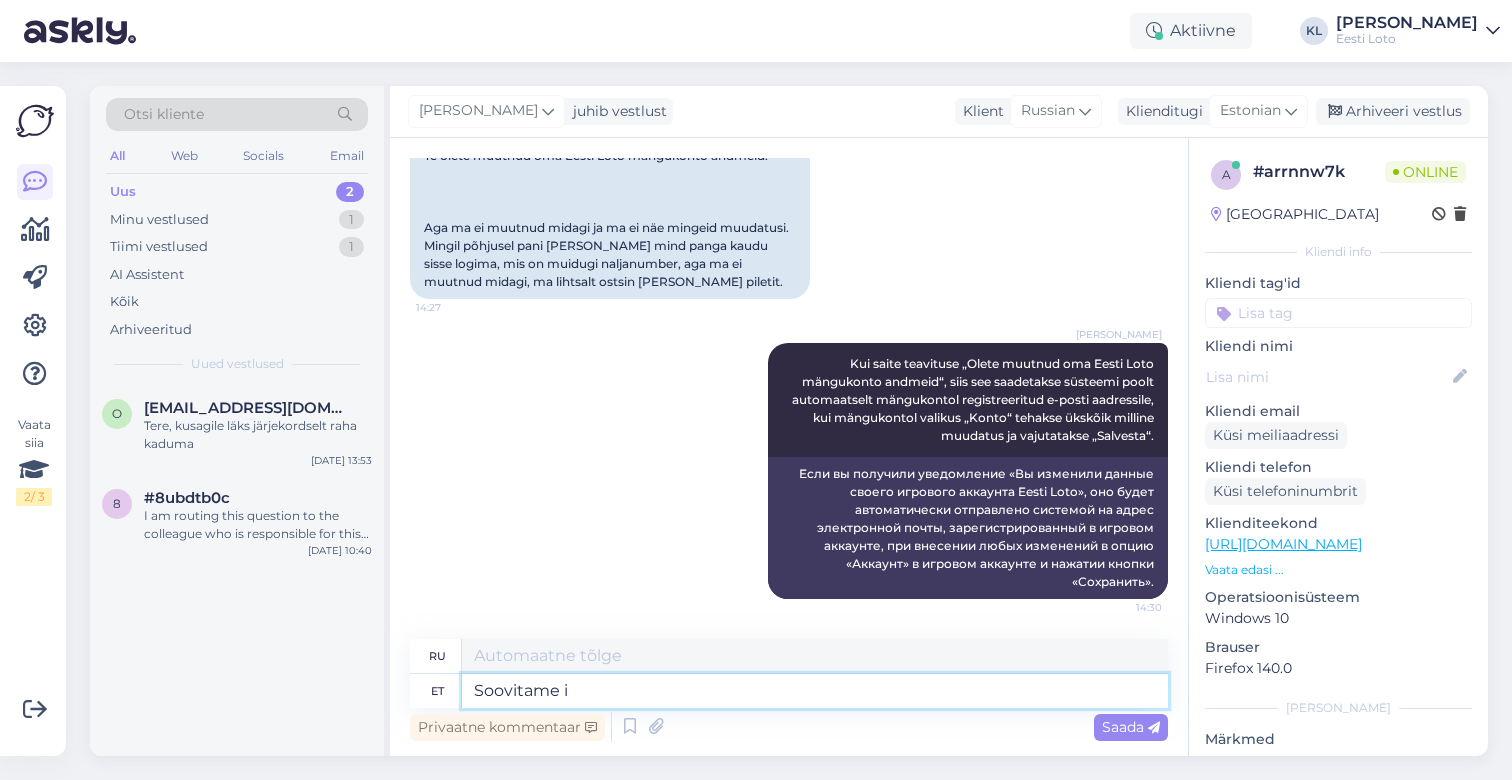 type on "Мы рекомендуем" 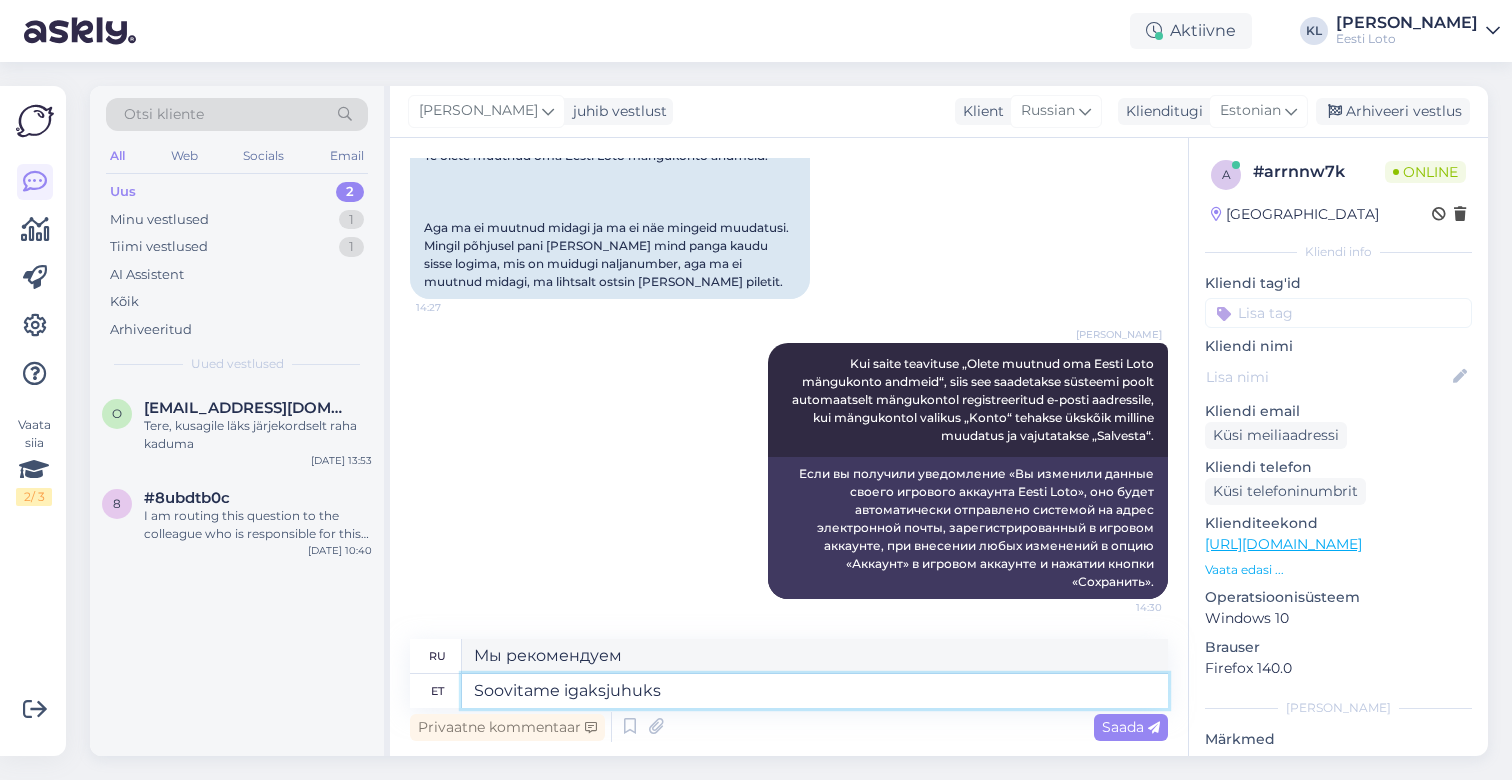 type on "Soovitame igaksjuhuks m" 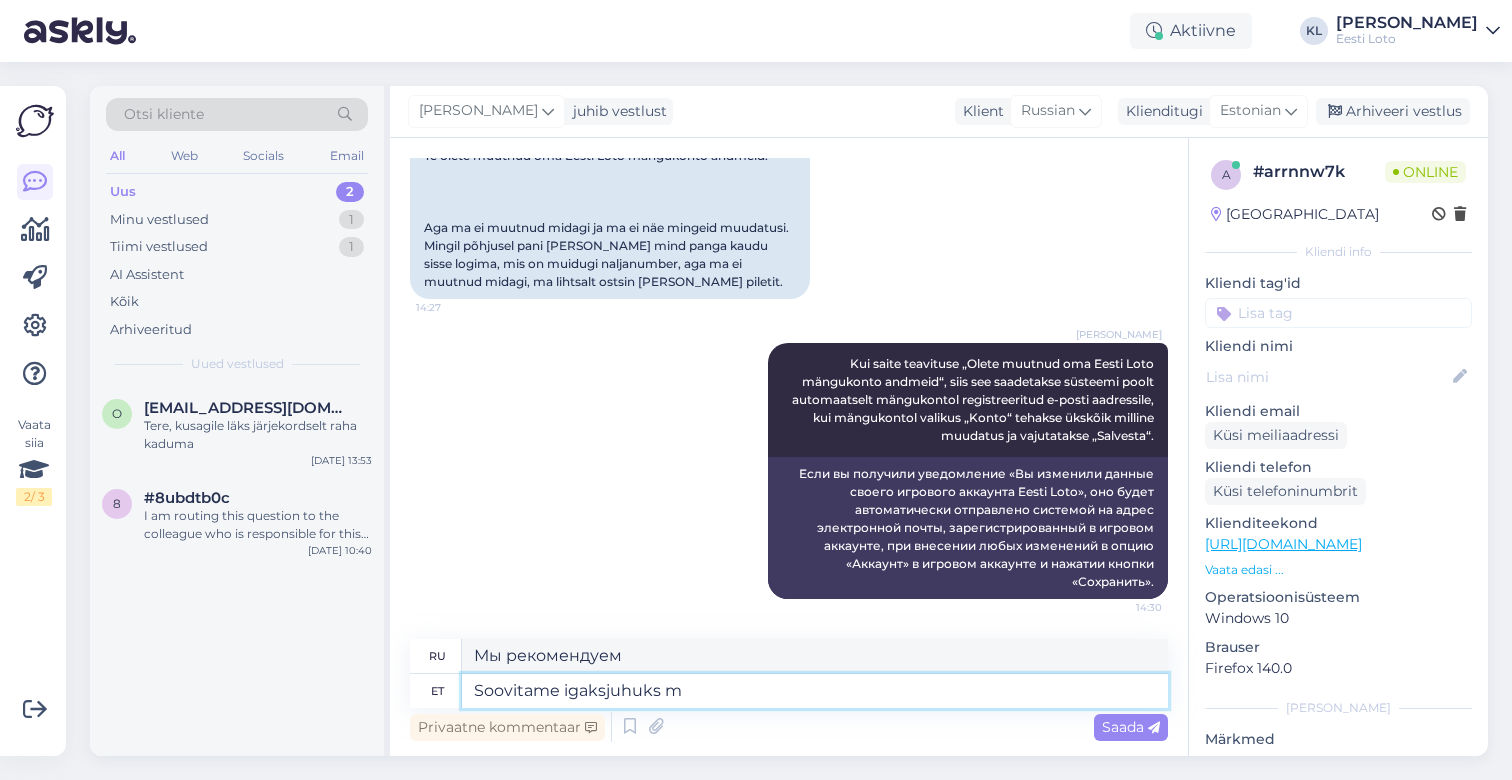type on "Мы рекомендуем на всякий случай" 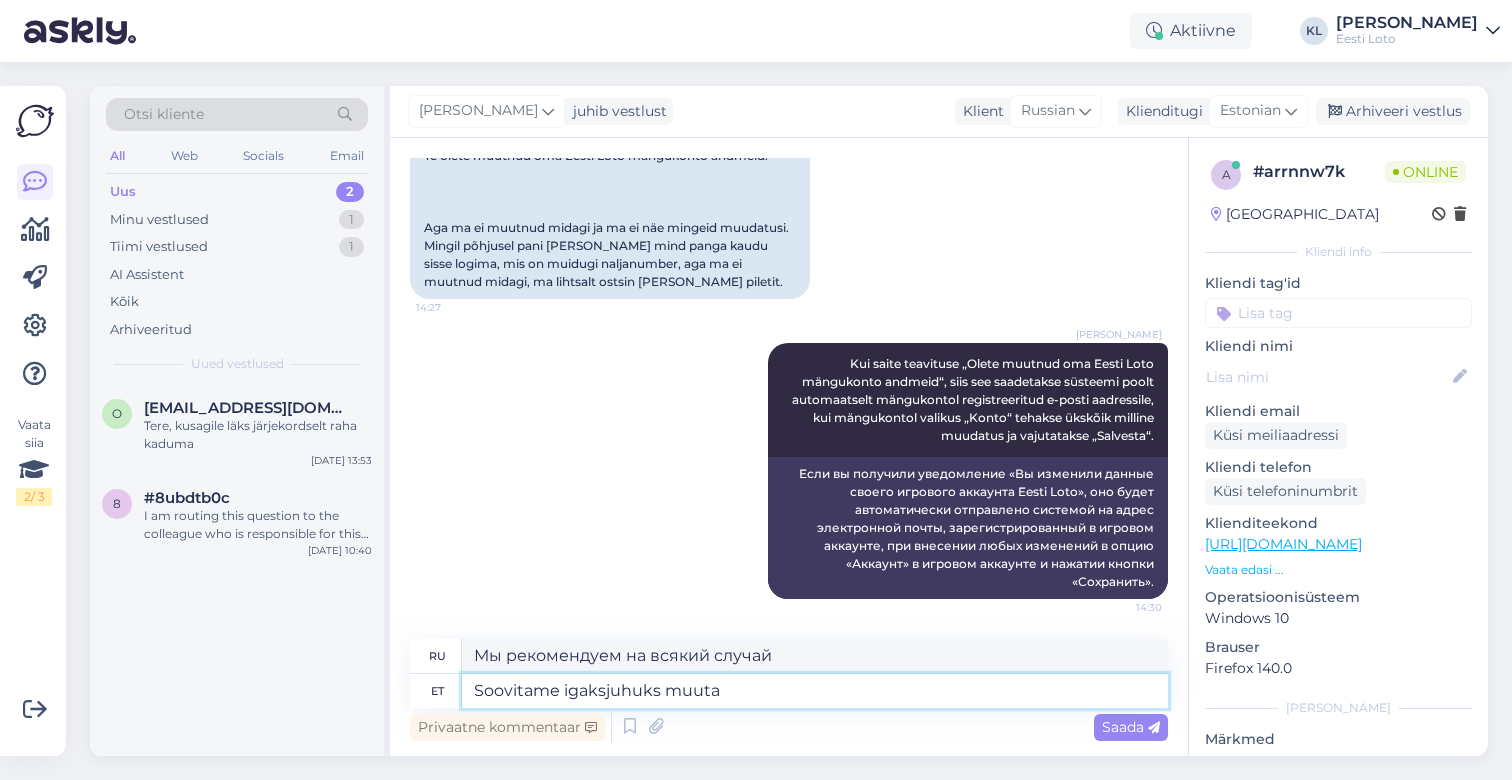 type on "Soovitame igaksjuhuks muuta" 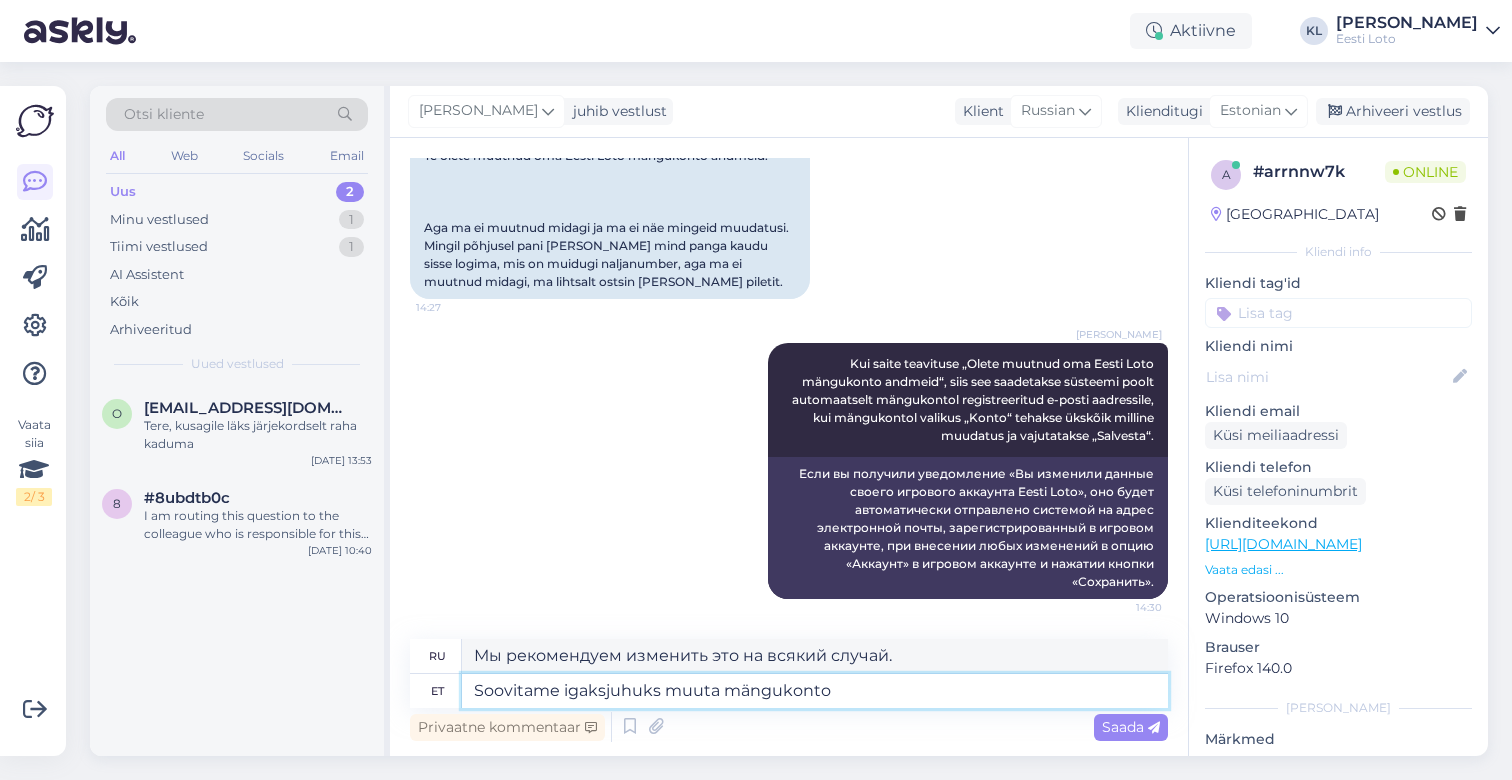 type on "Soovitame igaksjuhuks muuta mängukonto" 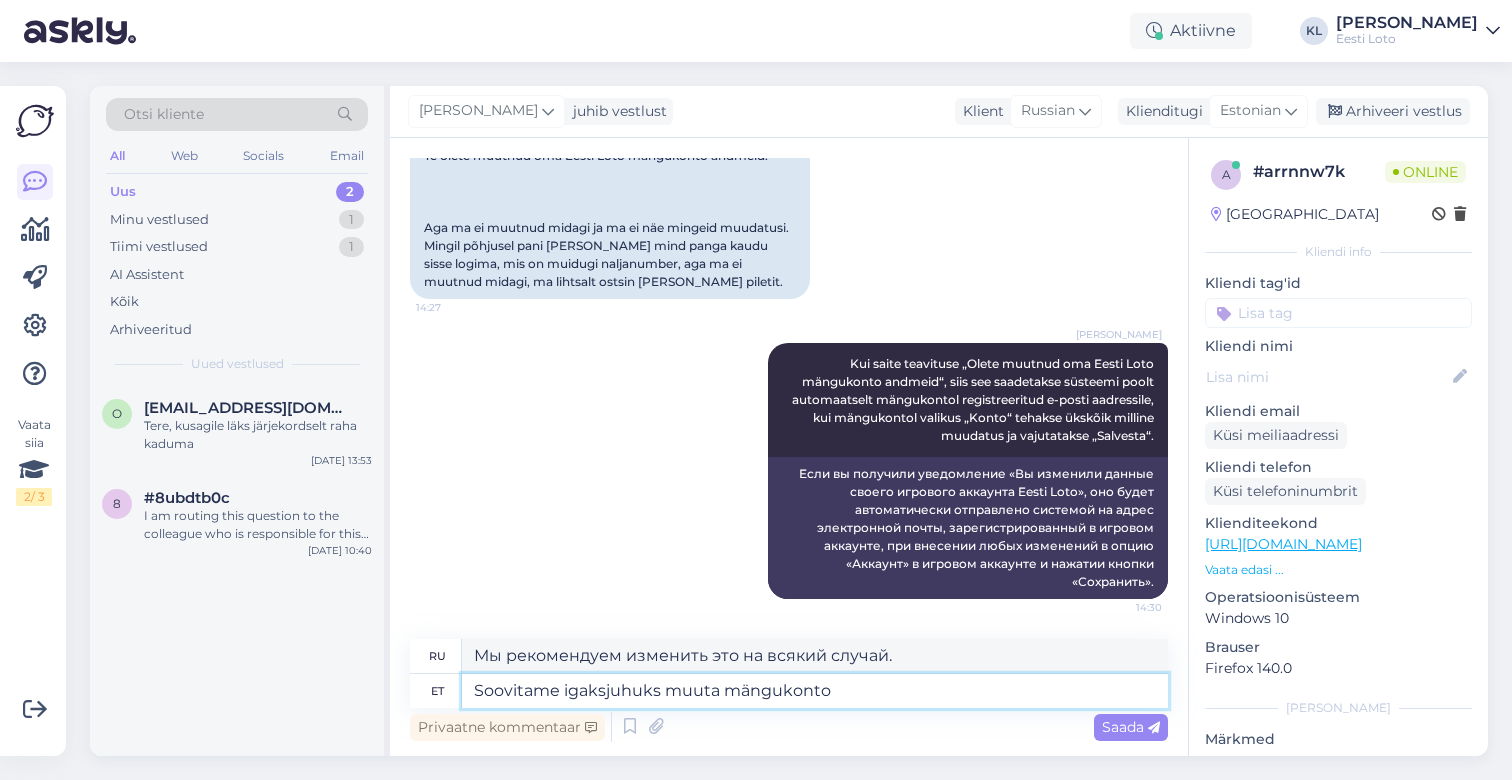 type on "На всякий случай рекомендуем сменить игровой аккаунт." 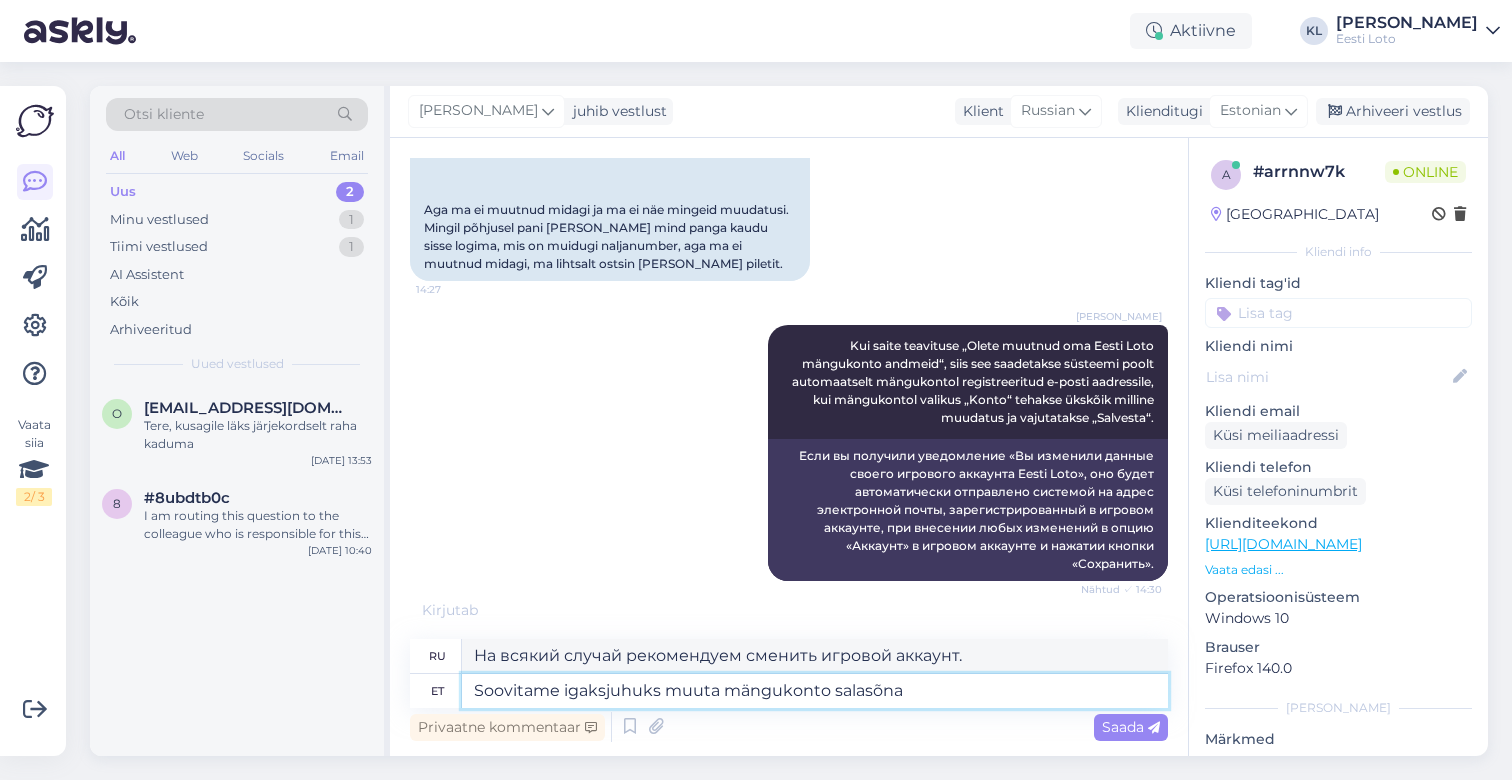 type on "Soovitame igaksjuhuks muuta mängukonto salasõna" 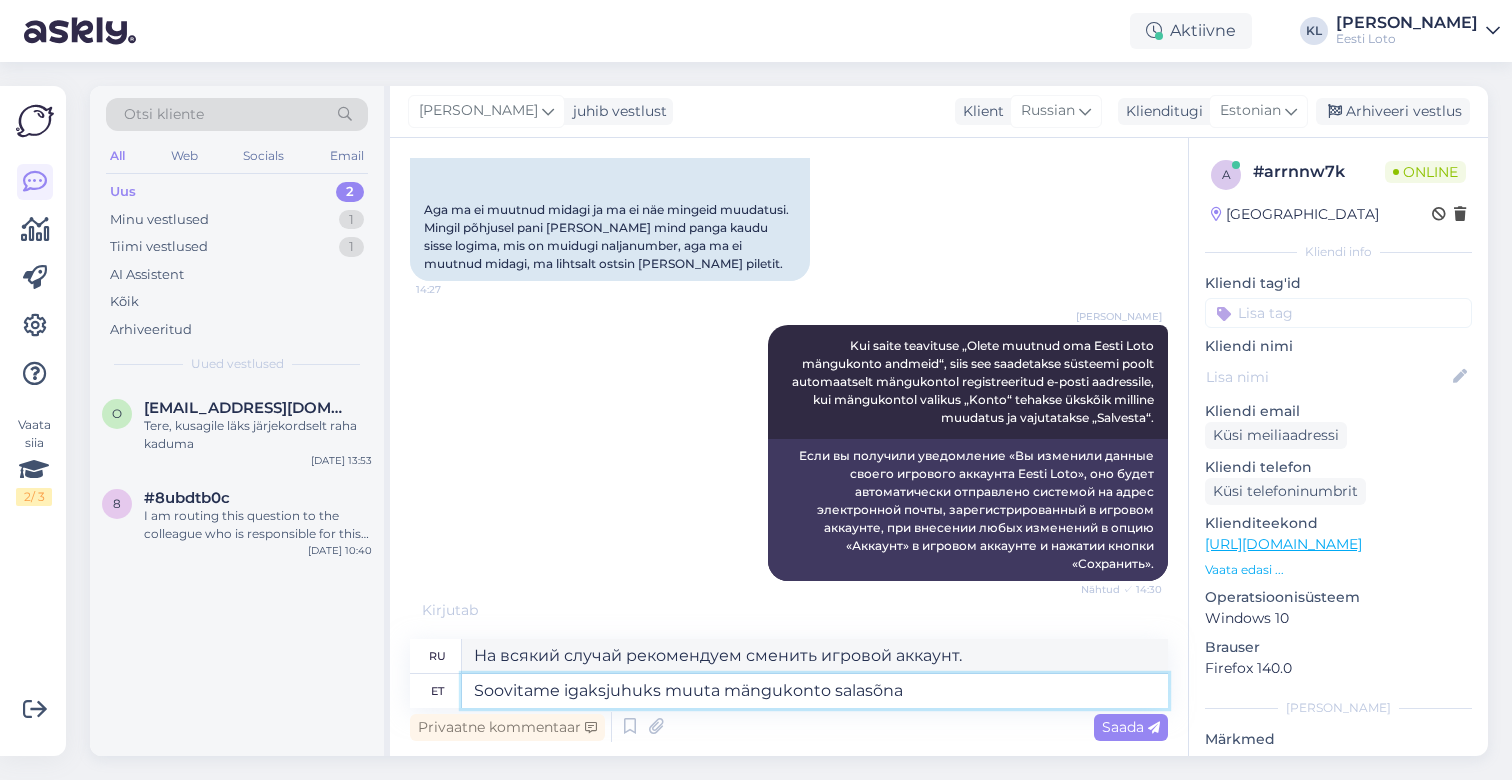 type on "На всякий случай рекомендуем сменить пароль вашего игрового аккаунта." 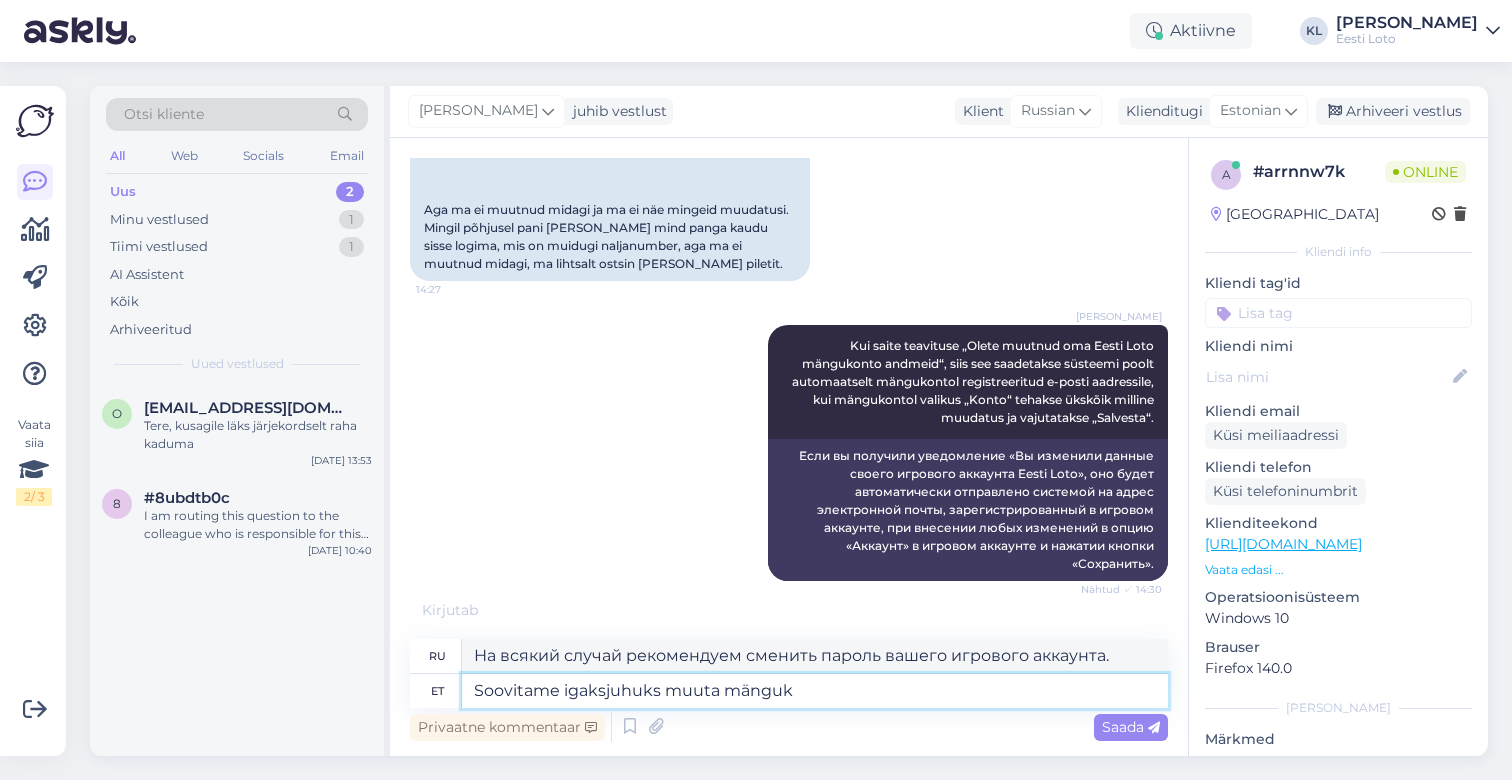 type on "Soovitame igaksjuhuks muuta mängu" 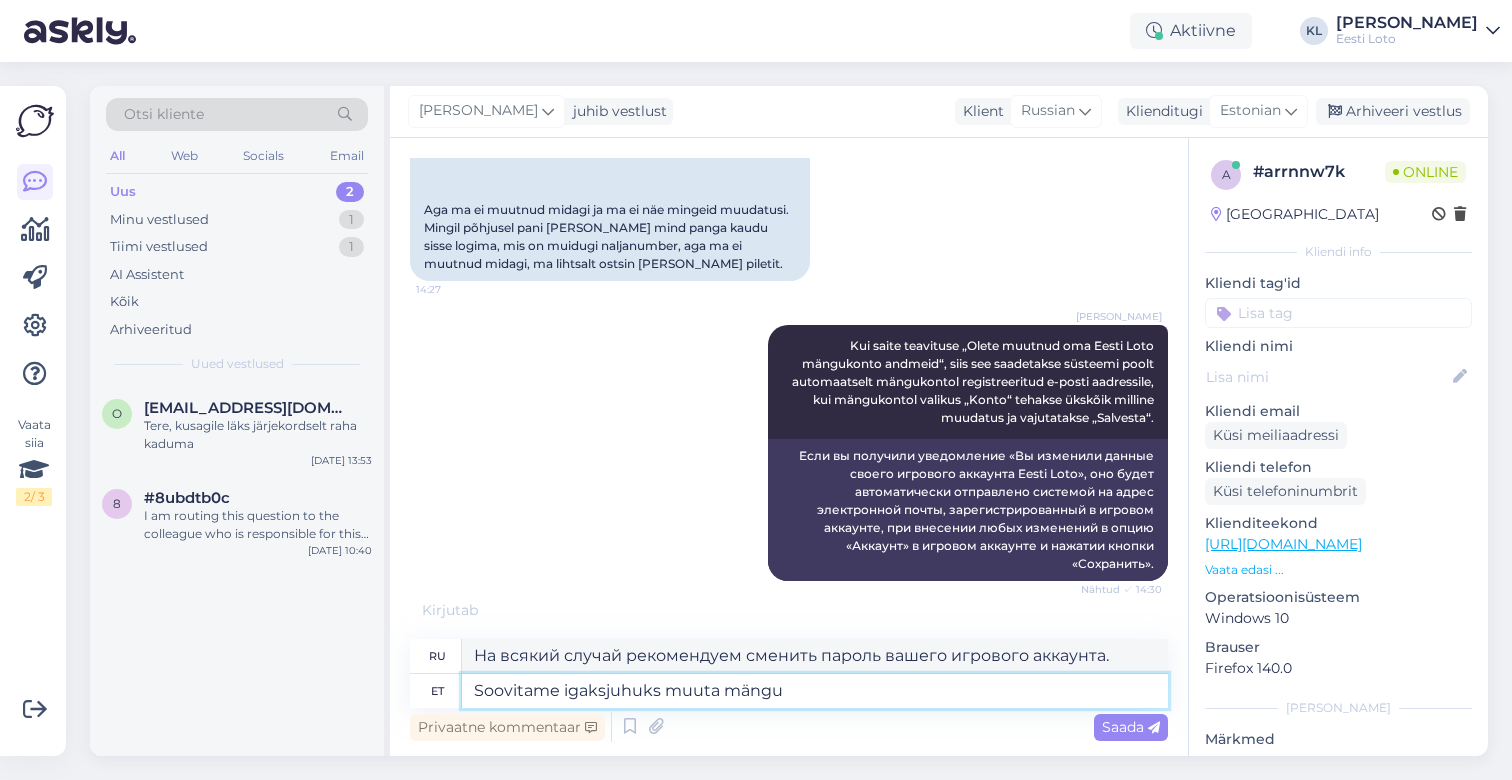 type on "На всякий случай рекомендуем сменить игровой аккаунт." 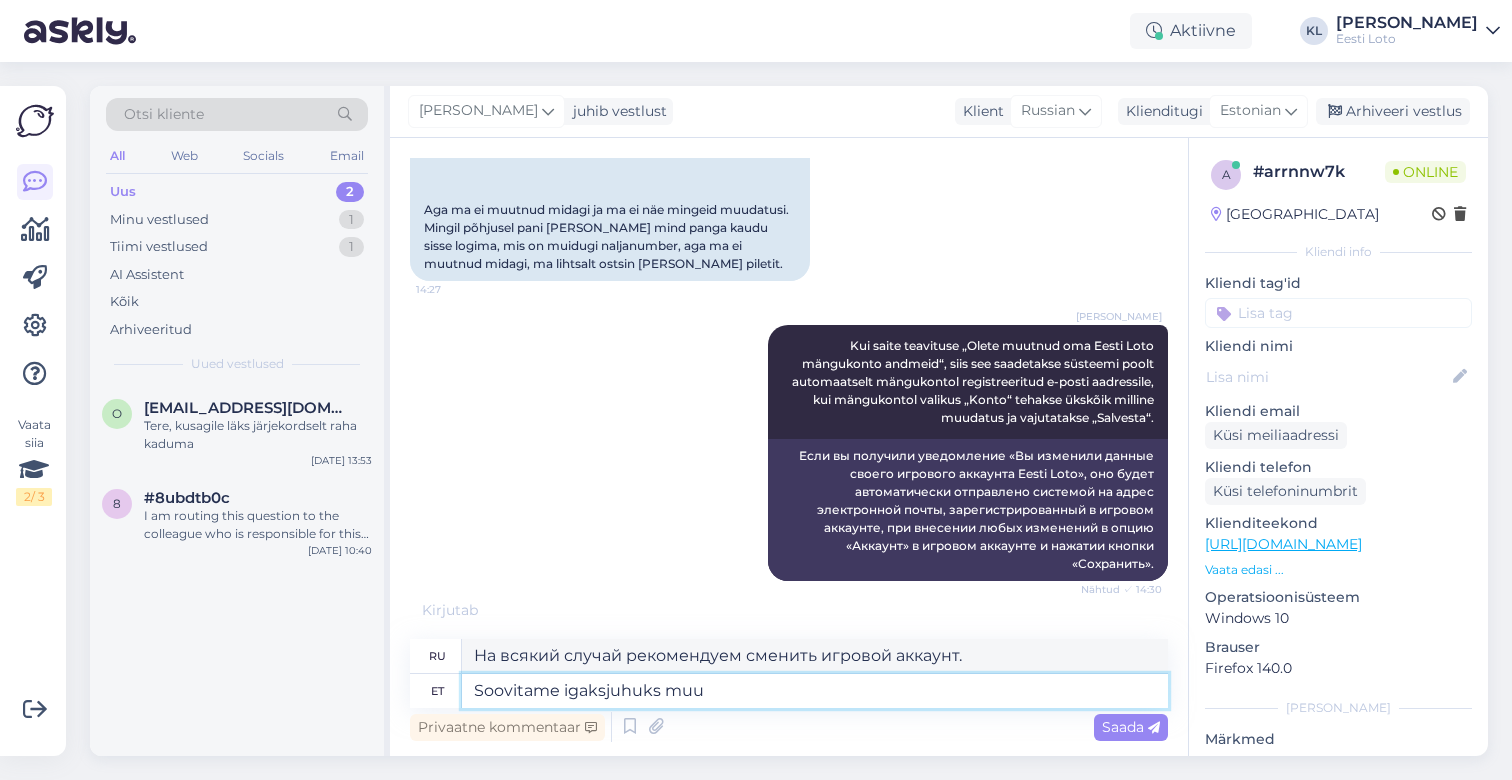 type on "Soovitame igaksjuhuks mu" 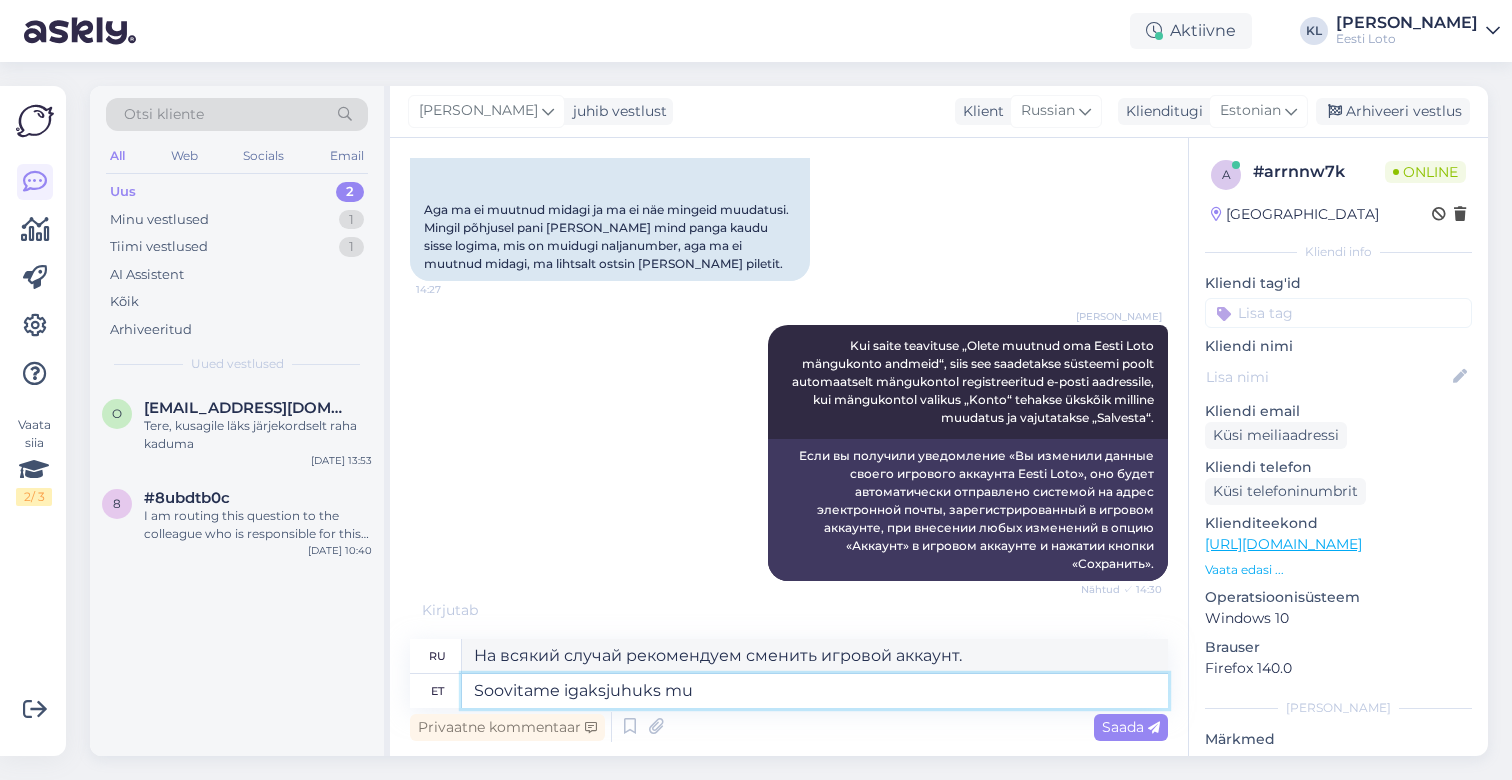 type on "Мы рекомендуем изменить это на всякий случай." 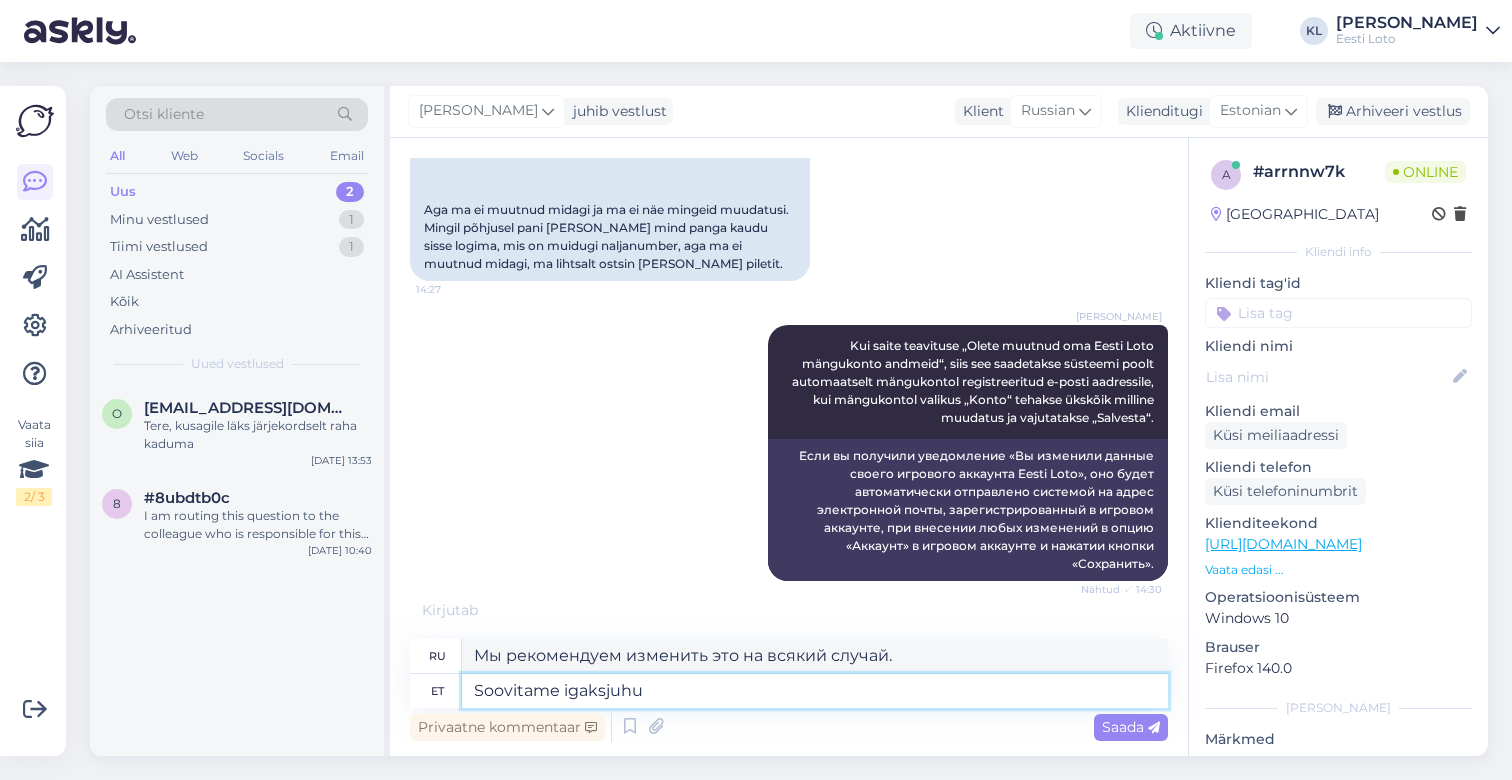 type on "Soovitame igaksjuh" 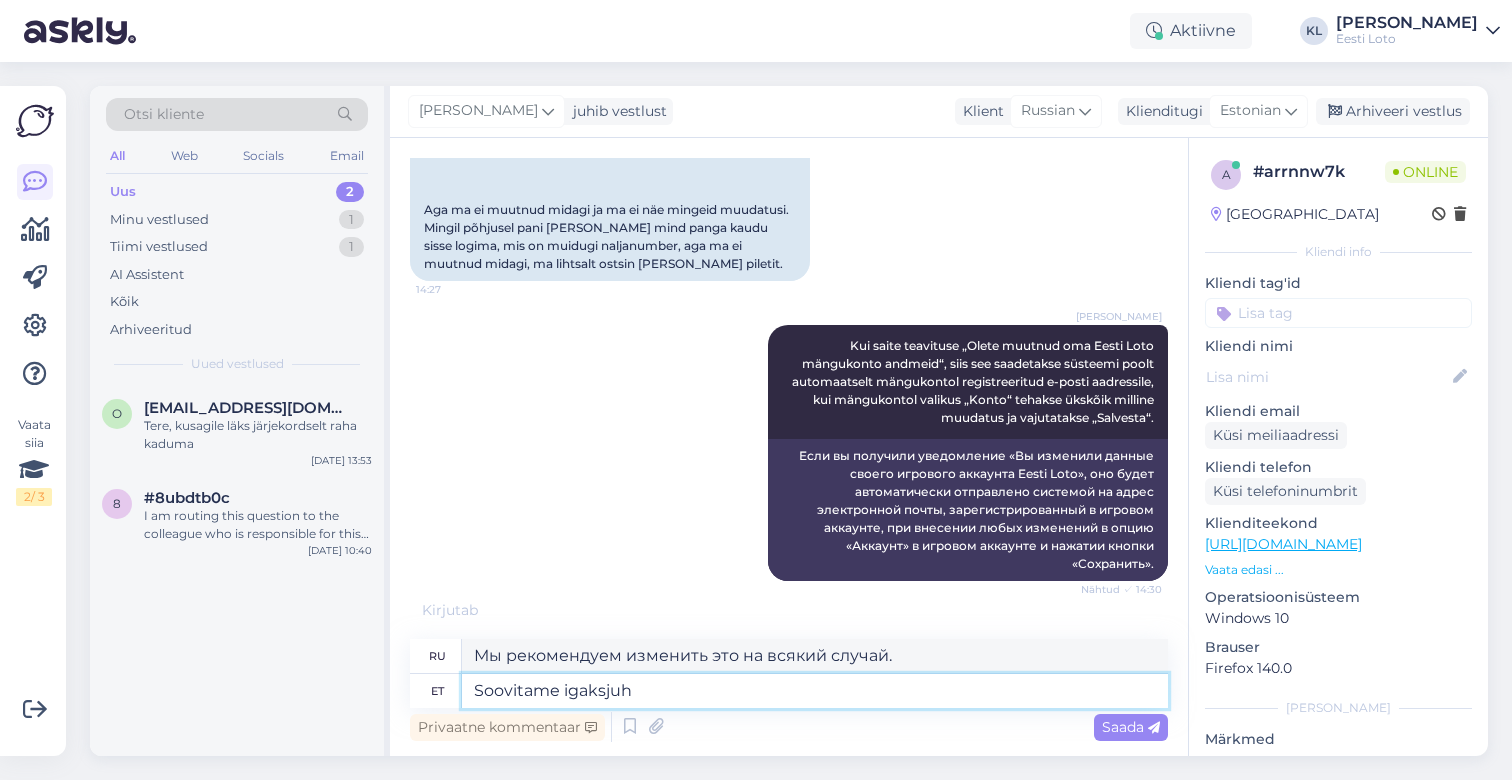 type on "Мы рекомендуем на всякий случай" 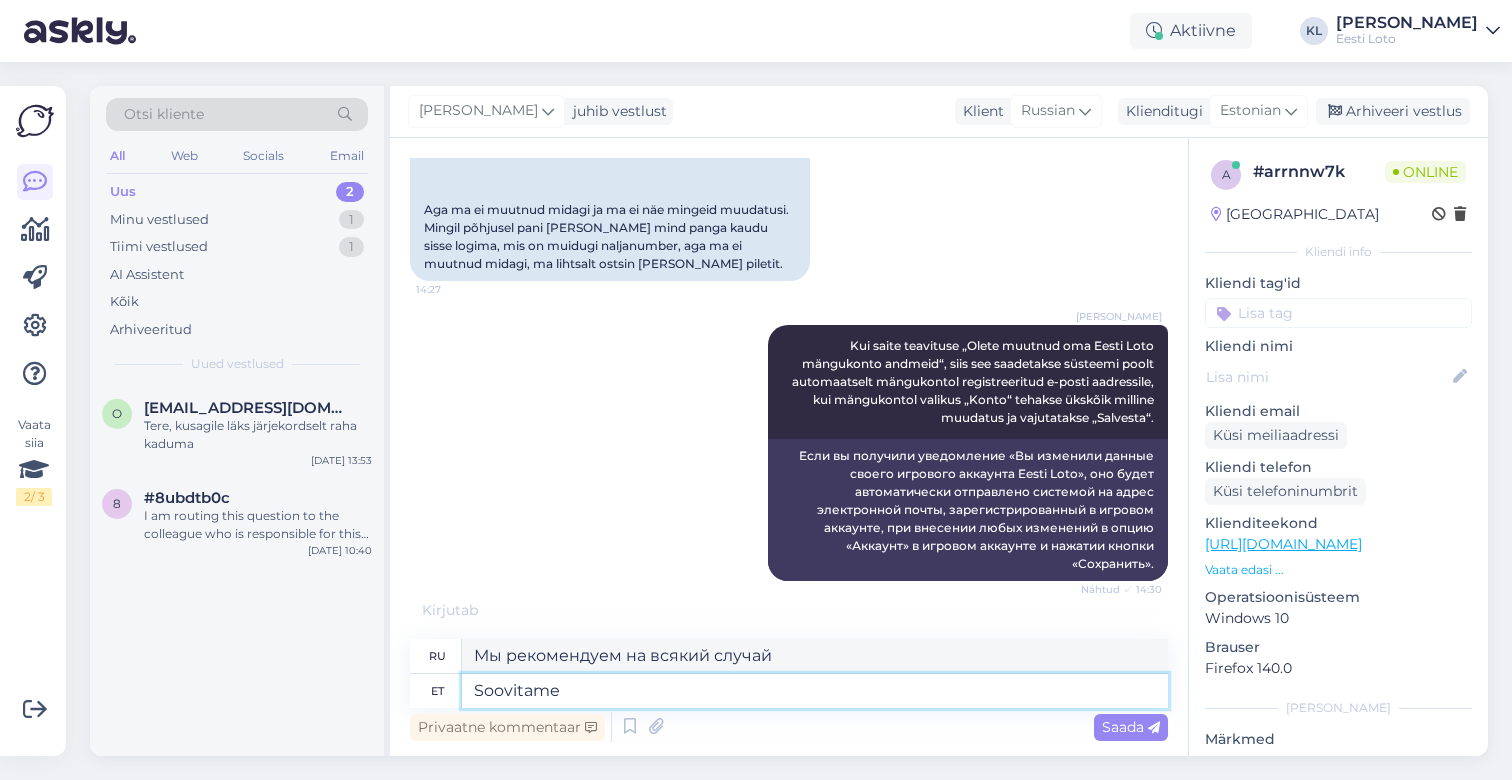 type on "Soovitam" 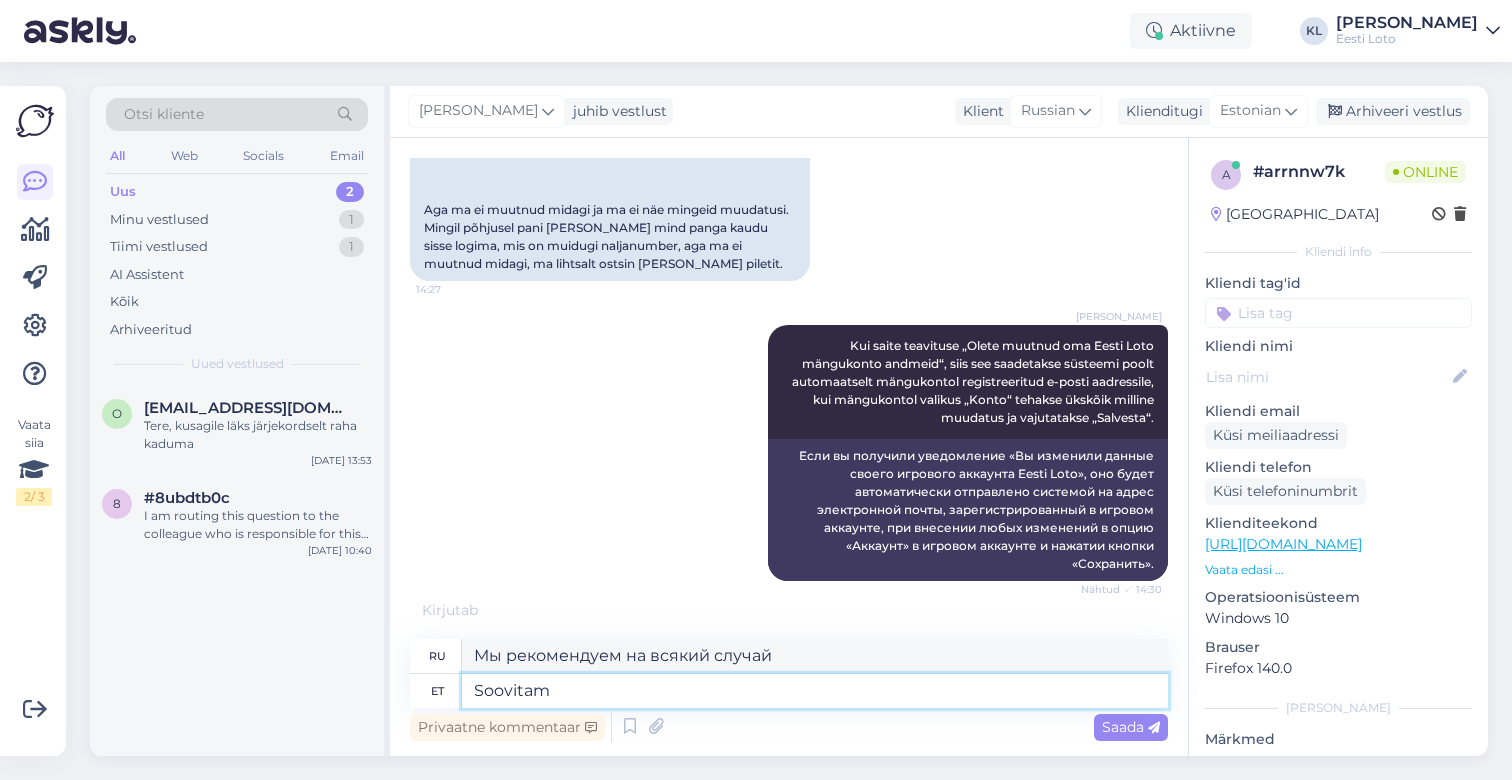 type on "Мы рекомендуем" 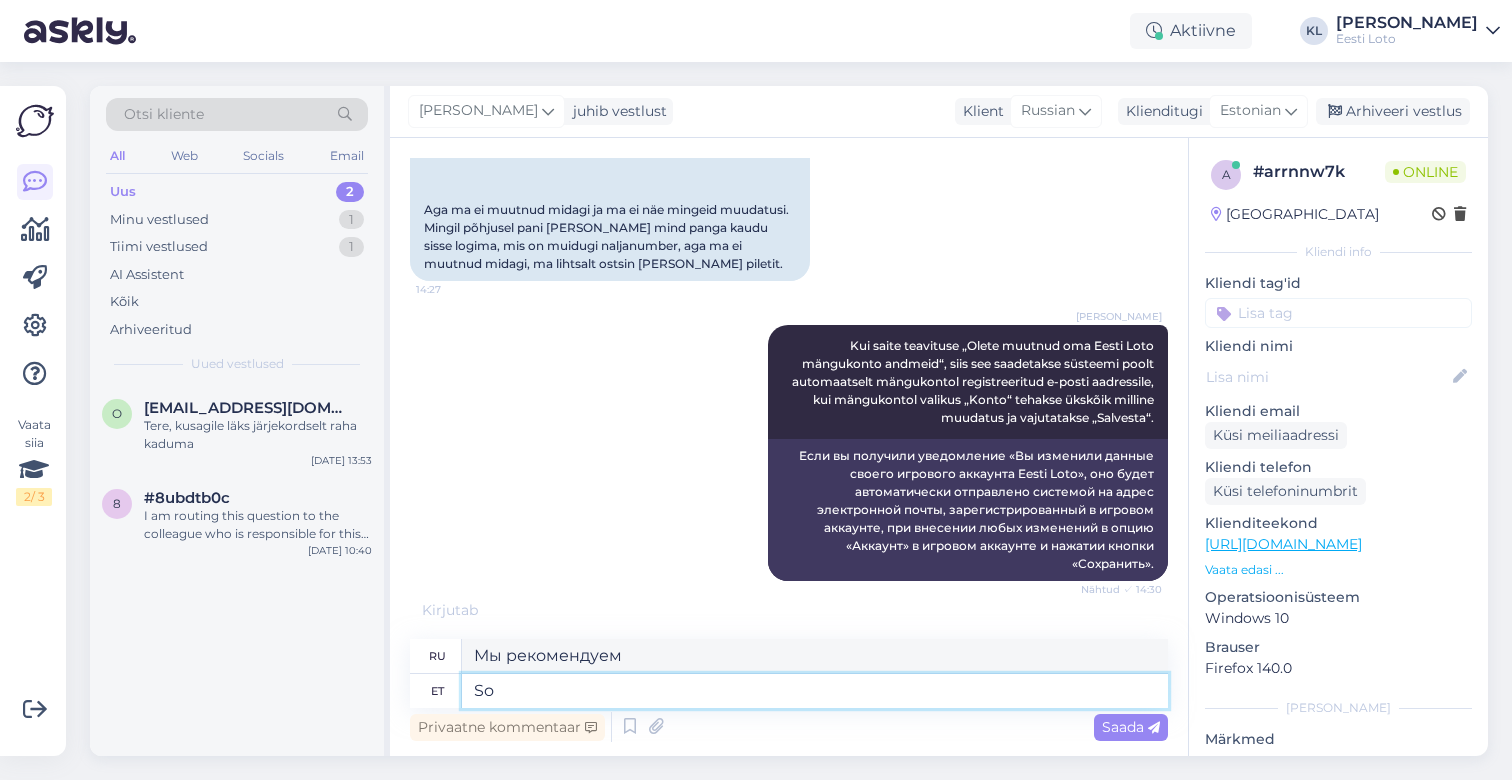 type on "S" 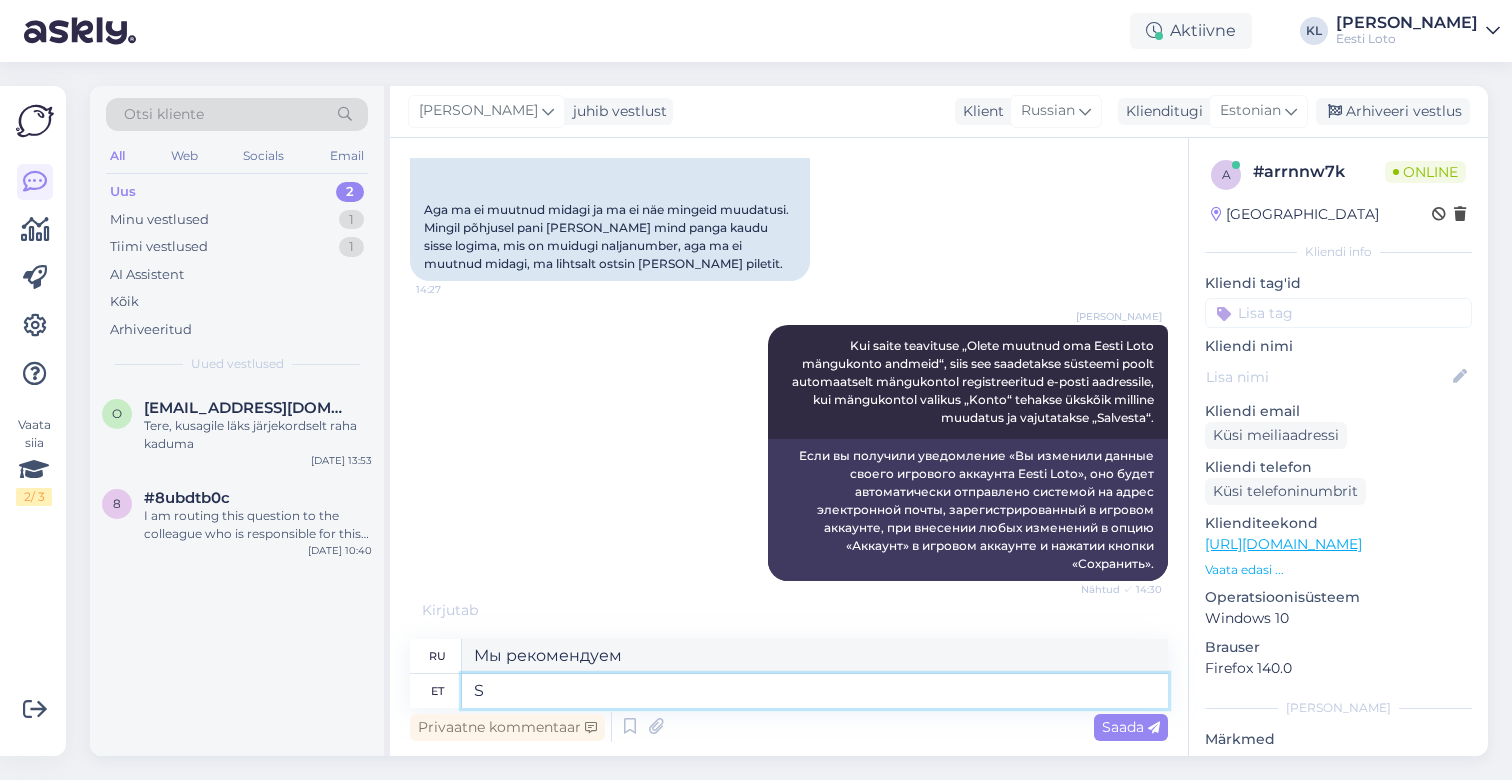type 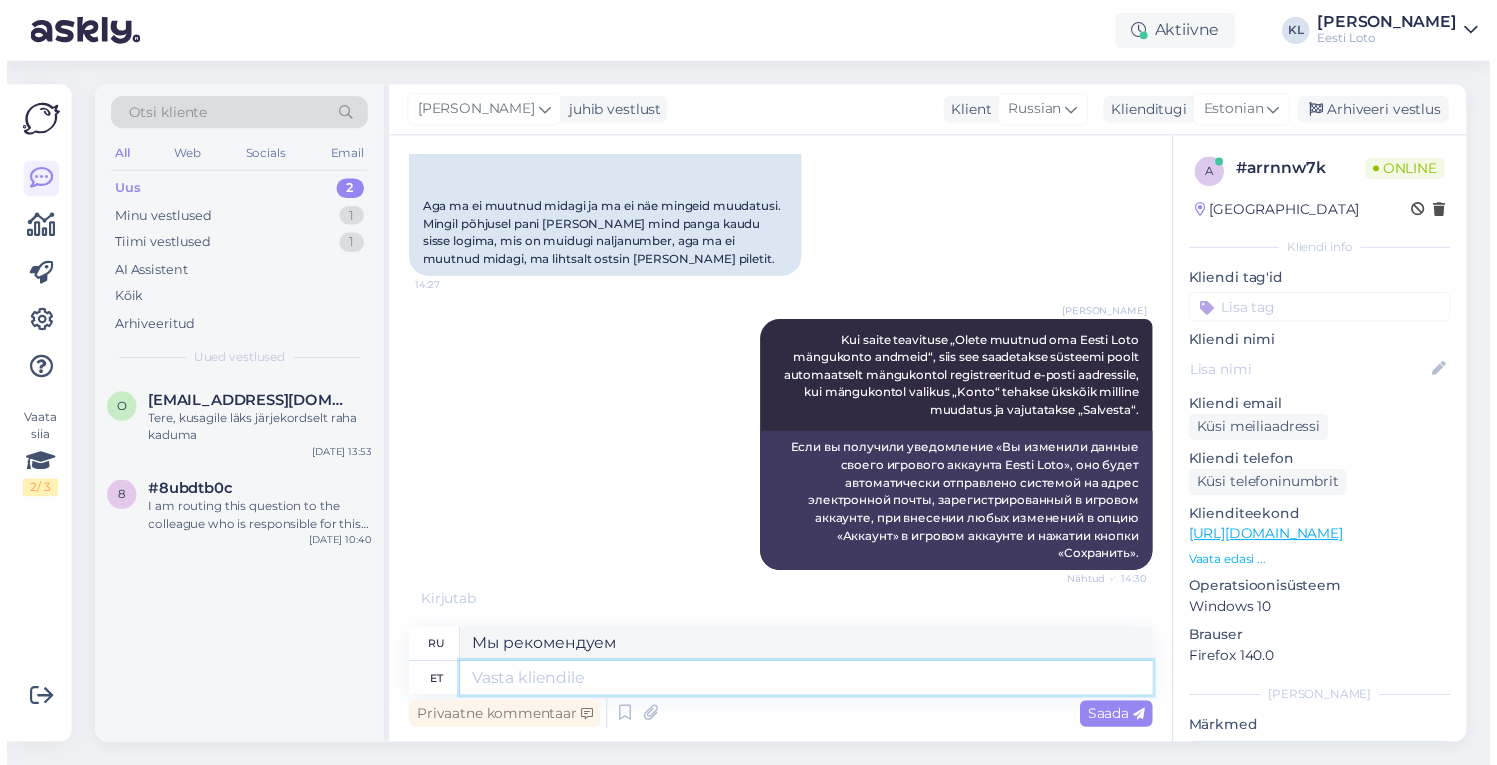 scroll, scrollTop: 1357, scrollLeft: 0, axis: vertical 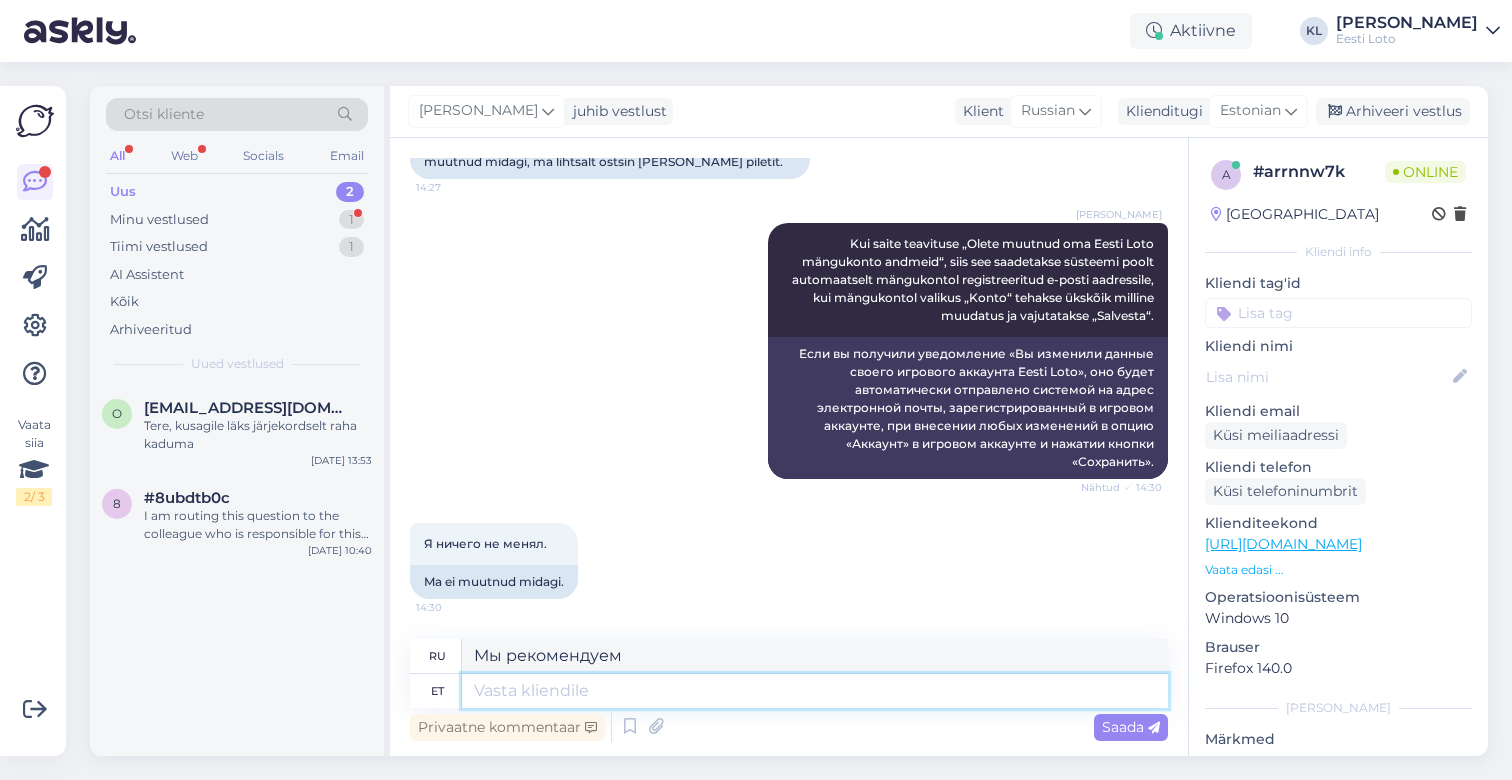 type 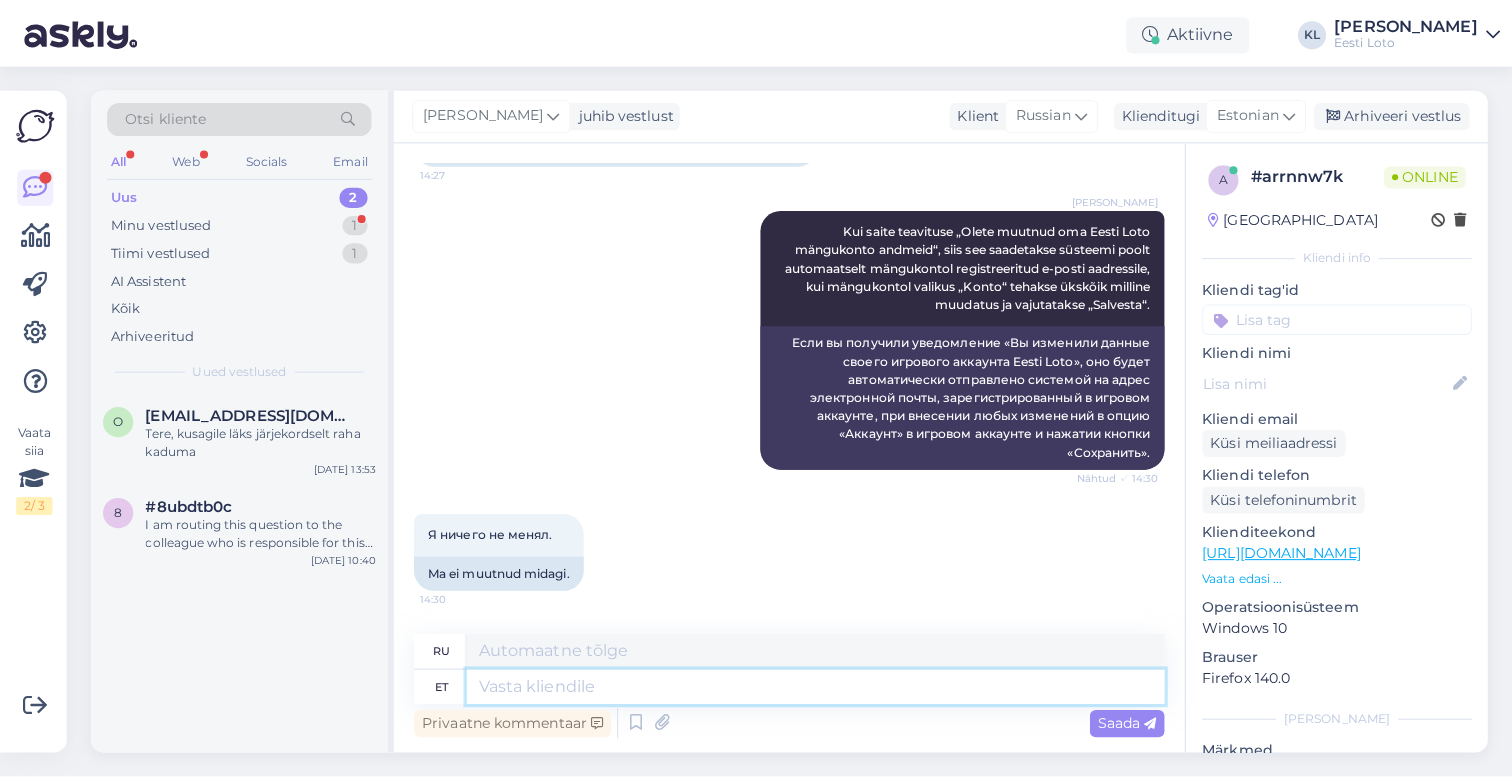 scroll, scrollTop: 1492, scrollLeft: 0, axis: vertical 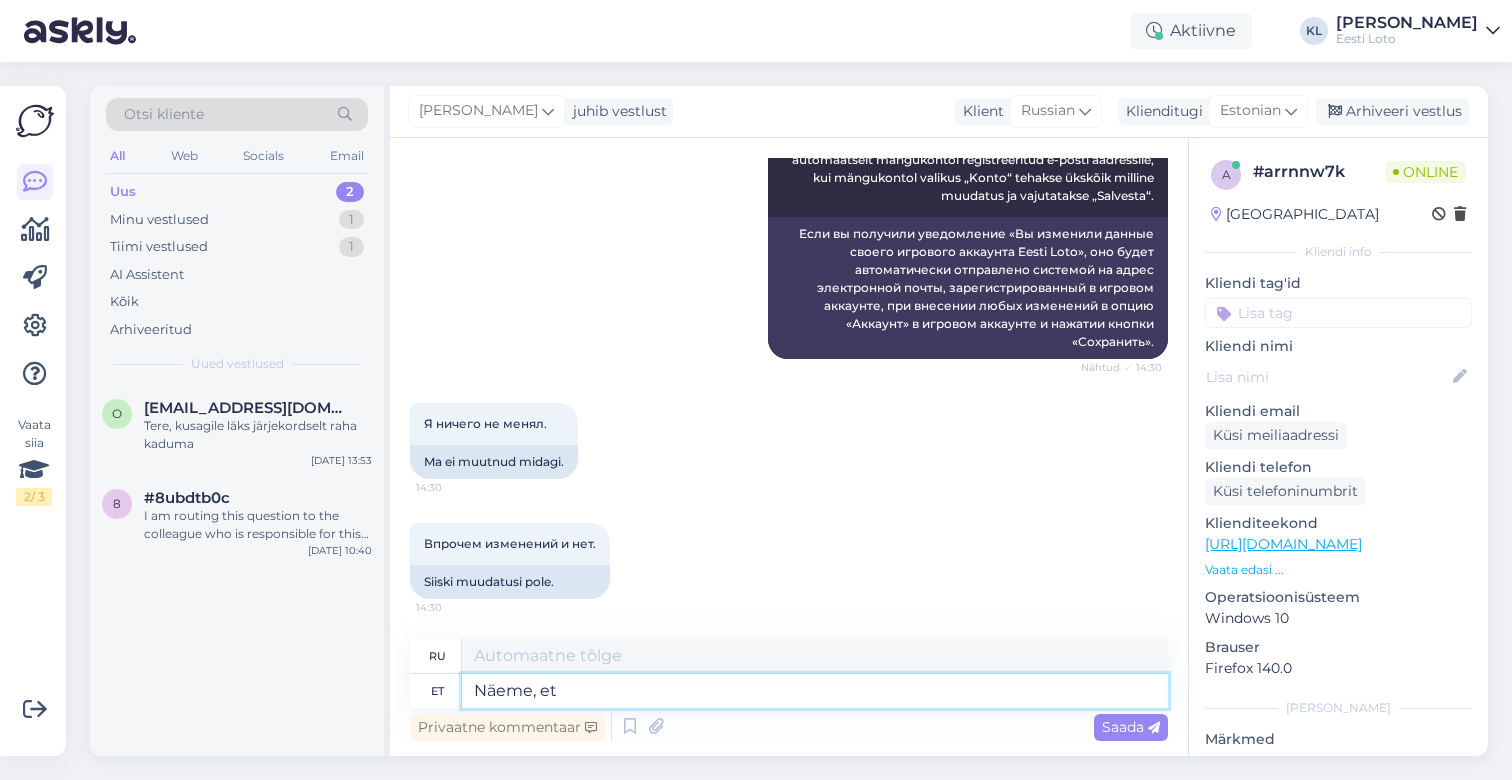 type on "Näeme, et" 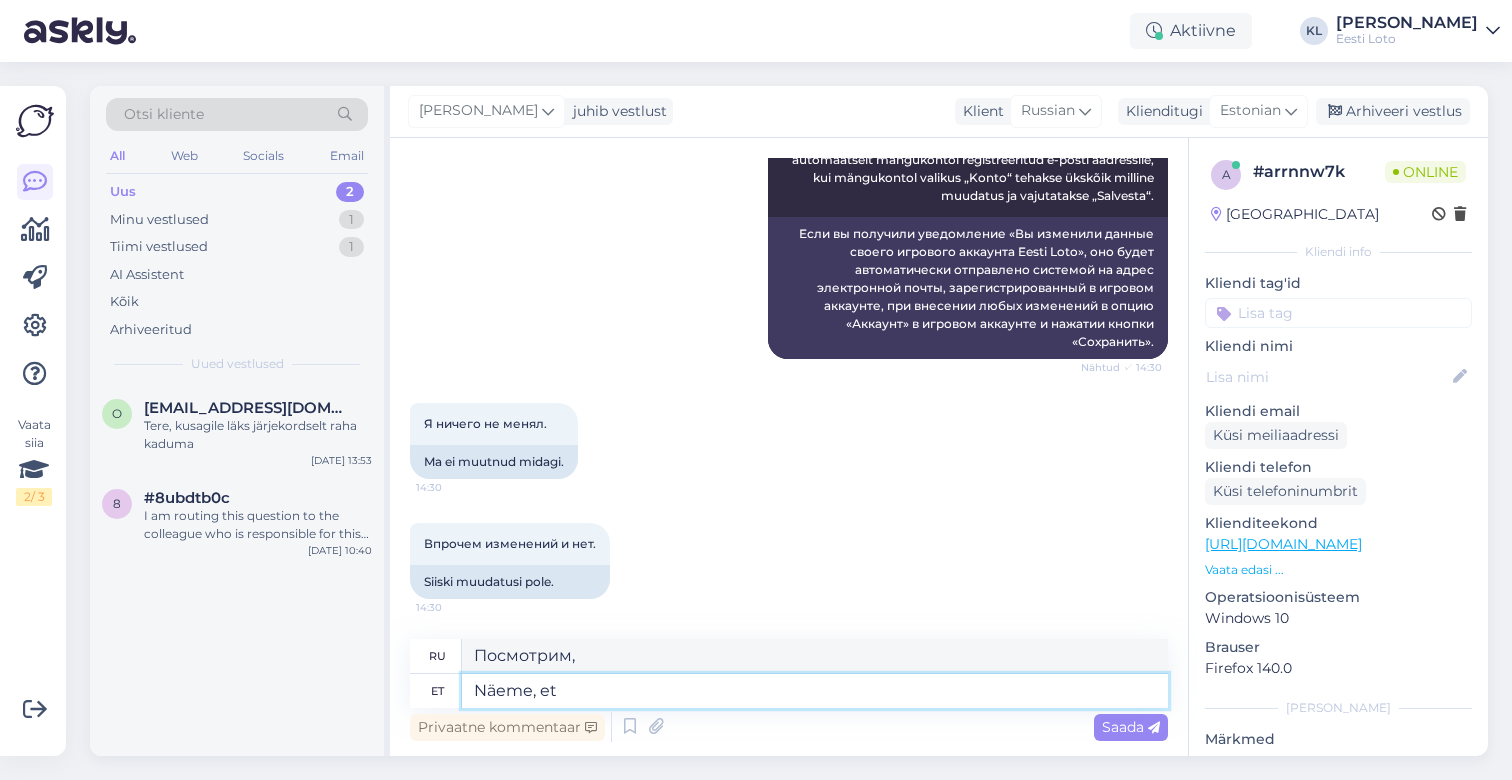 type on "Мы видим, что" 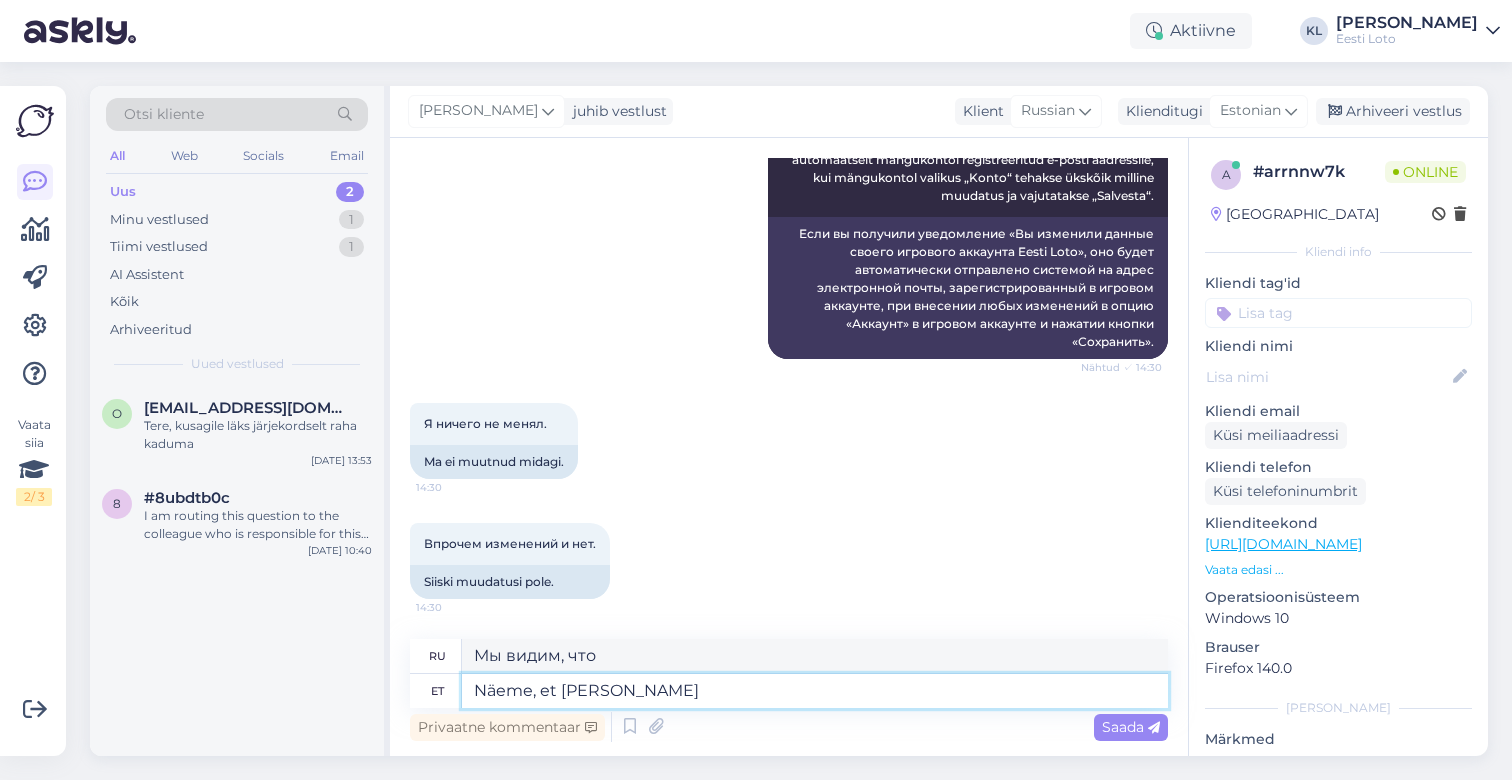 type on "Näeme, et kell 1" 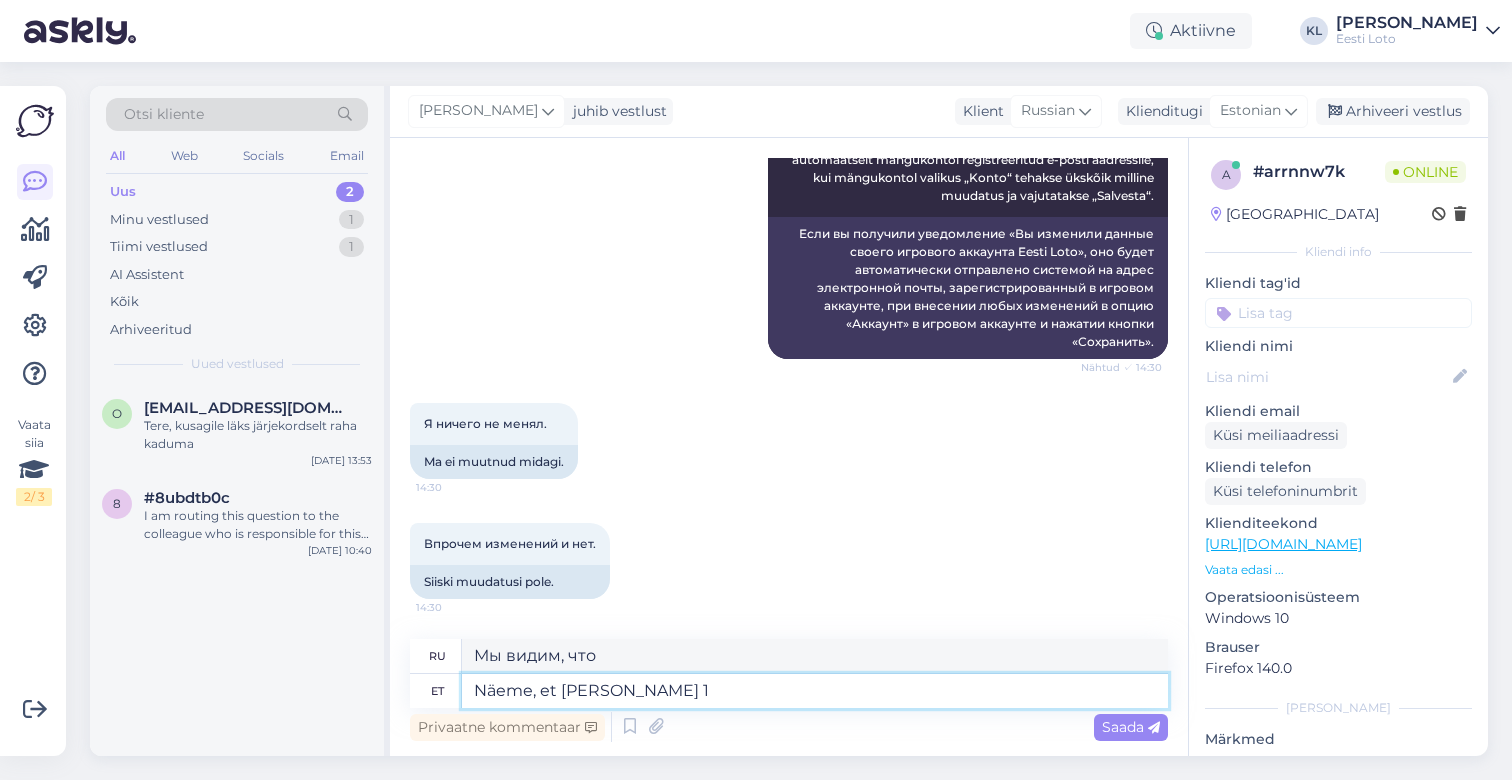 type on "Мы видим, что в" 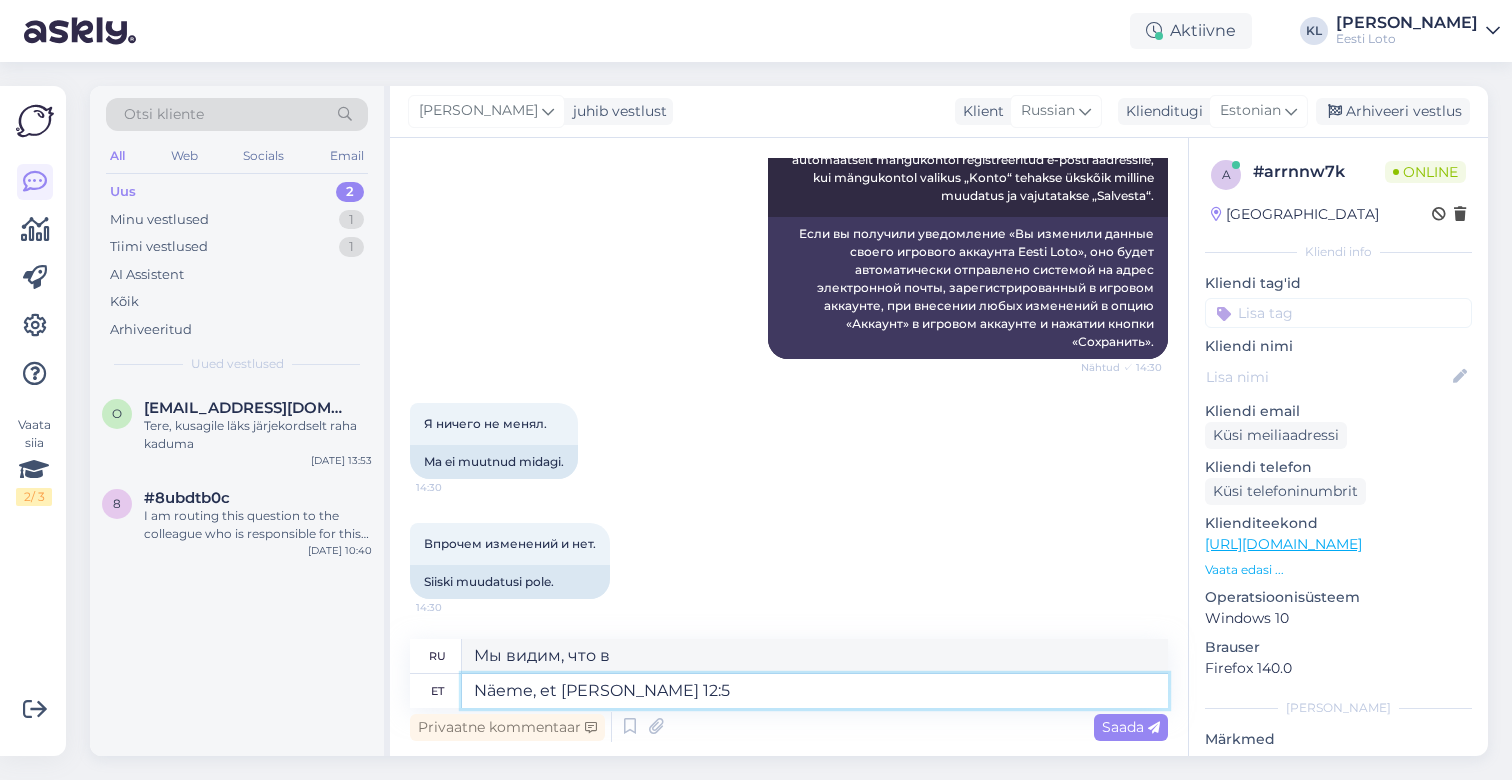 type on "Näeme, et kell 12:50" 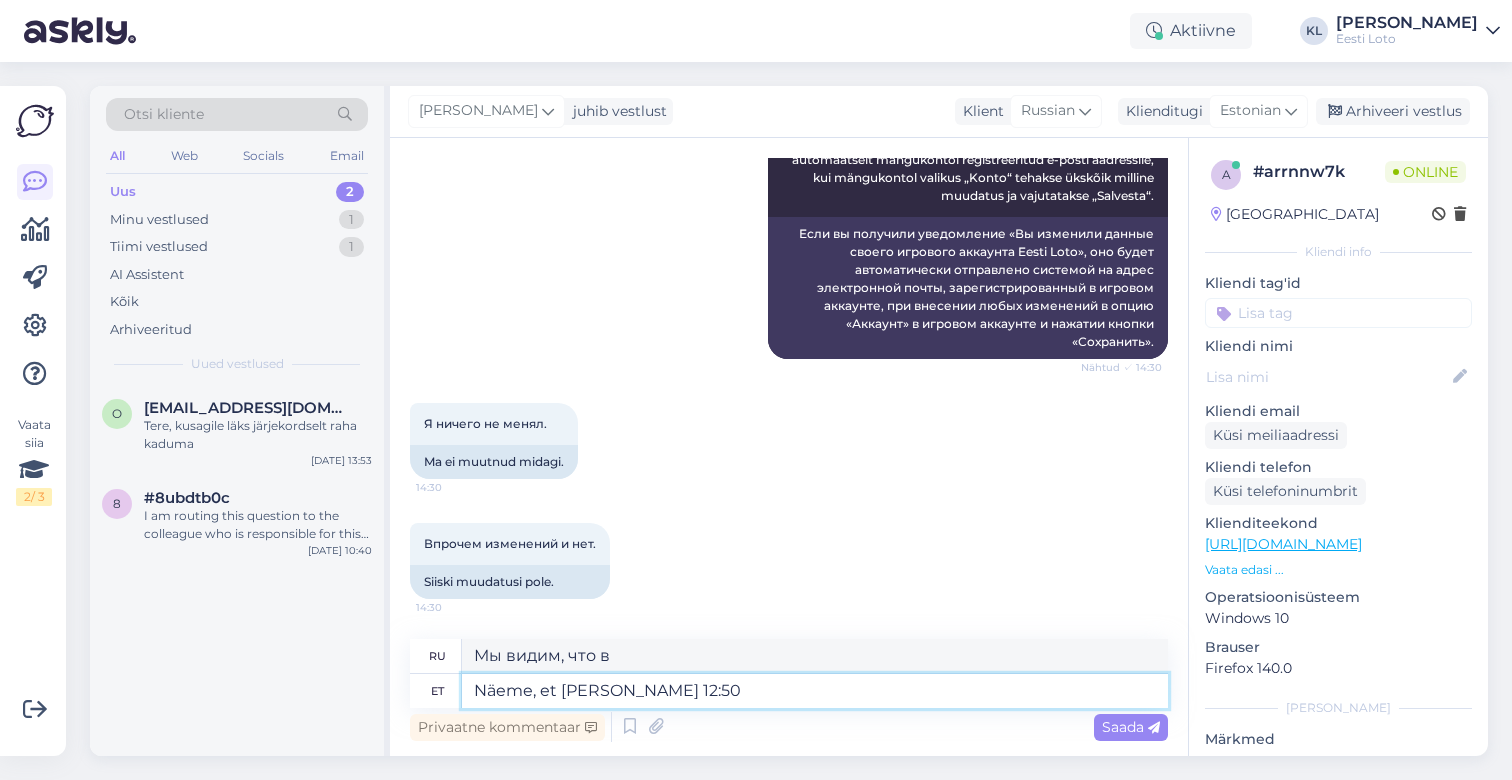 type on "Мы видим, что в 12:50" 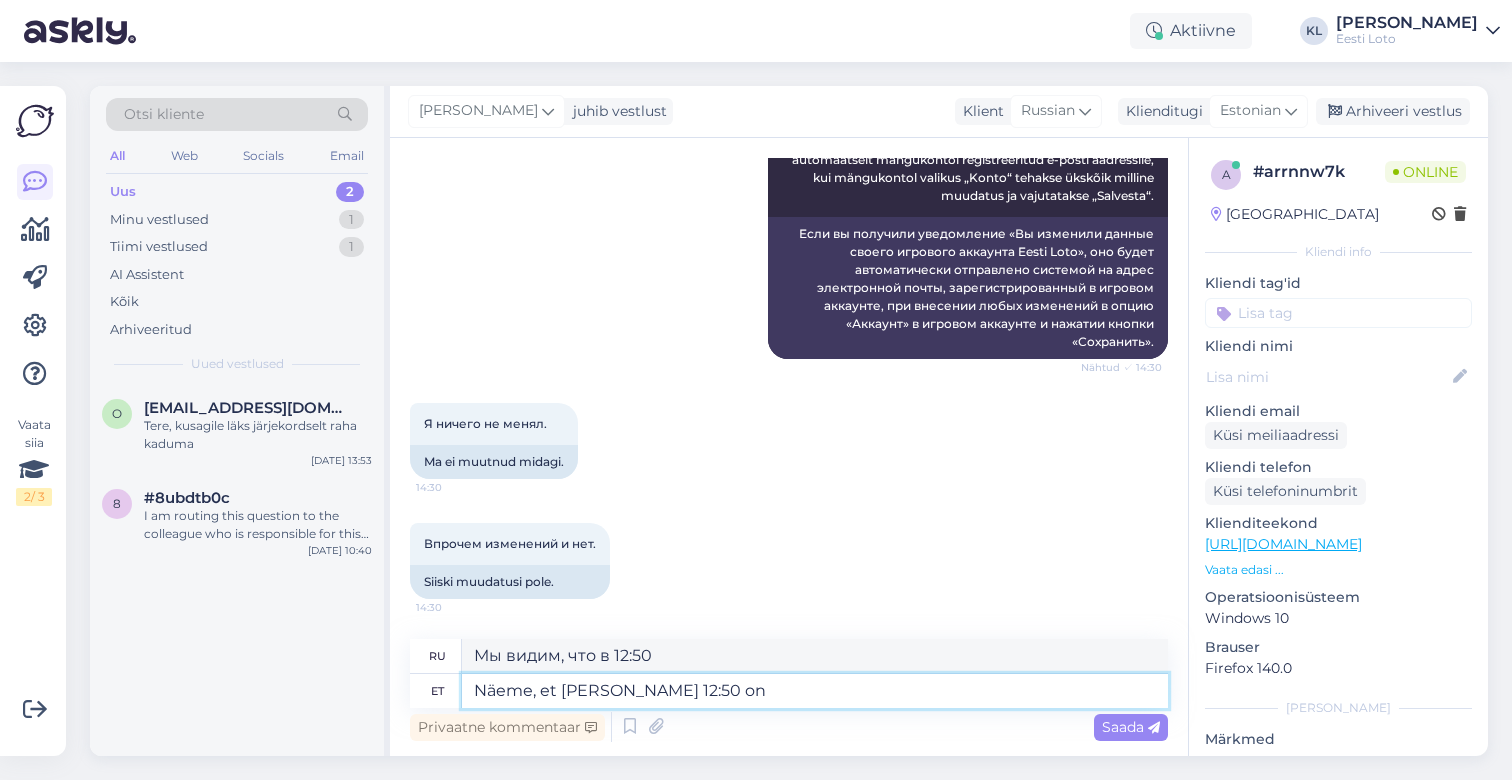 type on "Näeme, et kell 12:50 on" 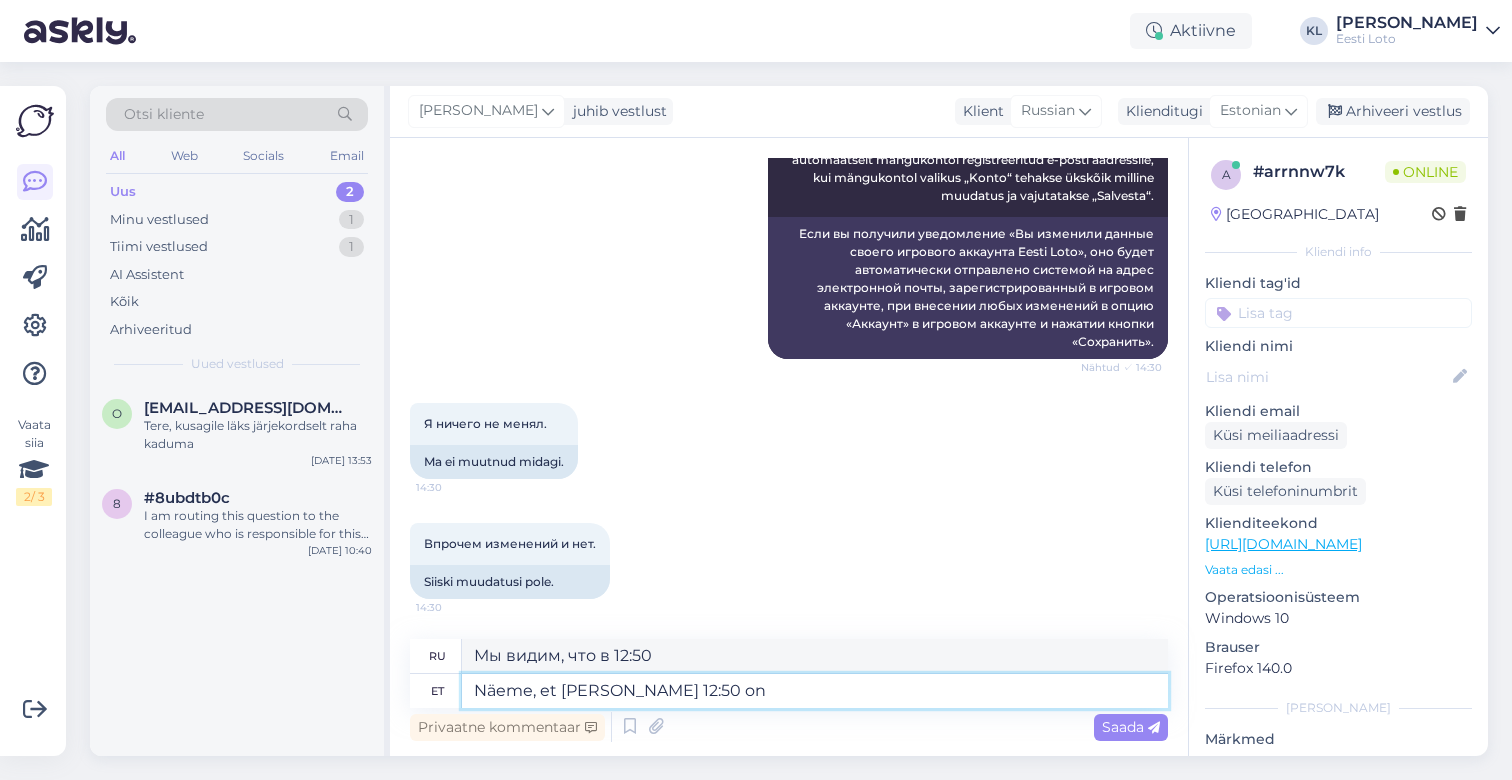 type on "Мы видим, что сейчас 12:50." 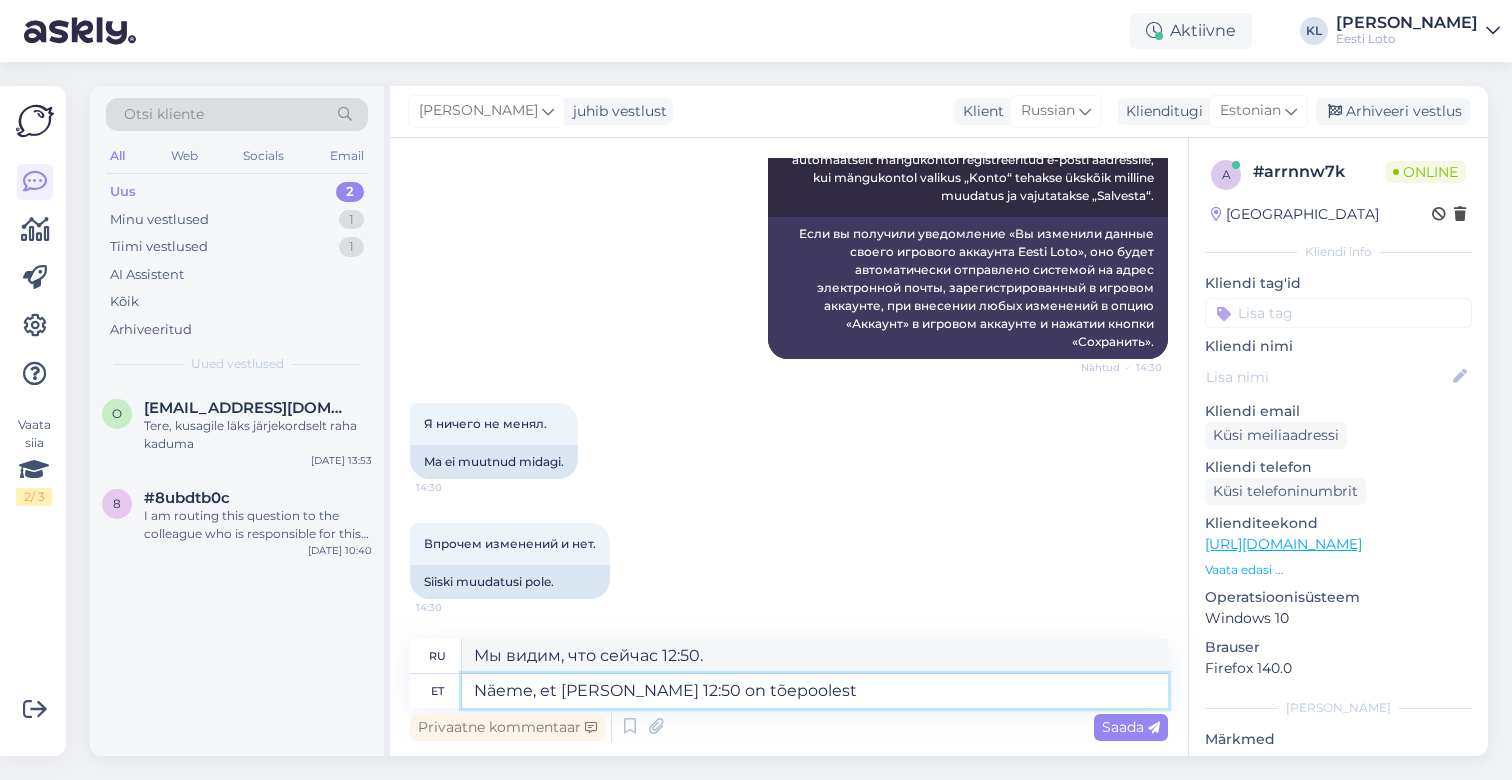 type on "Näeme, et kell 12:50 on tõepoolest" 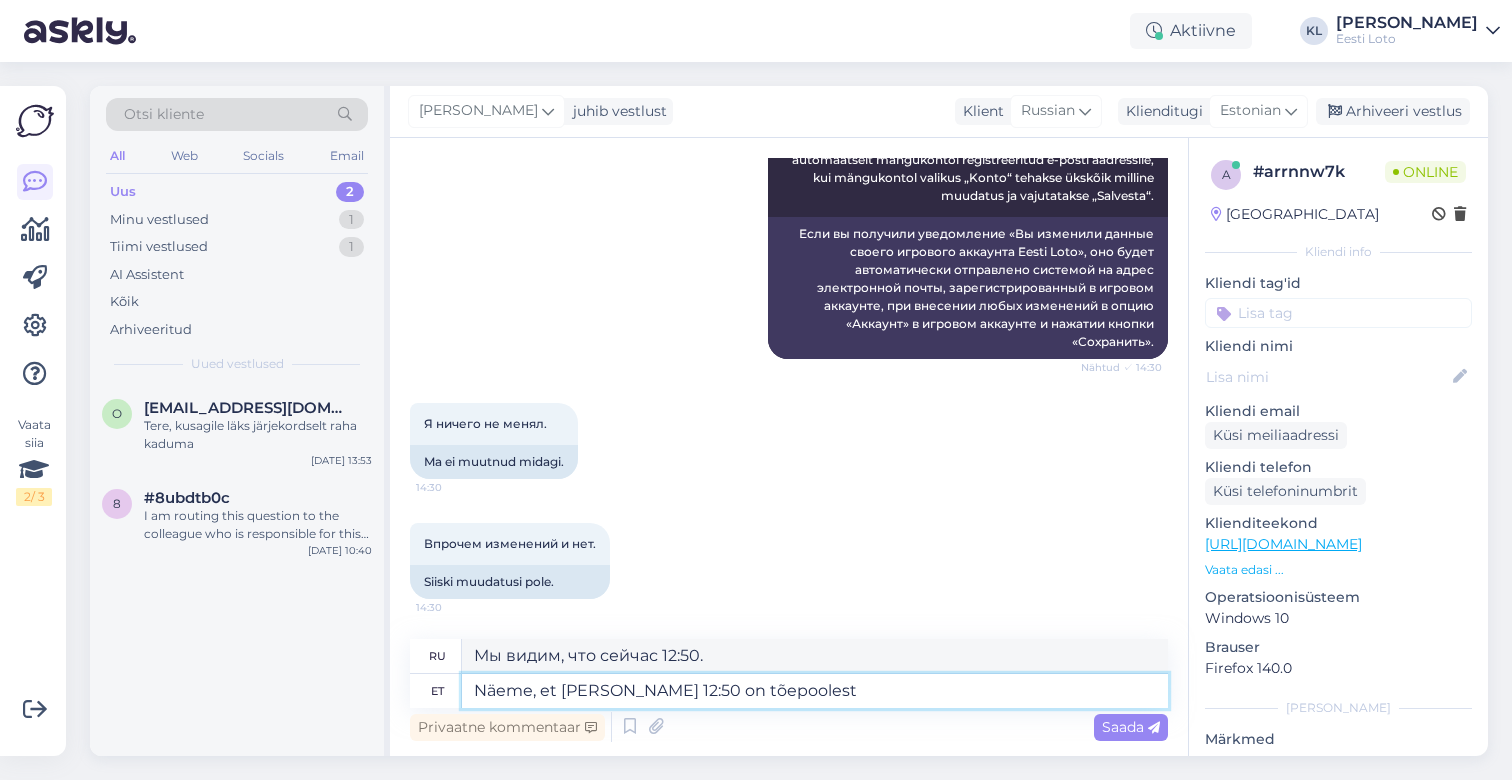type on "Мы видим, что это действительно 12:50." 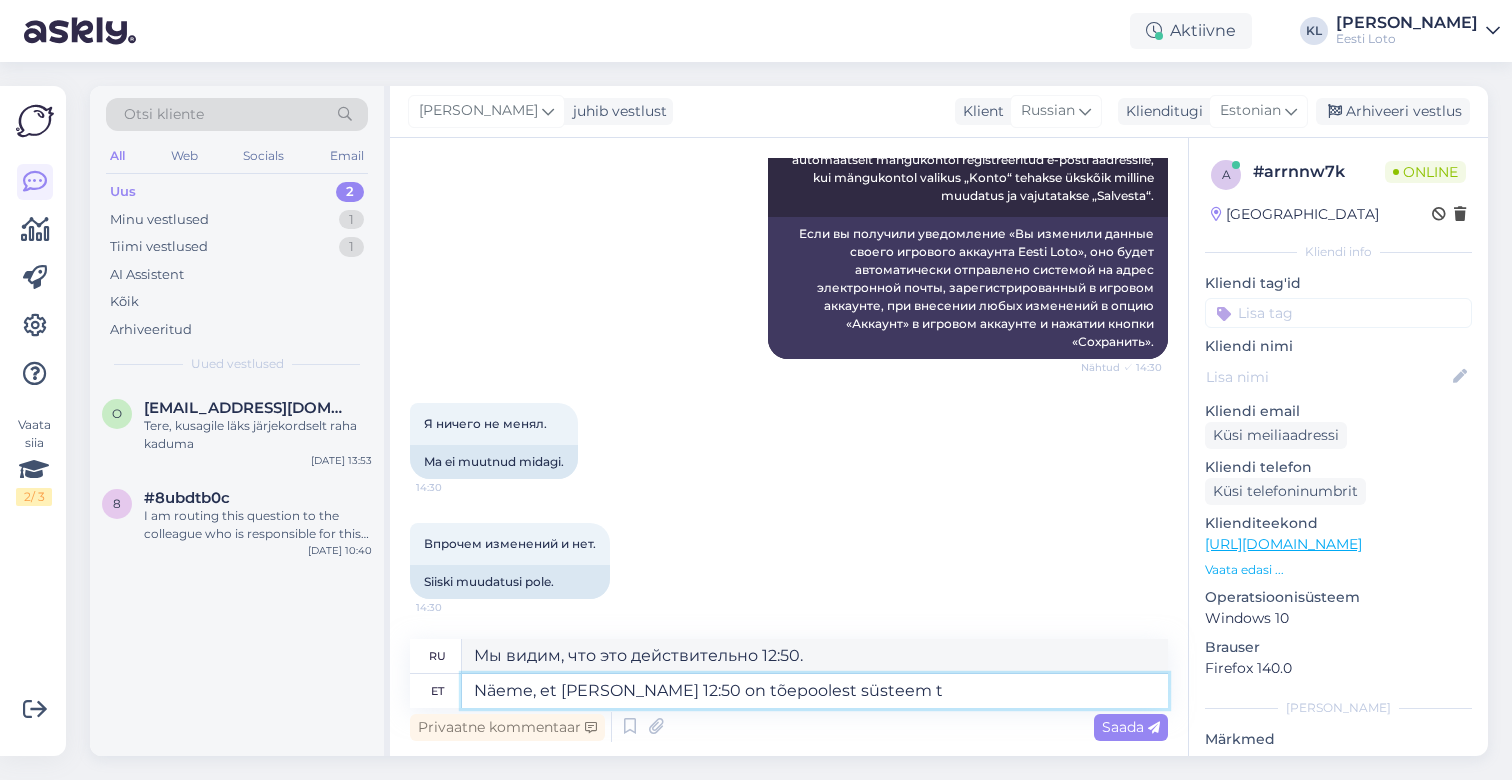 type on "Näeme, et kell 12:50 on tõepoolest süsteem te" 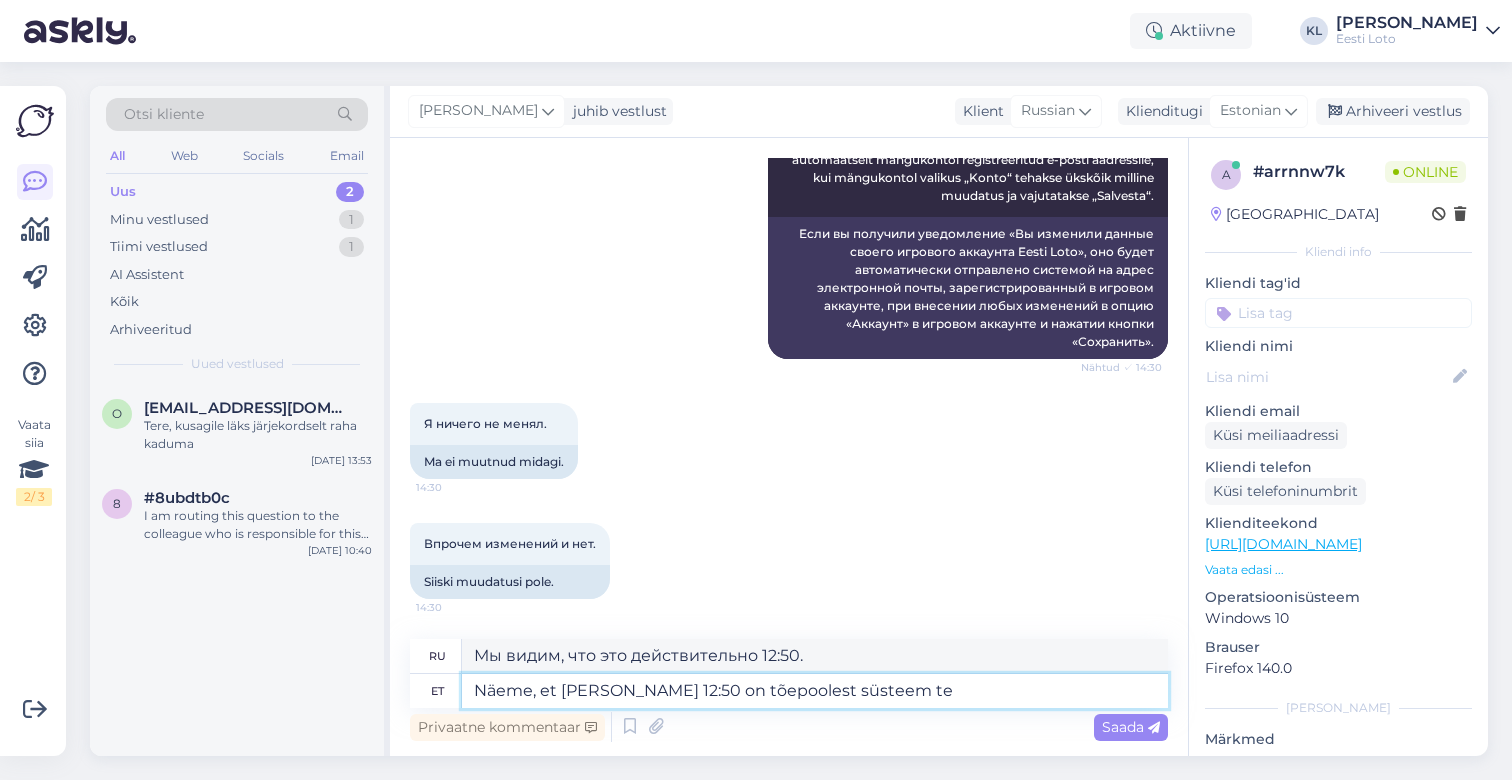 type on "Мы видим, что в 12:50 система действительно" 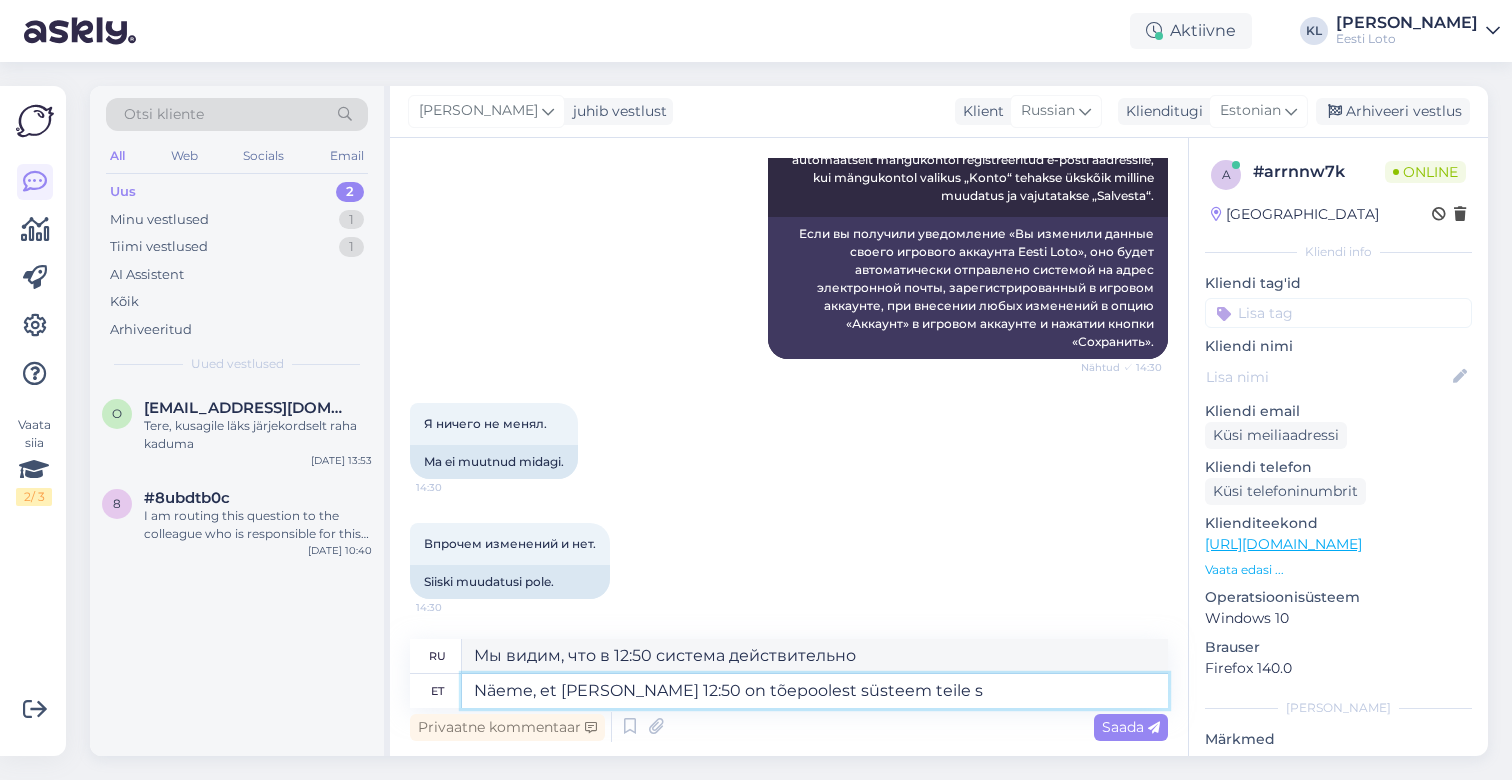 type on "Näeme, et kell 12:50 on tõepoolest süsteem teile se" 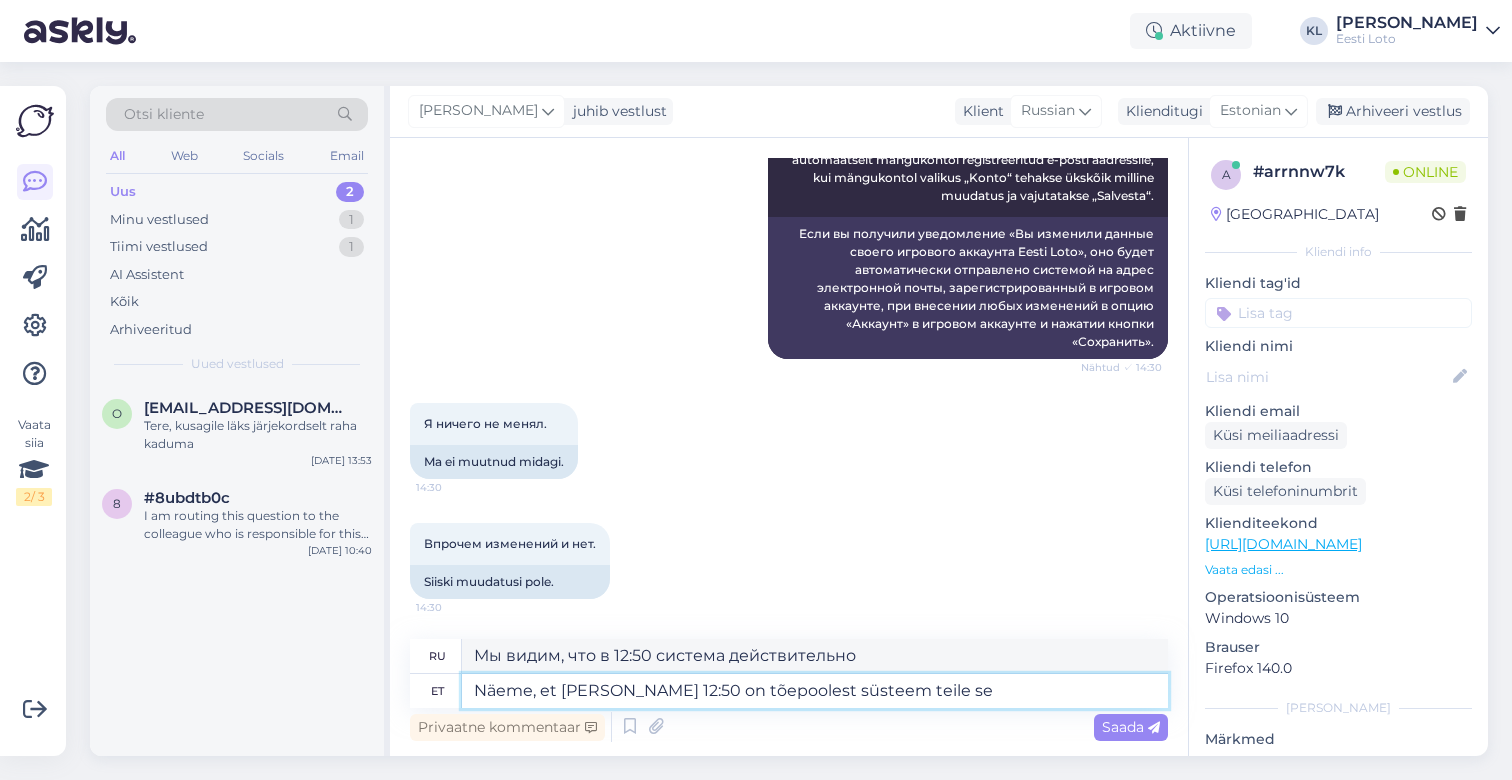 type on "Мы видим, что в 12:50 система действительно для вас." 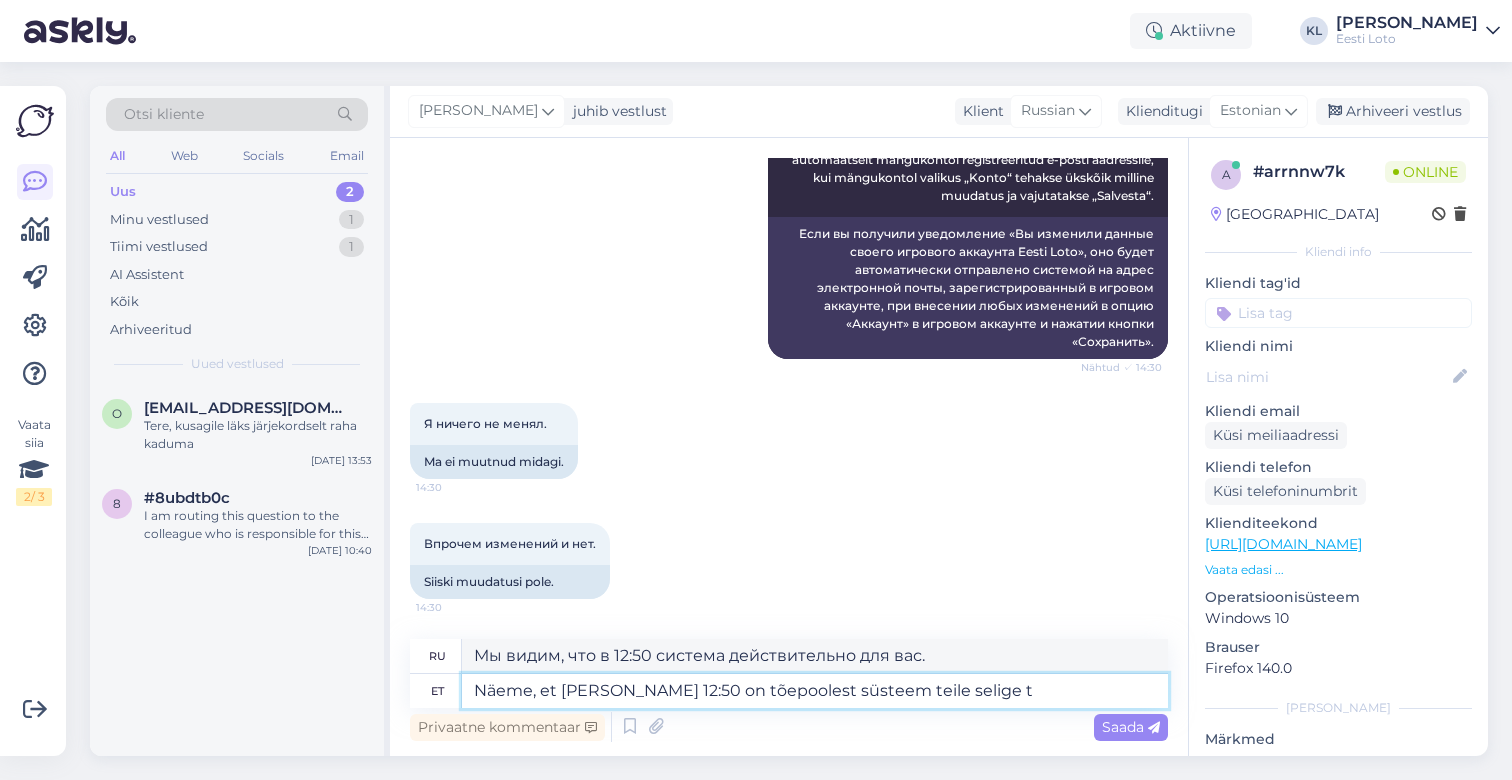 type on "Näeme, et kell 12:50 on tõepoolest süsteem teile selige te" 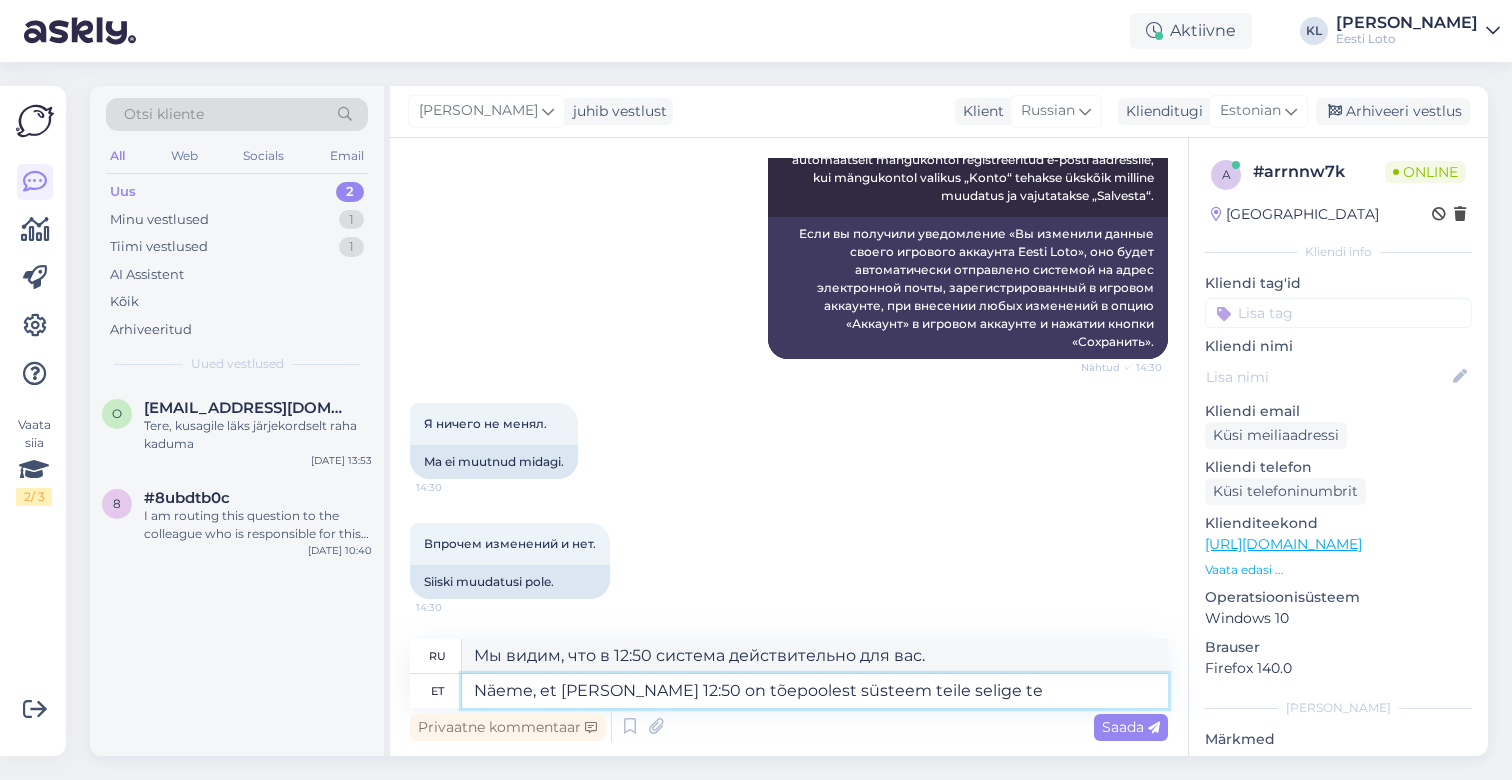 type on "Мы видим, что в 12:50 система действительно выдает вам такой" 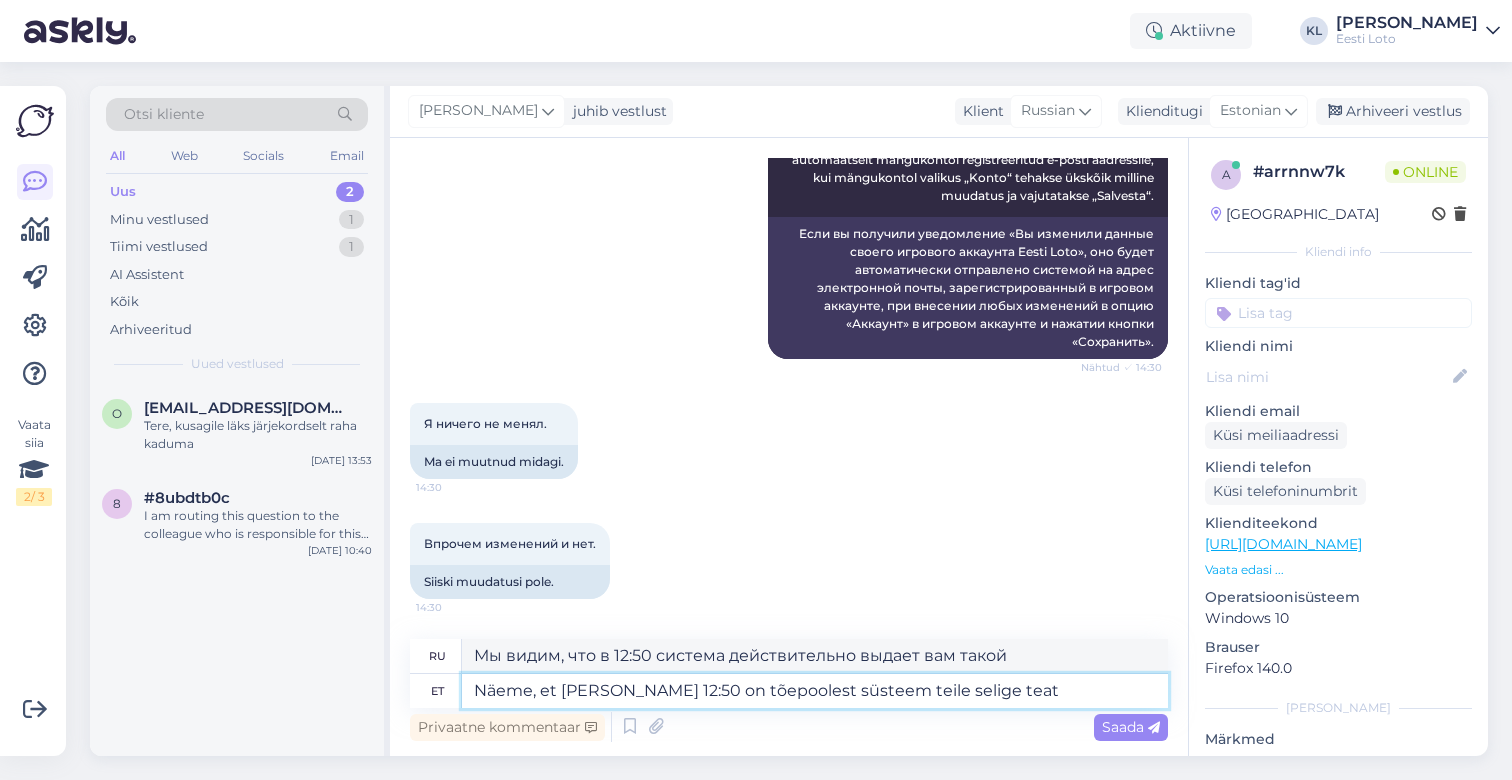 type on "Näeme, et kell 12:50 on tõepoolest süsteem teile selige teate" 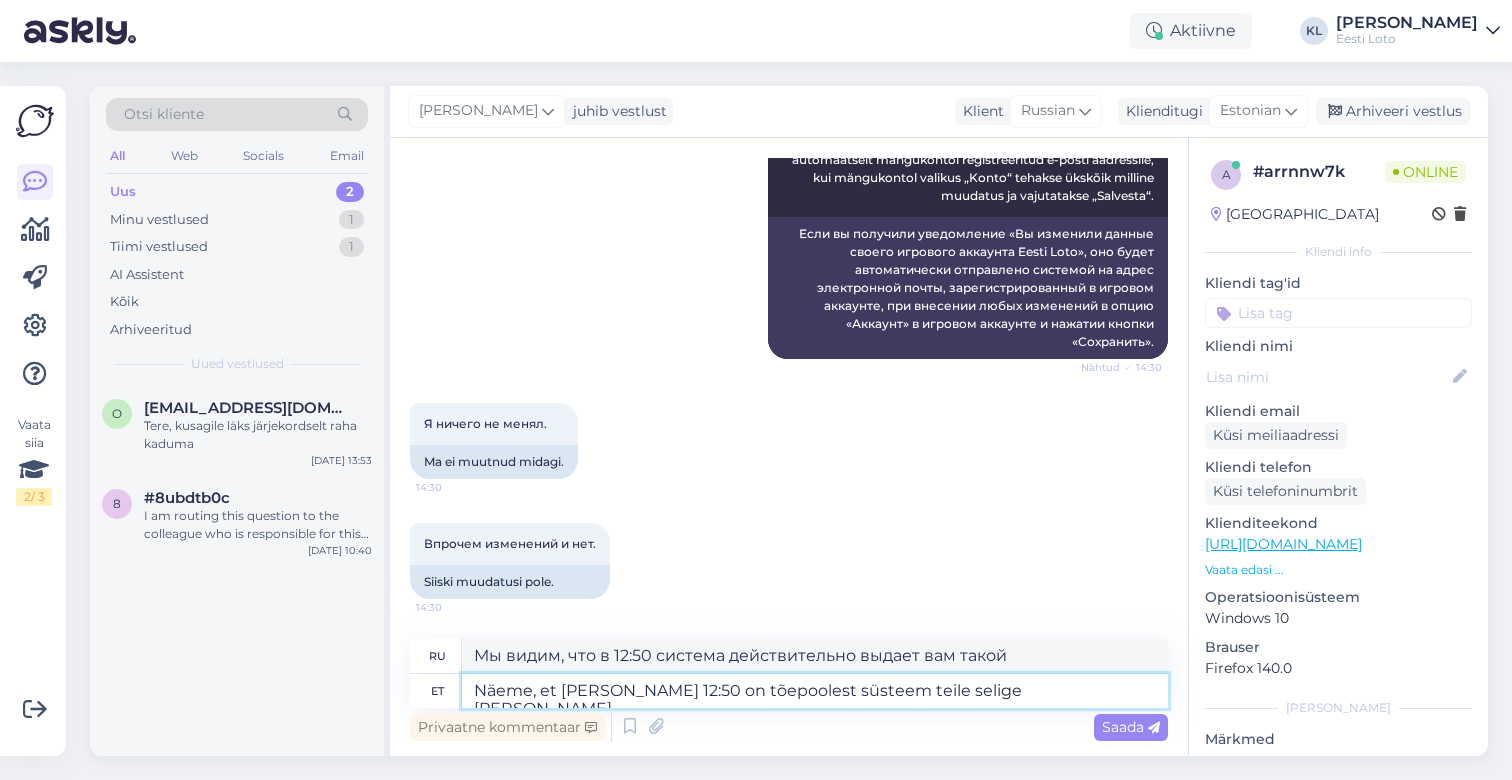 type on "Мы видим, что в 12:50 система действительно вам объяснит." 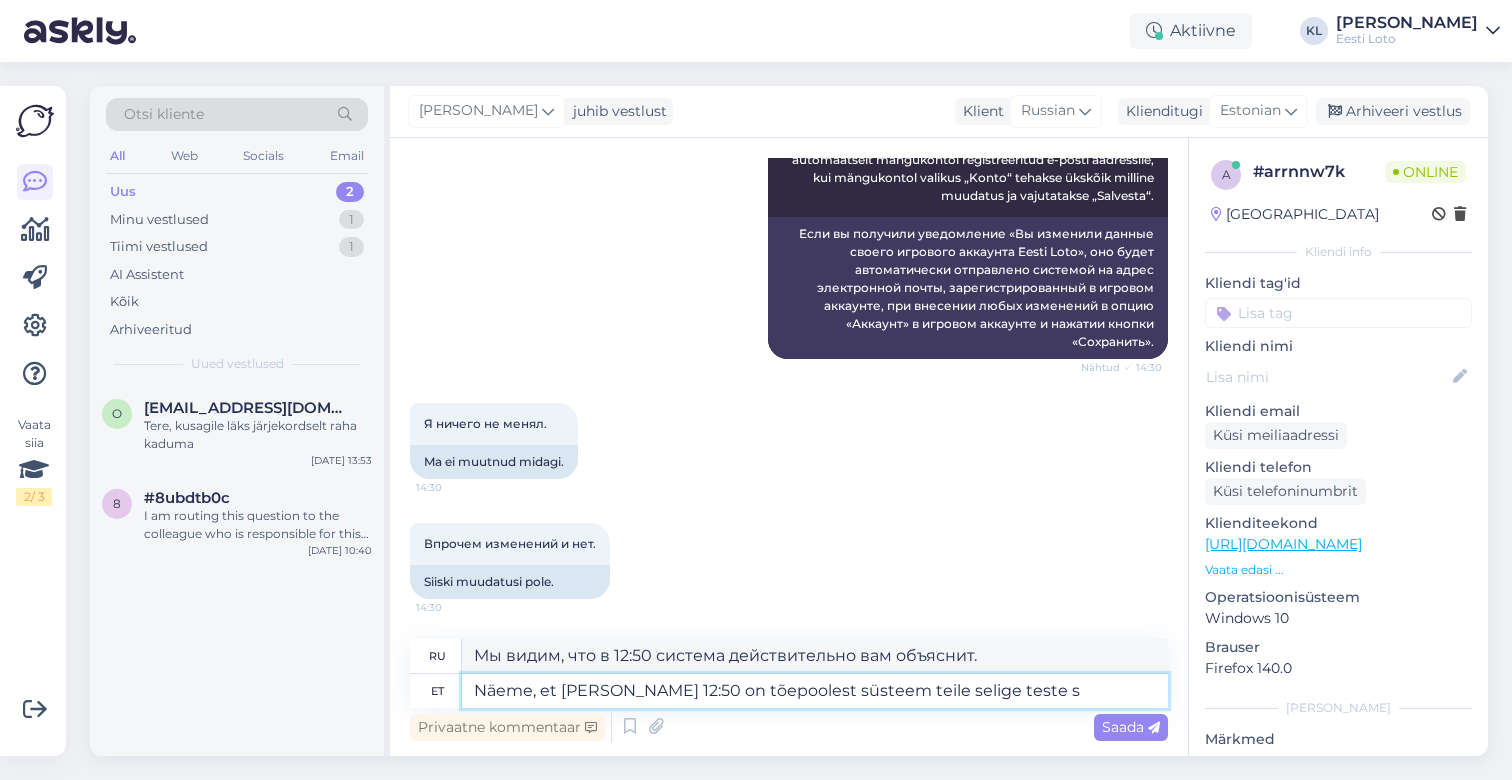 type on "Näeme, et kell 12:50 on tõepoolest süsteem teile selige teste sa" 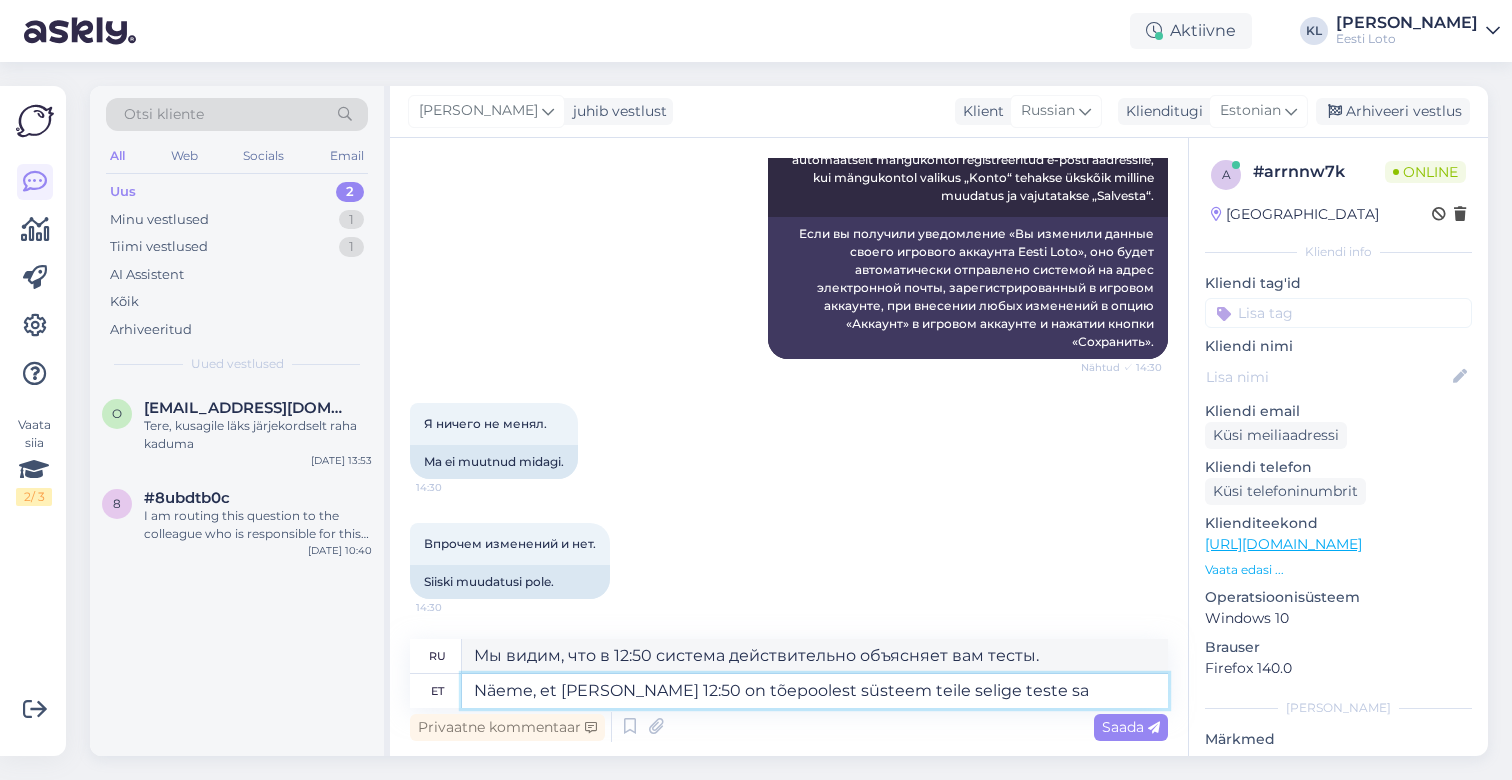 type on "Мы видим, что в 12:50 система действительно отправляет вам пояснительное сообщение." 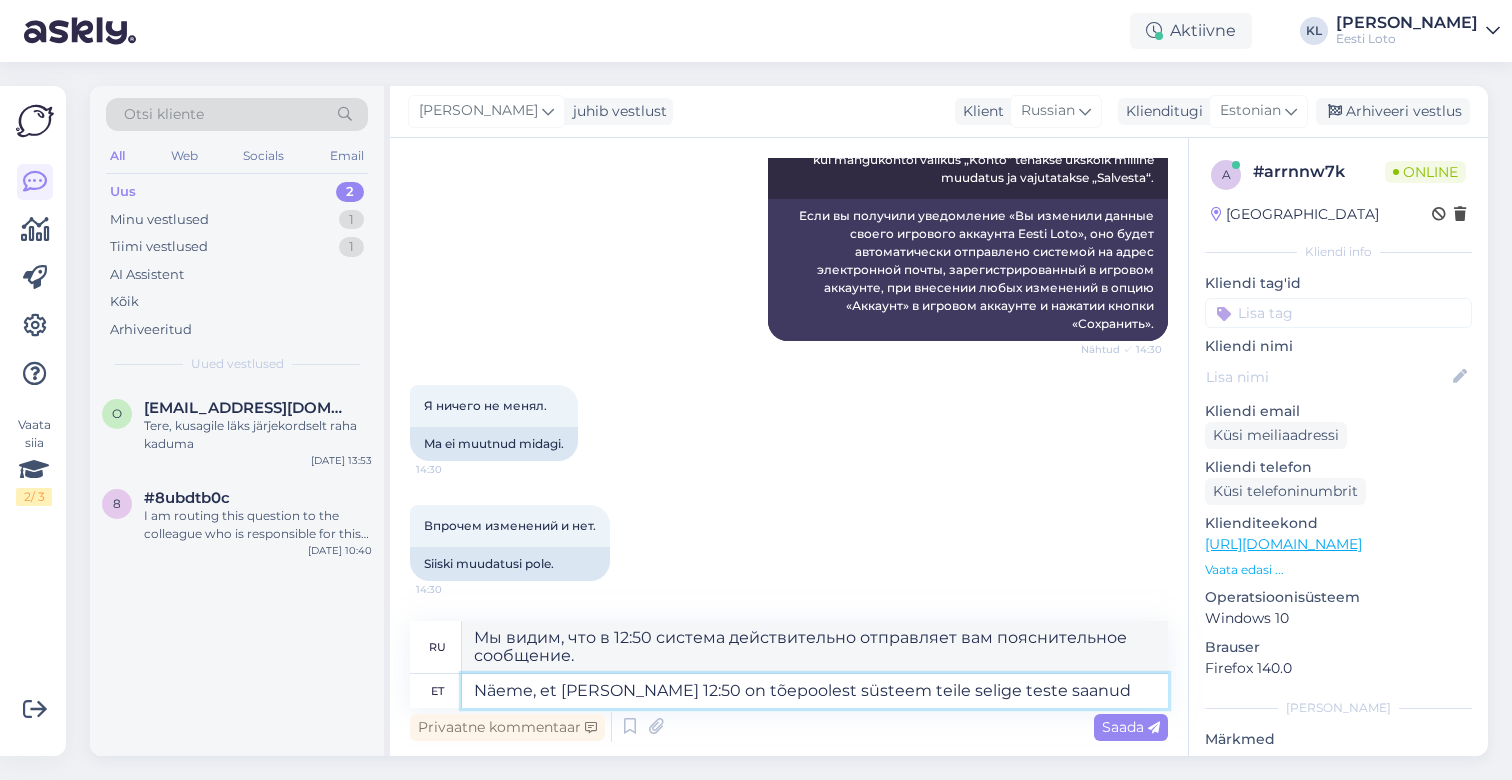 type on "Näeme, et kell 12:50 on tõepoolest süsteem teile selige teste saanud" 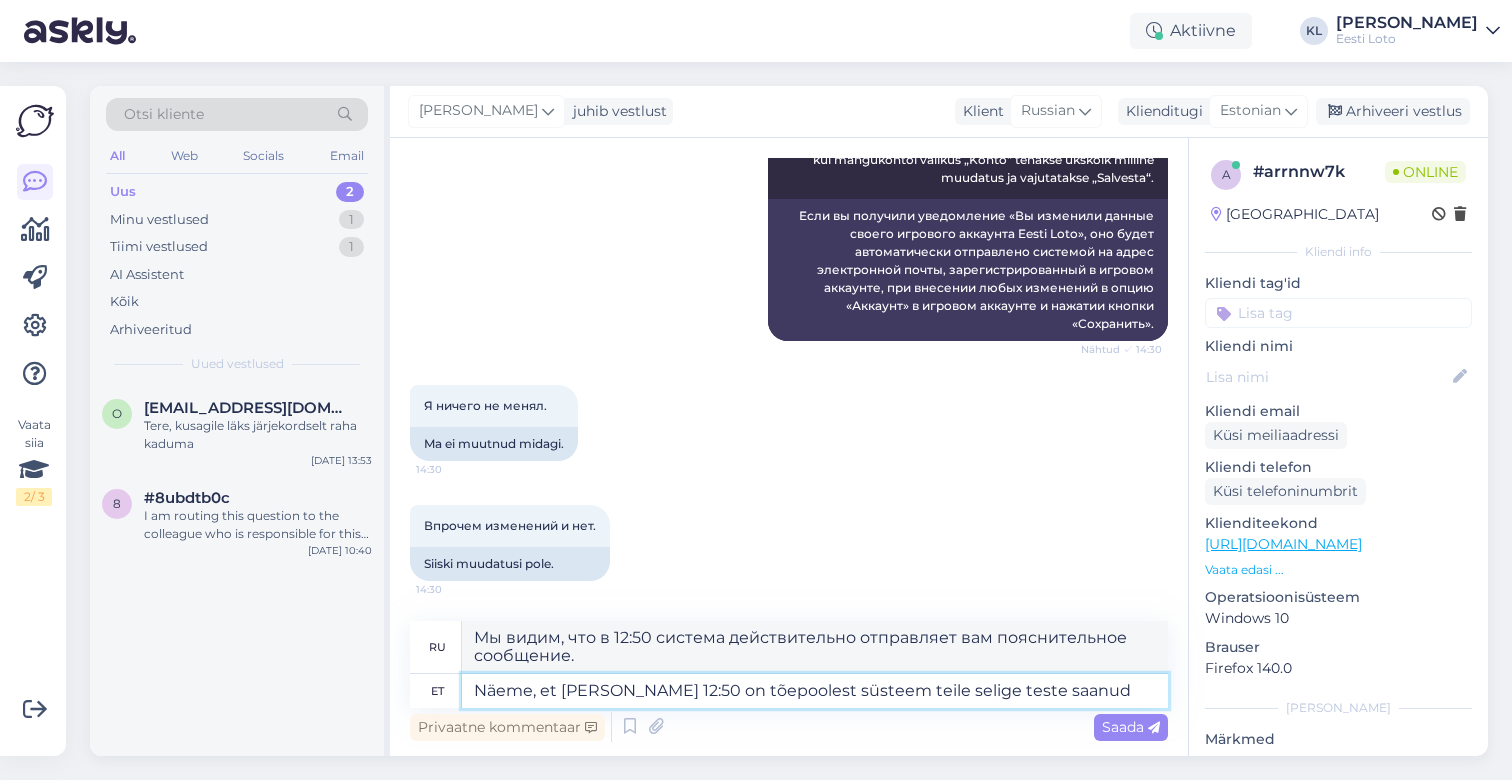 type on "Мы видим, что в 12:50 система действительно получила описанные вами тесты." 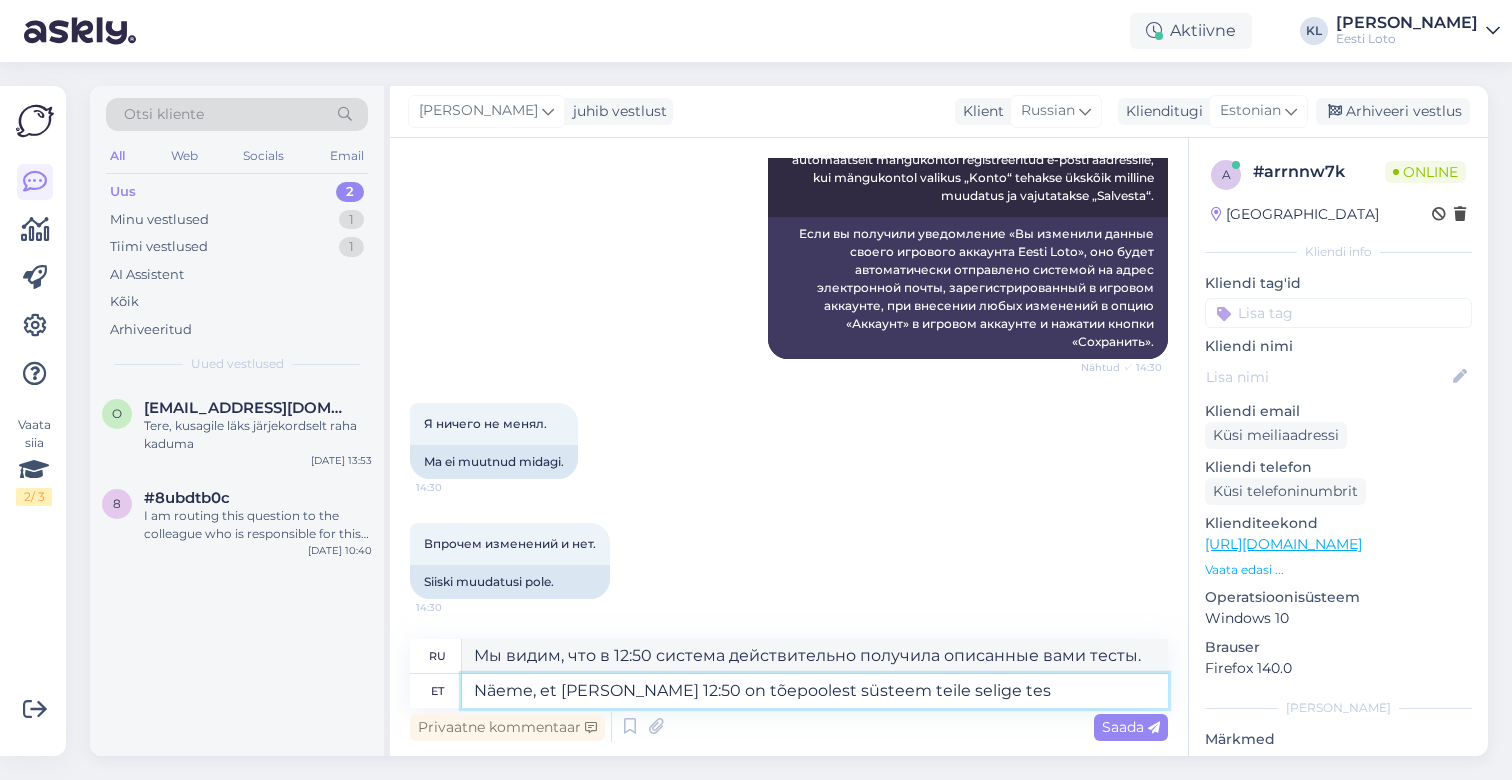 type on "Näeme, et kell 12:50 on tõepoolest süsteem teile selige te" 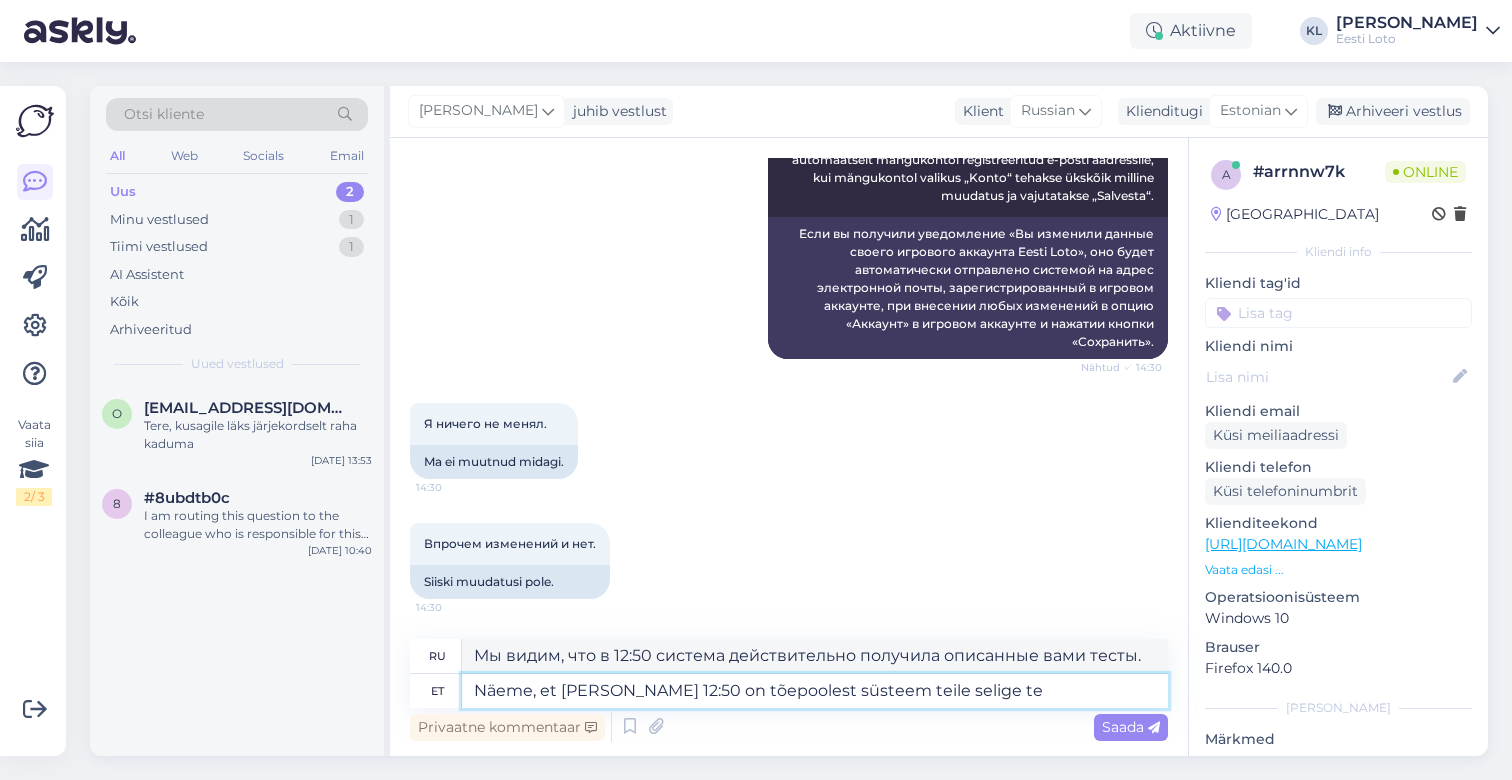 type on "Мы видим, что в 12:50 система действительно объясняет вам тесты." 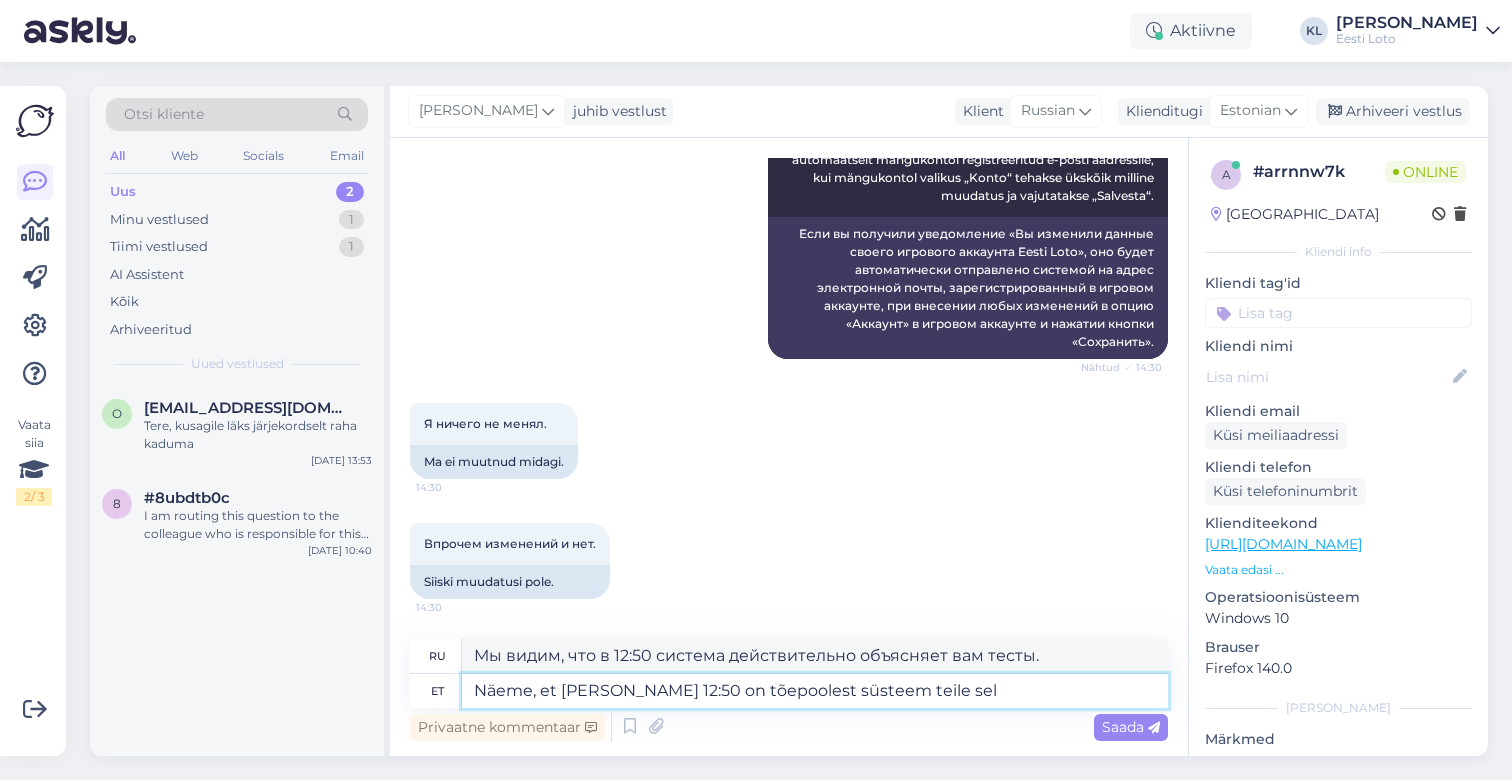 type on "Näeme, et kell 12:50 on tõepoolest süsteem teile sell" 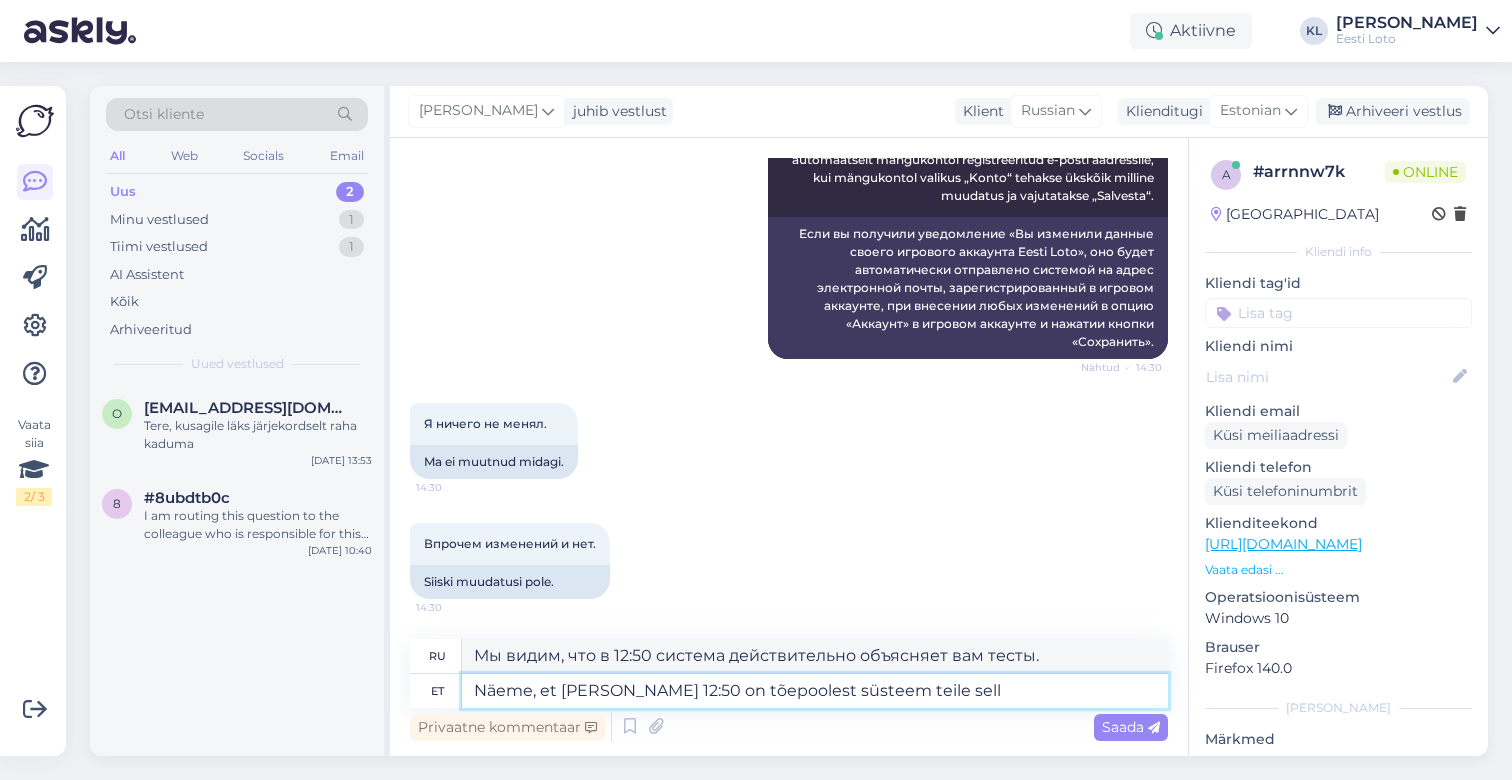 type on "Мы видим, что в 12:50 система действительно вам объяснит." 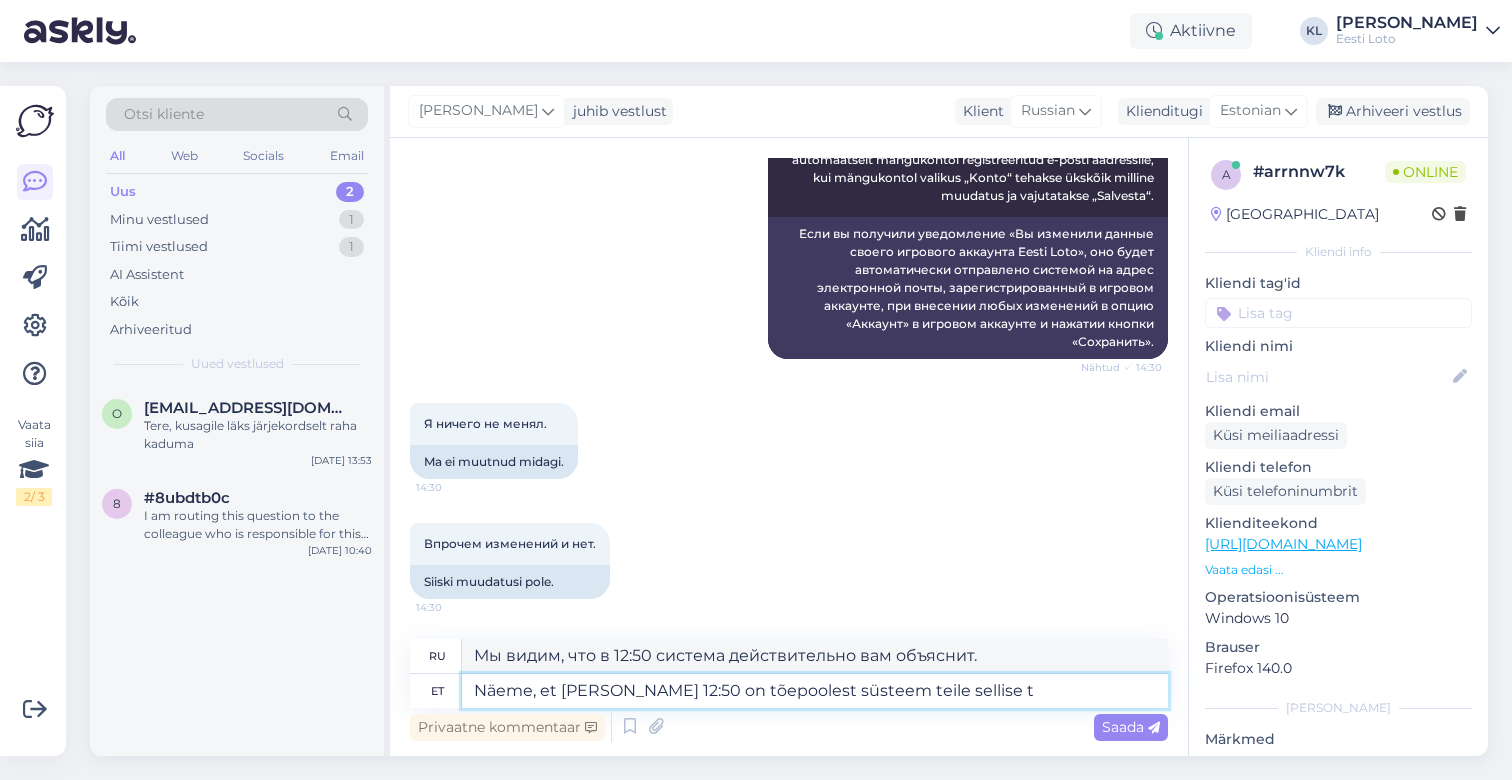 type on "Näeme, et kell 12:50 on tõepoolest süsteem teile sellise te" 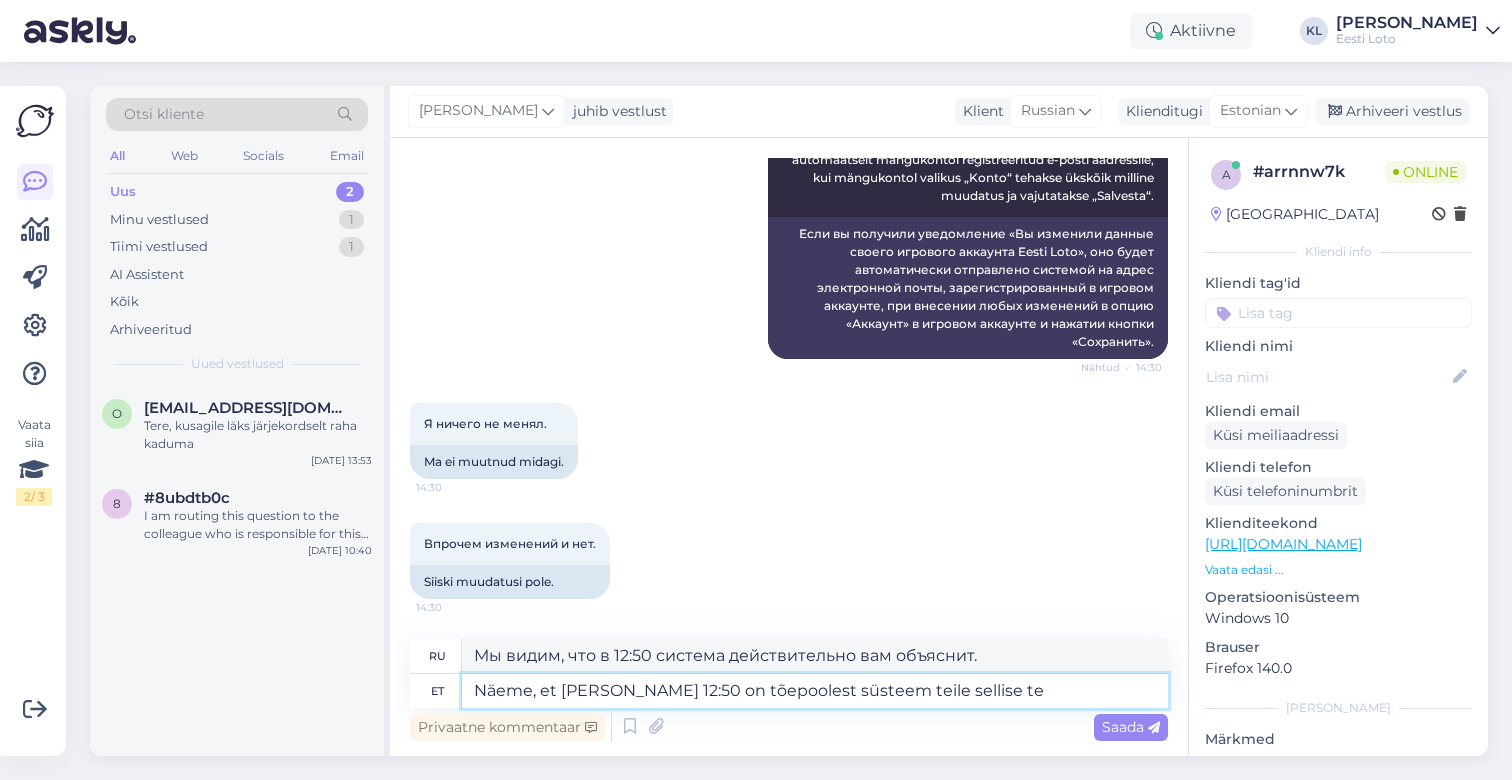 type on "Мы видим, что в 12:50 система действительно выдает вам такой" 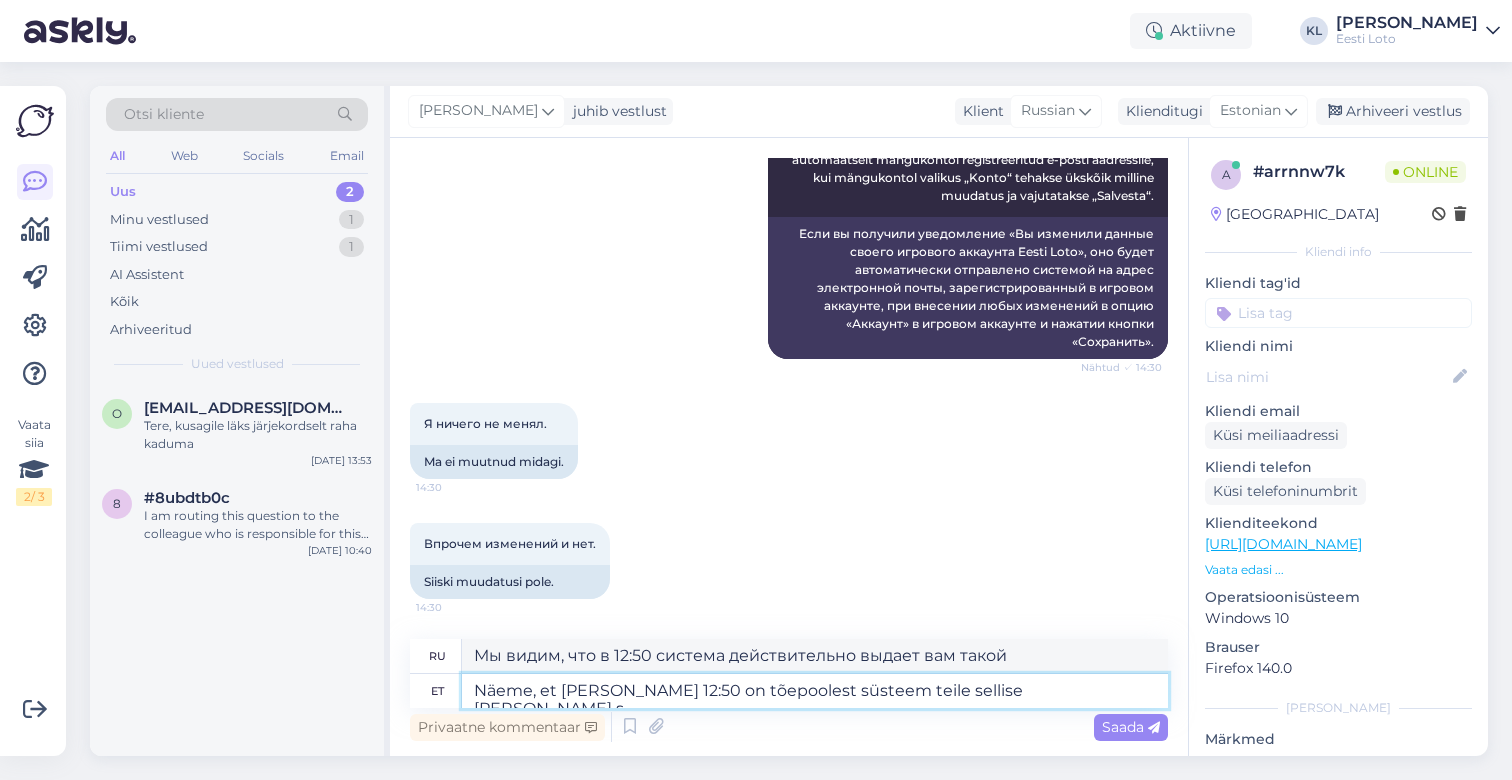 type on "Näeme, et kell 12:50 on tõepoolest süsteem teile sellise teate sa" 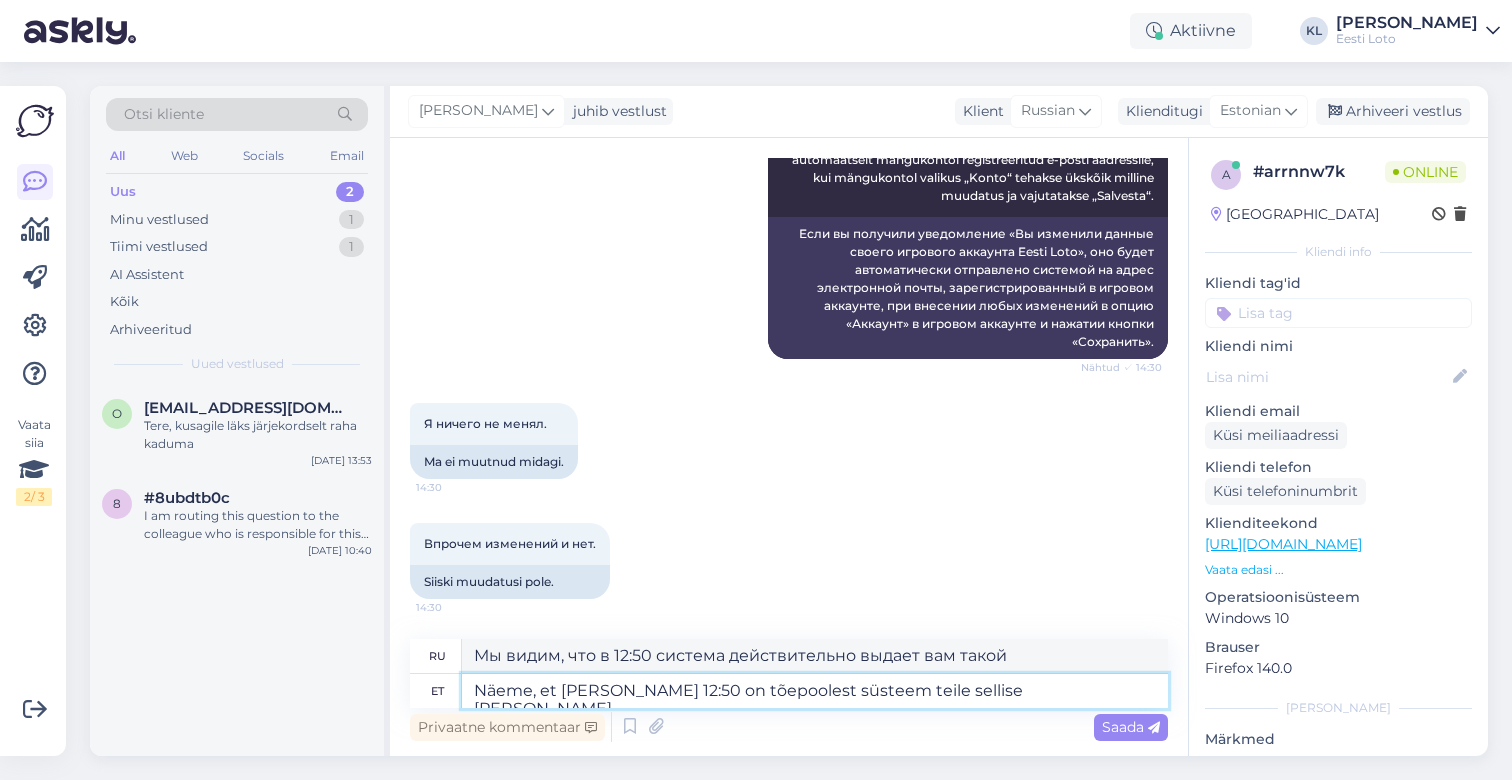type on "Мы видим, что в 12:50 система действительно отправила вам такое сообщение." 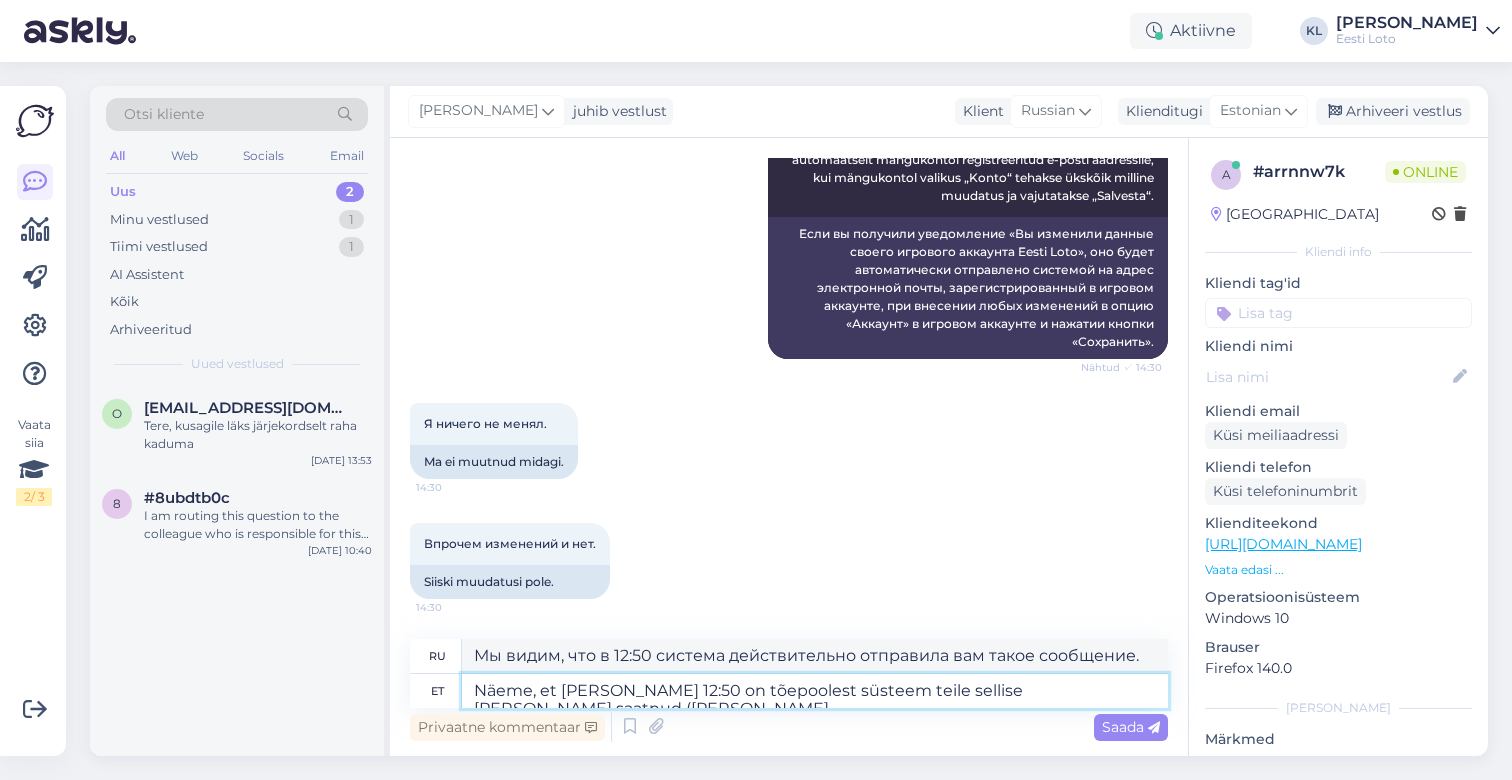 type on "Näeme, et kell 12:50 on tõepoolest süsteem teile sellise teate saatnud (samal a" 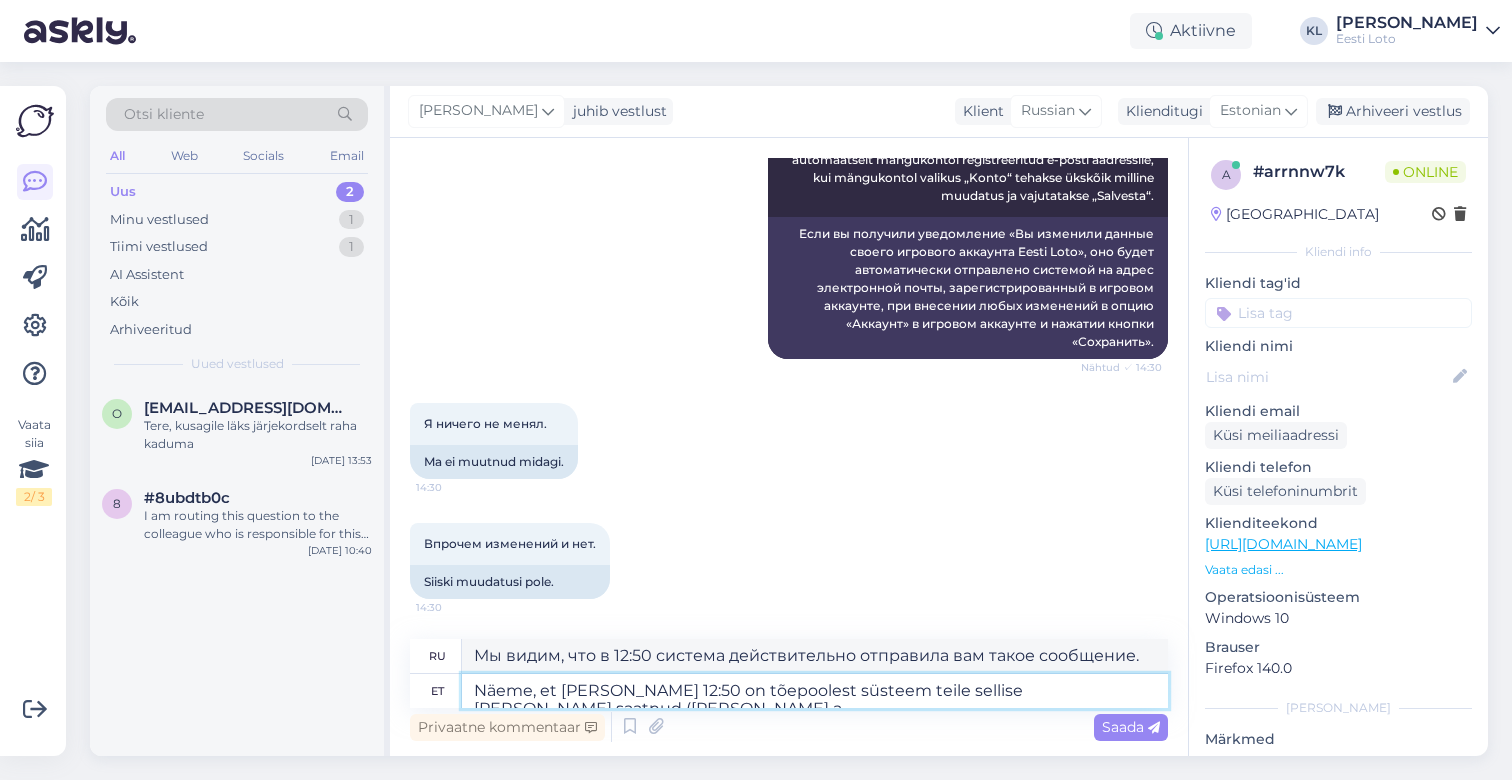 type on "Мы видим, что в 12:50 система действительно отправила вам такое сообщение (одновременно" 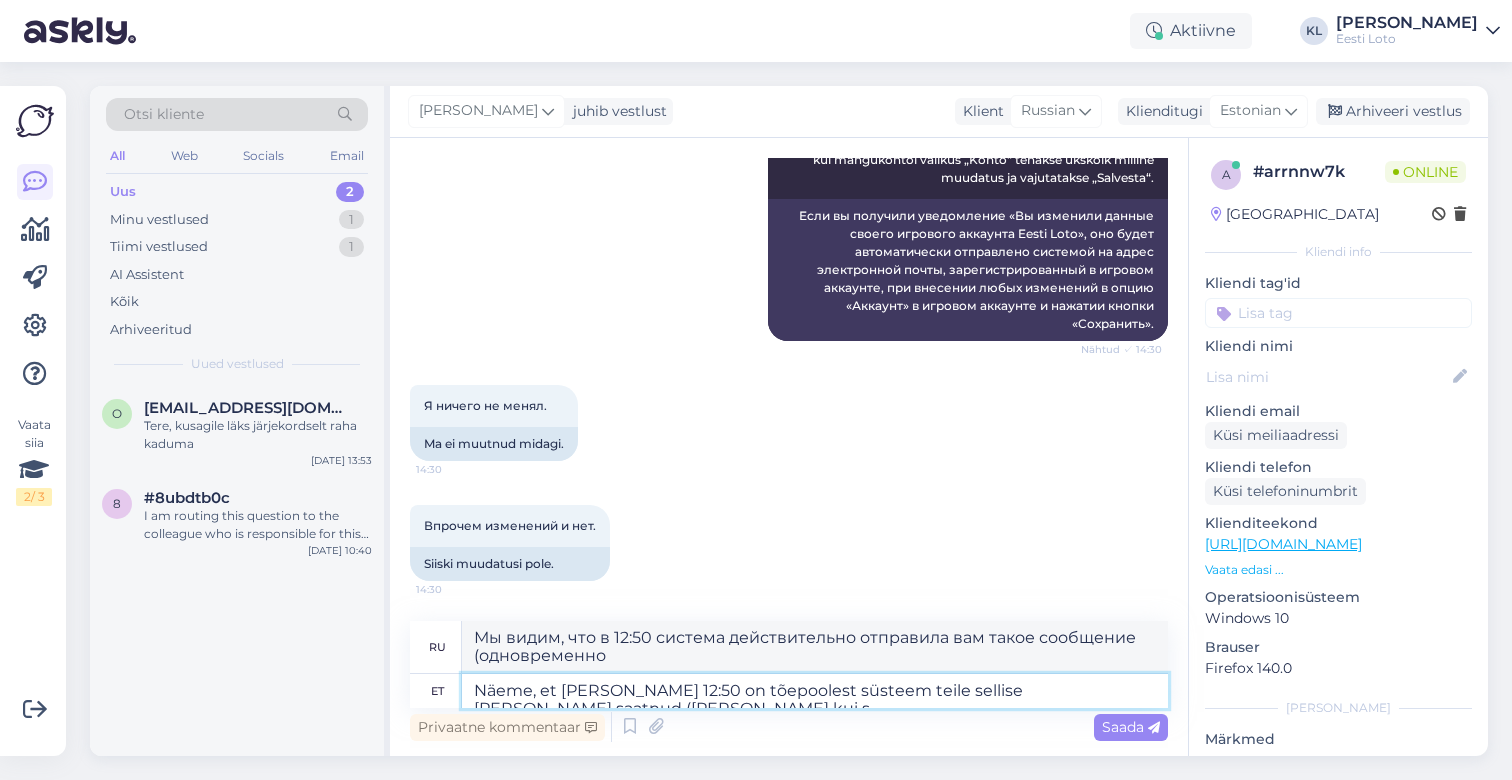 type on "Näeme, et kell 12:50 on tõepoolest süsteem teile sellise teate saatnud (samal ajal kui si" 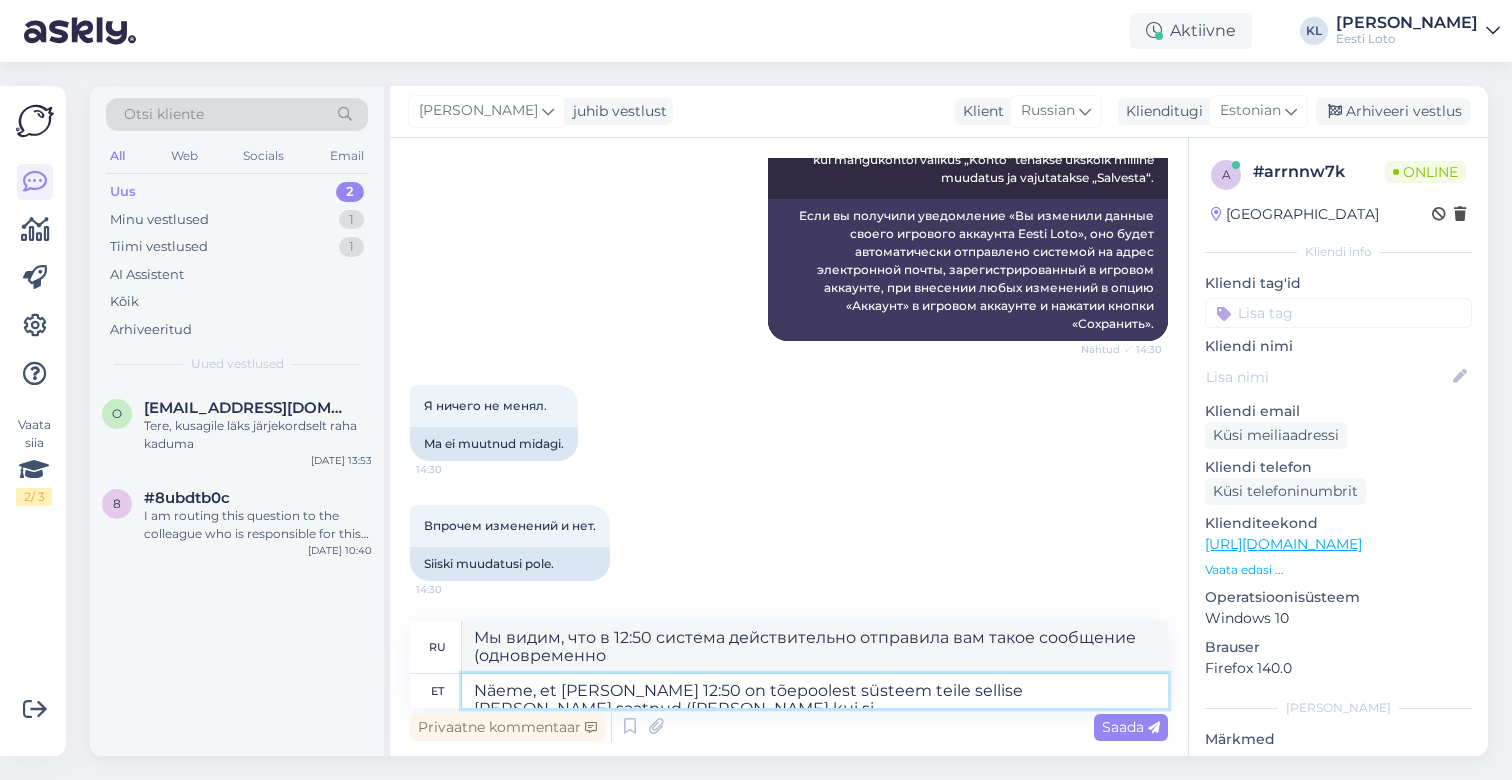 type on "Мы видим, что в 12:50 система действительно отправила вам такое сообщение (одновременно с" 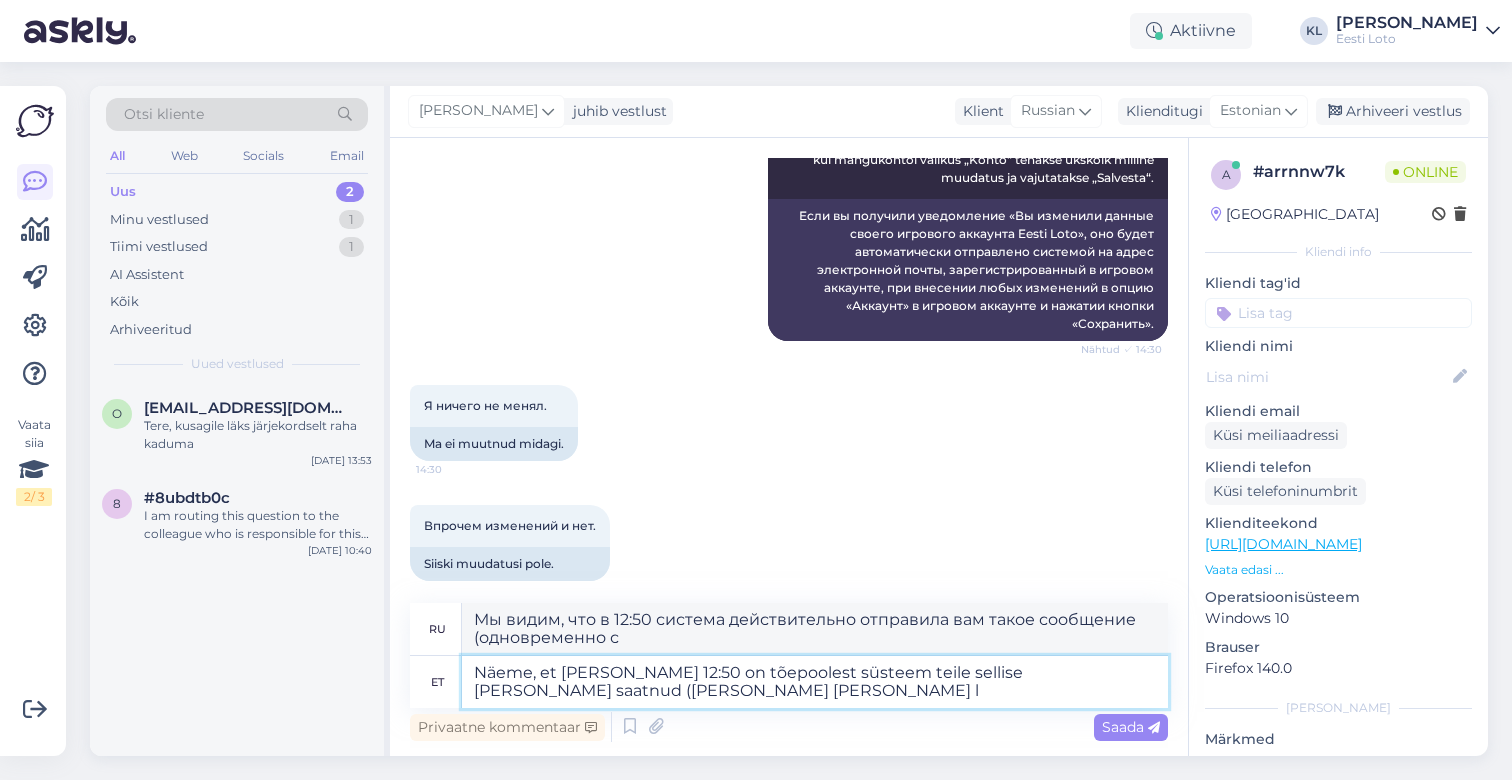 type on "Näeme, et kell 12:50 on tõepoolest süsteem teile sellise teate saatnud (samal ajal kui sisse lo" 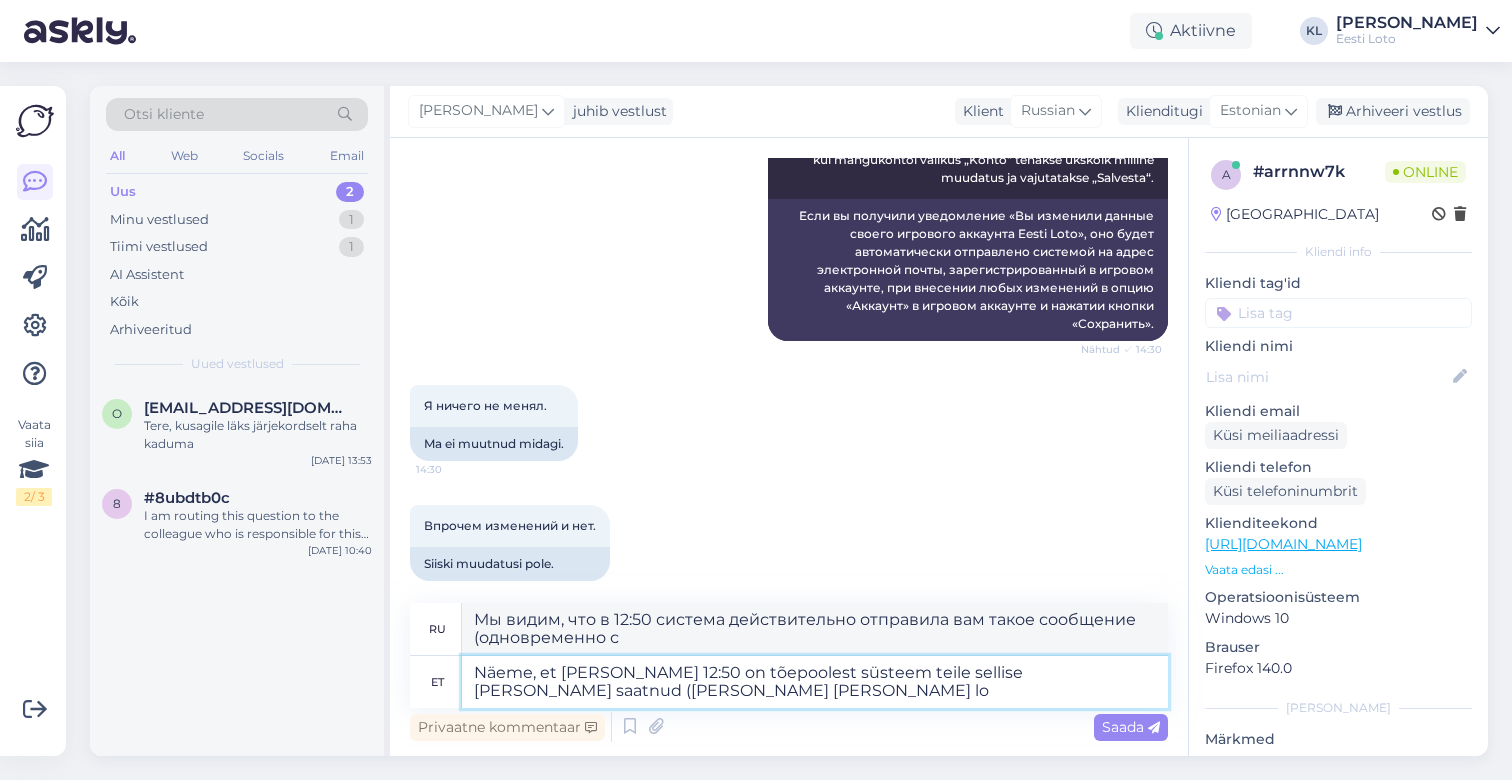 type on "Мы видим, что в 12:50 система действительно отправила вам такое сообщение (в то же время, что и в" 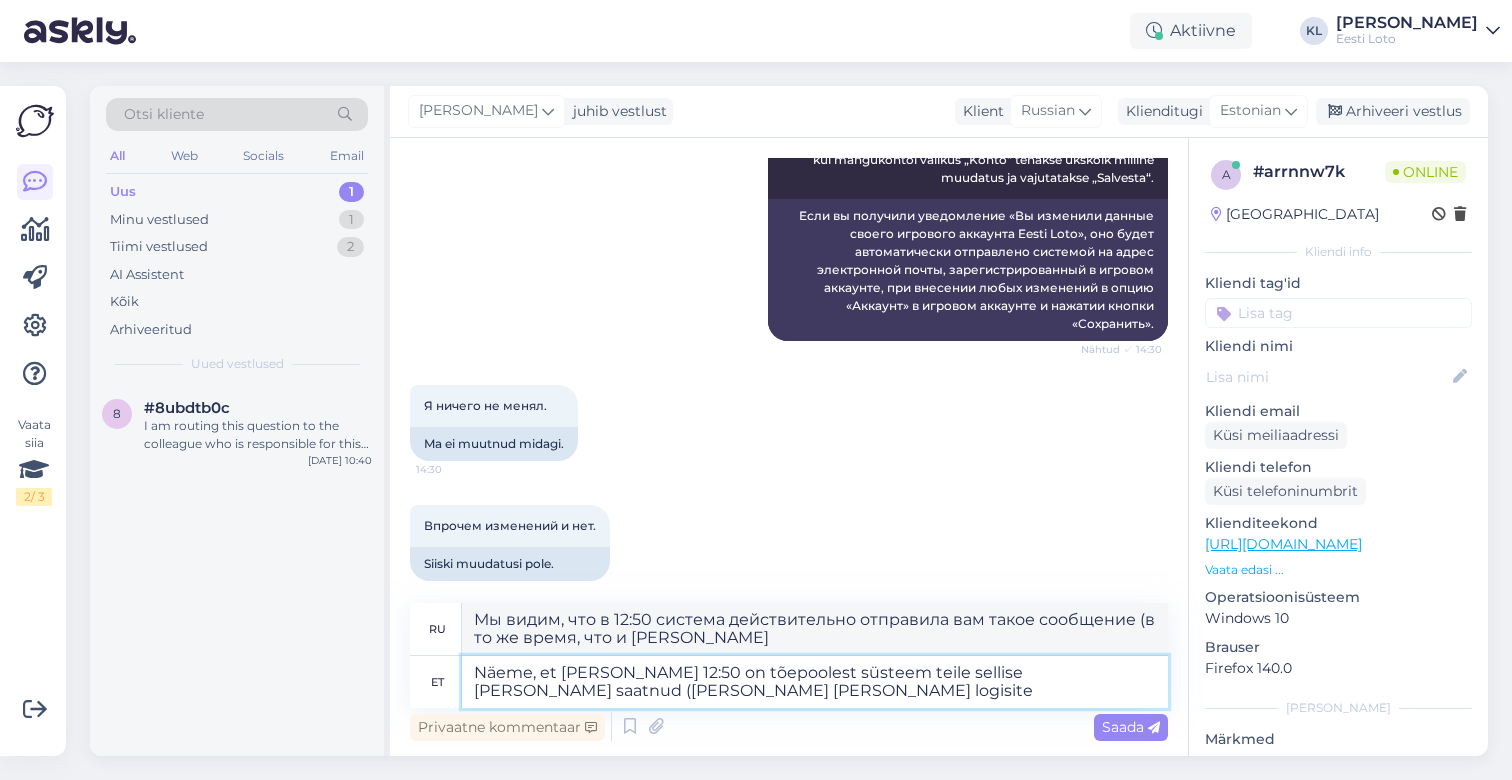 type on "Näeme, et kell 12:50 on tõepoolest süsteem teile sellise teate saatnud (samal ajal kui sisse logisite)" 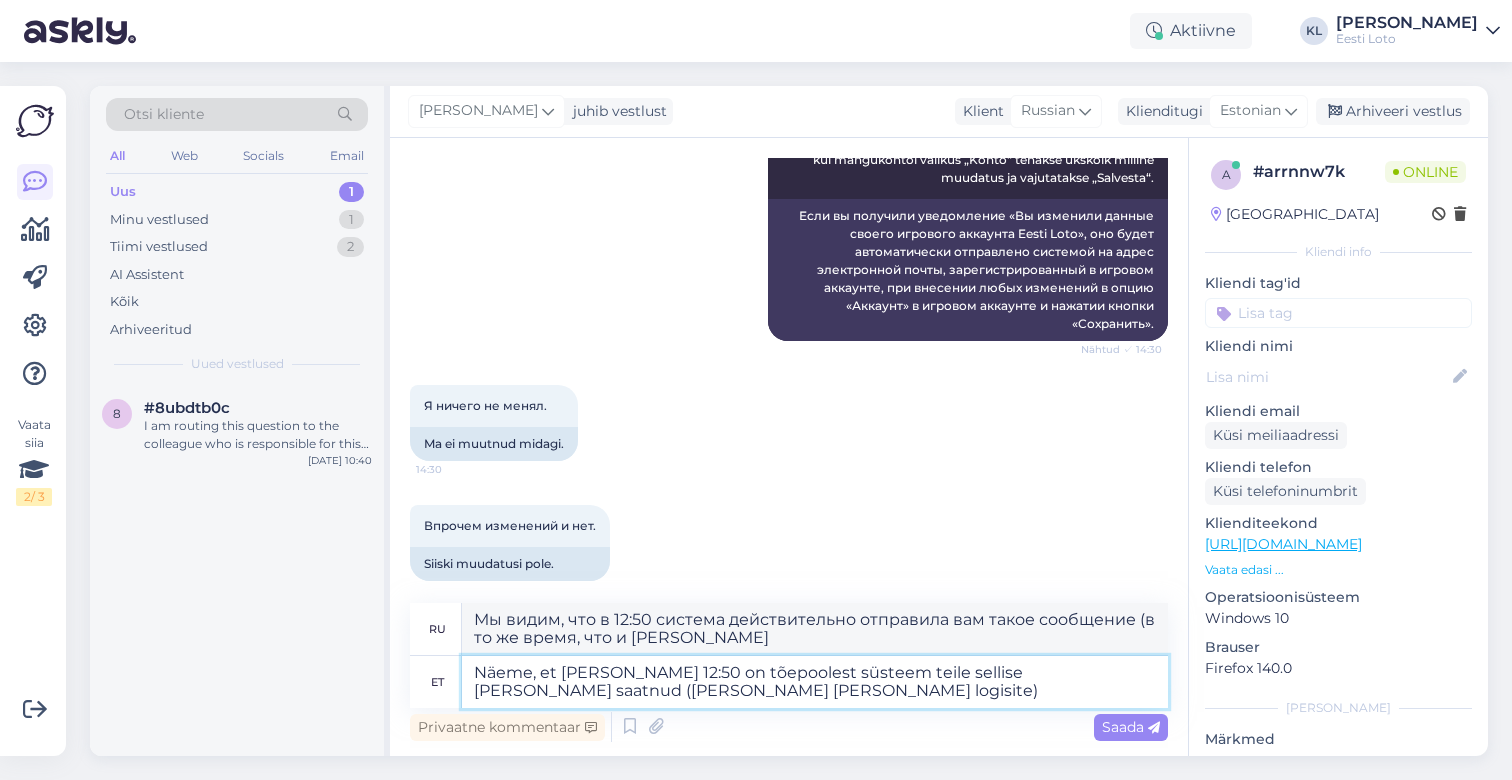 type on "Мы видим, что в 12:50 система действительно отправила вам такое сообщение (в то же время, когда вы вошли в систему)" 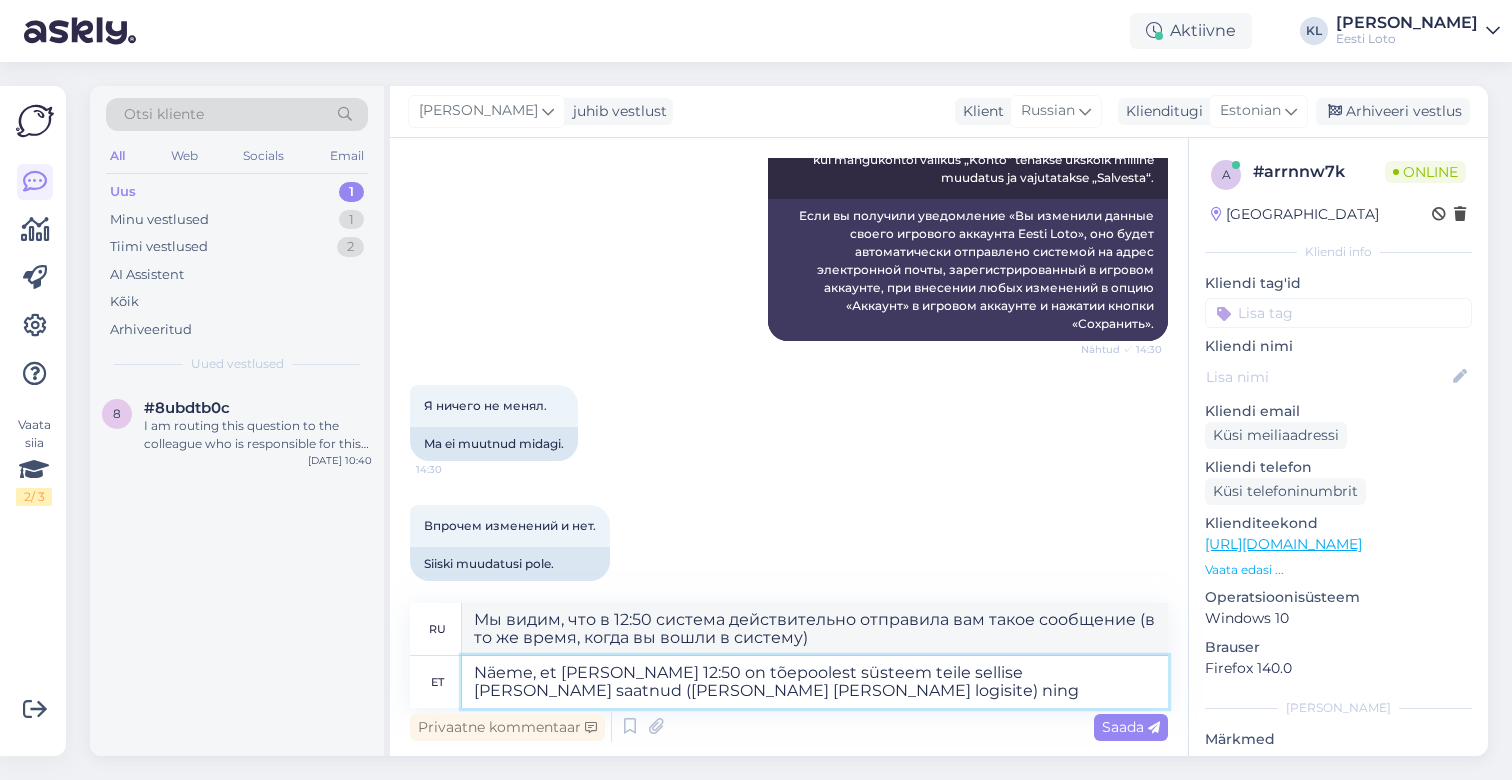 type on "Näeme, et kell 12:50 on tõepoolest süsteem teile sellise teate saatnud (samal ajal kui sisse logisite) ning" 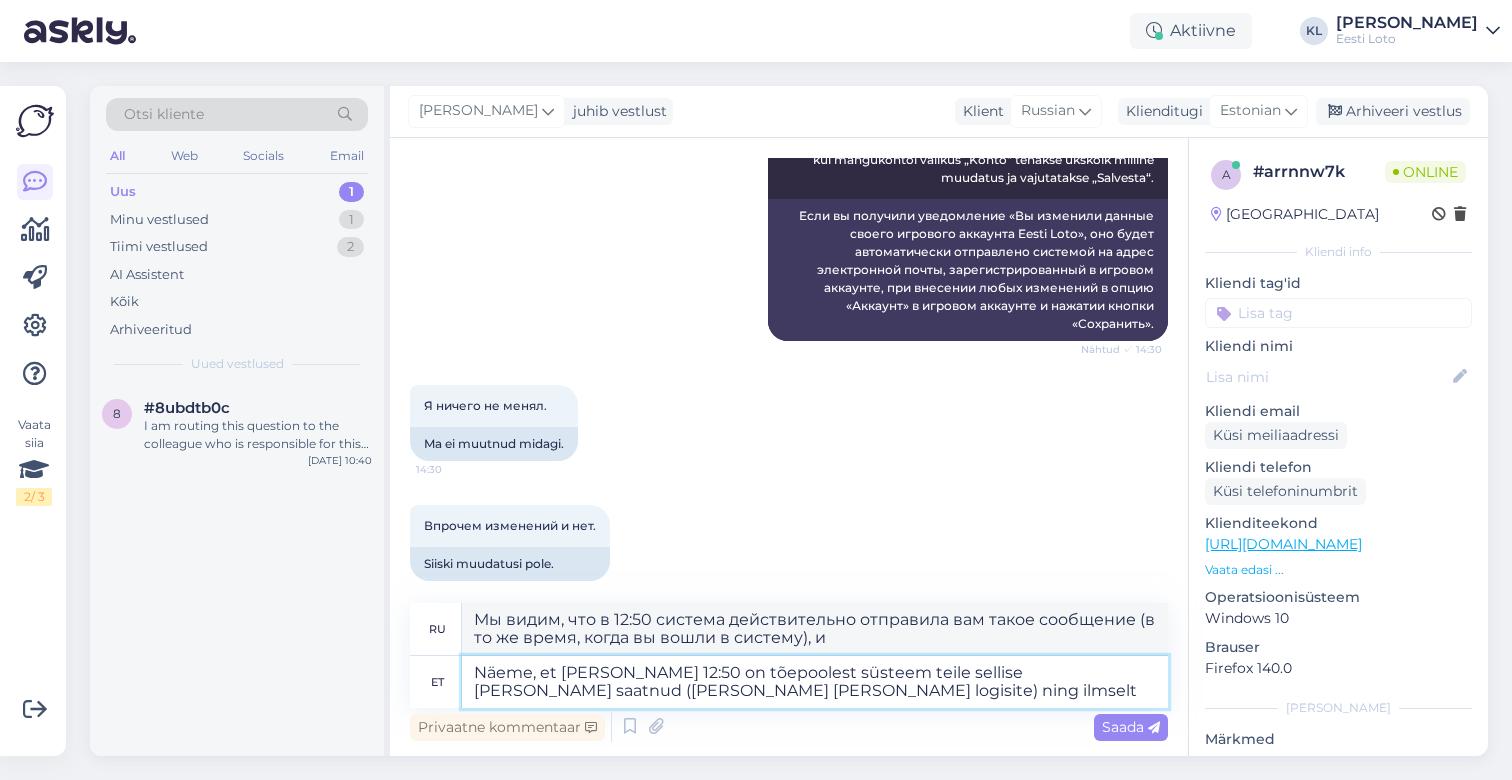 type on "Näeme, et kell 12:50 on tõepoolest süsteem teile sellise teate saatnud (samal ajal kui sisse logisite) ning ilmselt o" 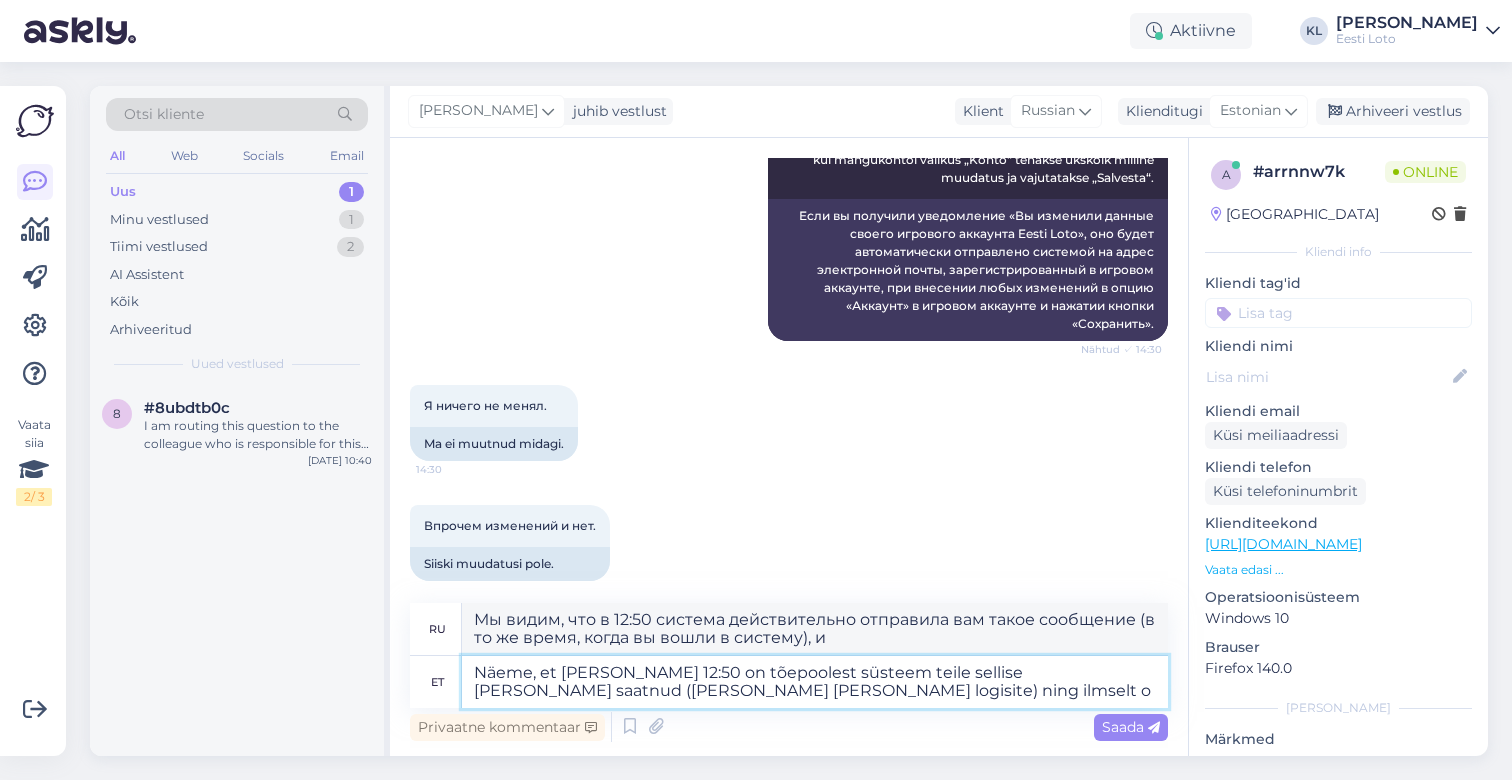 type on "Мы видим, что в 12:50 система действительно отправила вам такое сообщение (в то же время, когда вы вошли в систему), и, по-видимому," 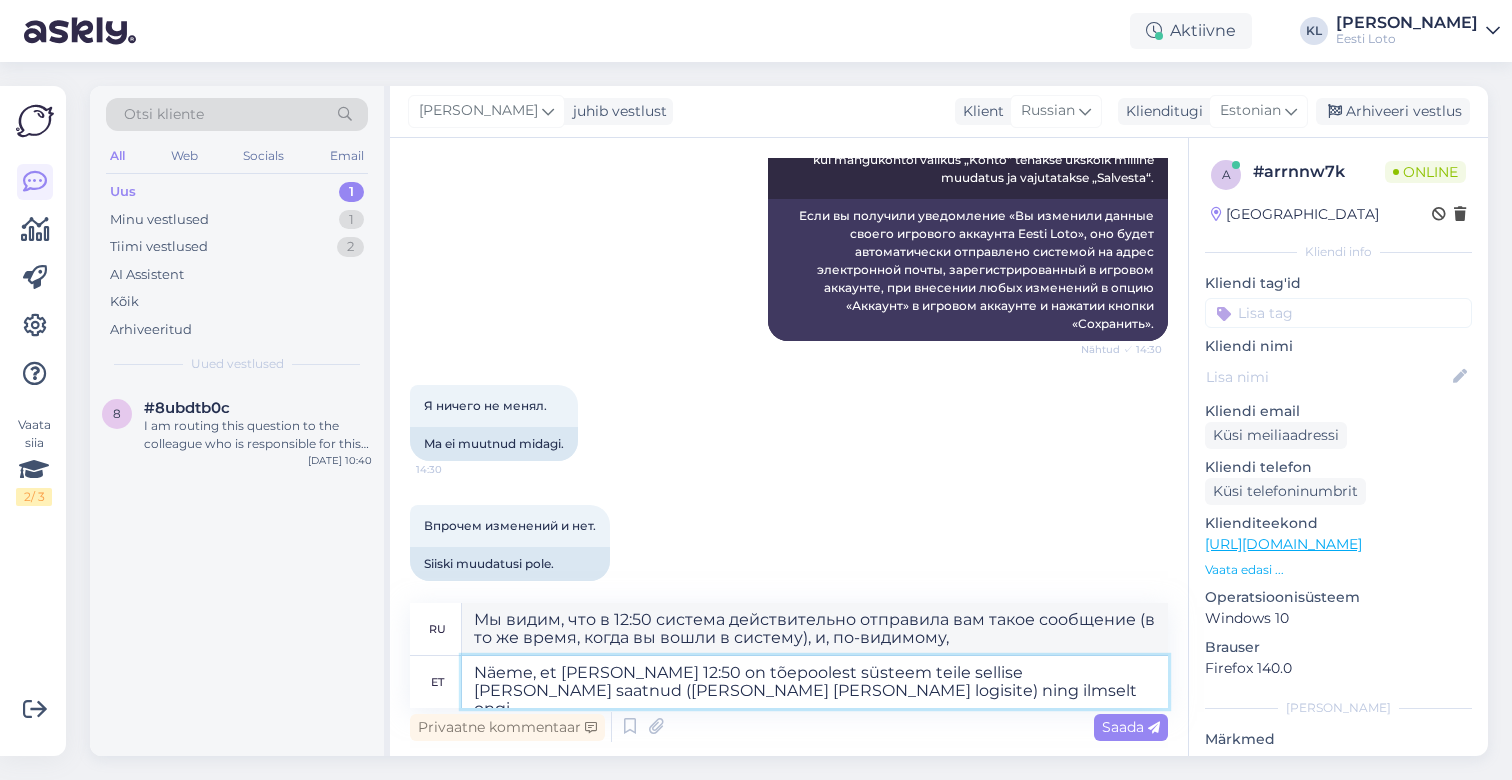 type on "Näeme, et kell 12:50 on tõepoolest süsteem teile sellise teate saatnud (samal ajal kui sisse logisite) ning ilmselt ongi s" 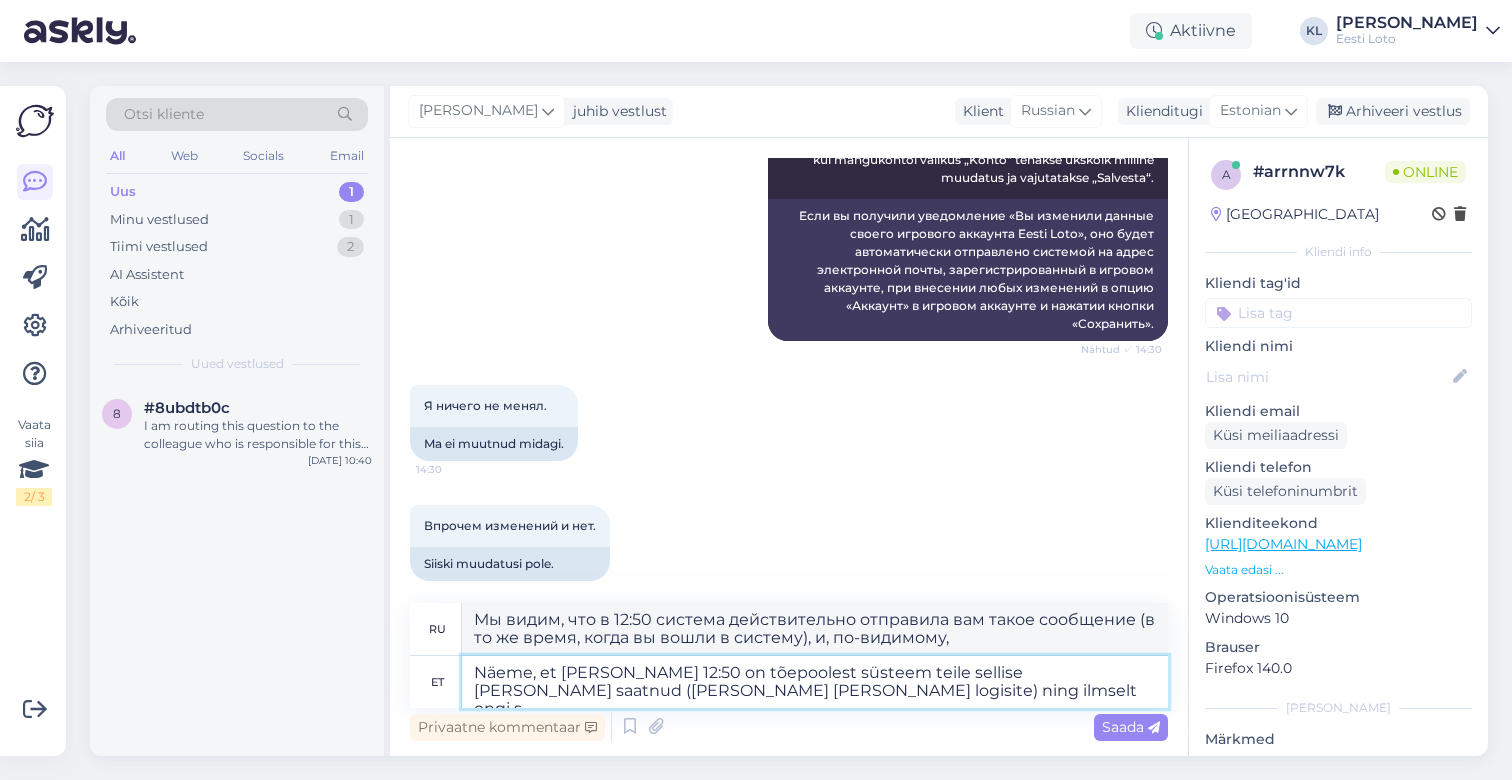 type on "Мы видим, что в 12:50 система действительно отправила вам такое сообщение (в то же время, когда вы вошли в систему), и это, вероятно, правда." 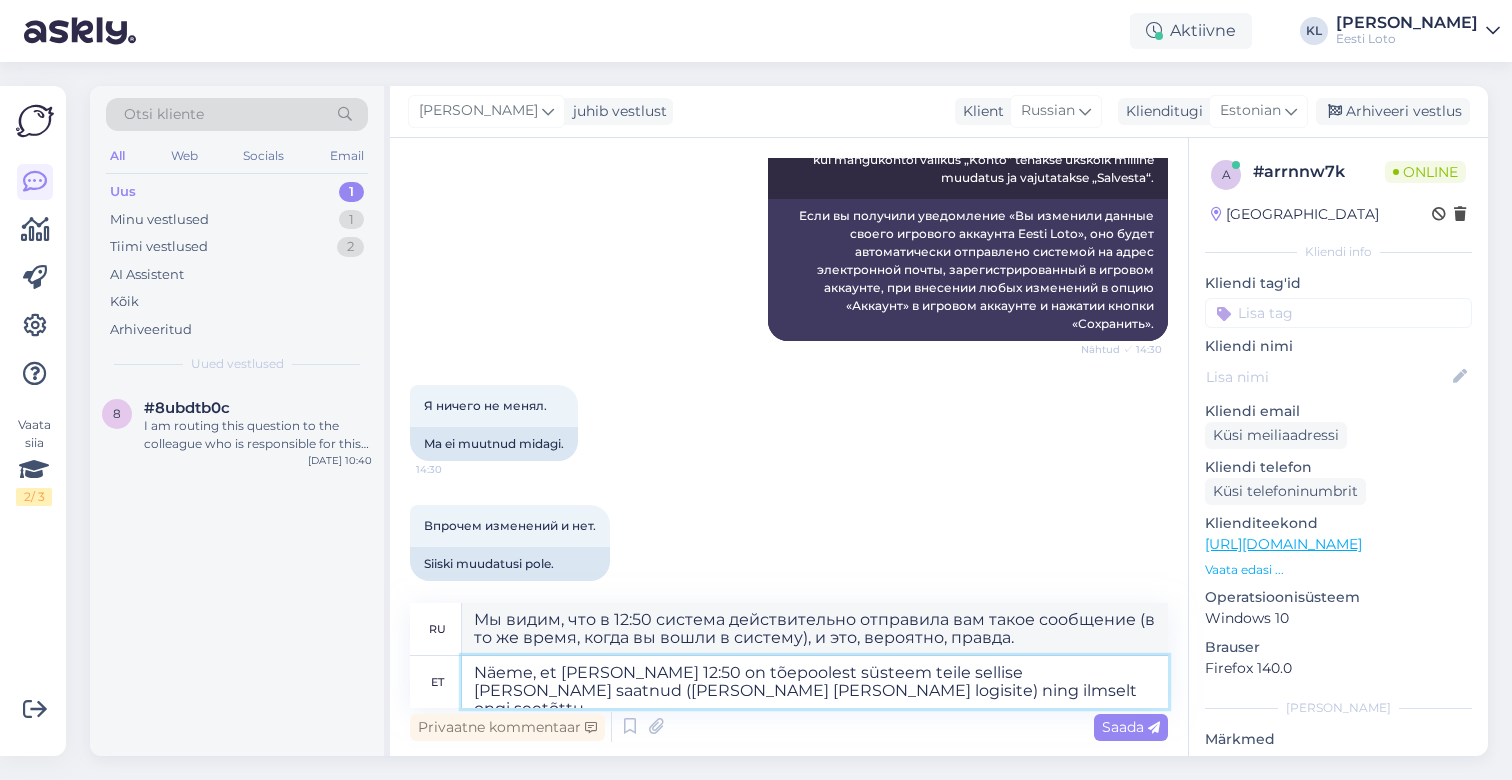 type on "Näeme, et kell 12:50 on tõepoolest süsteem teile sellise teate saatnud (samal ajal kui sisse logisite) ning ilmselt ongi seetõttu" 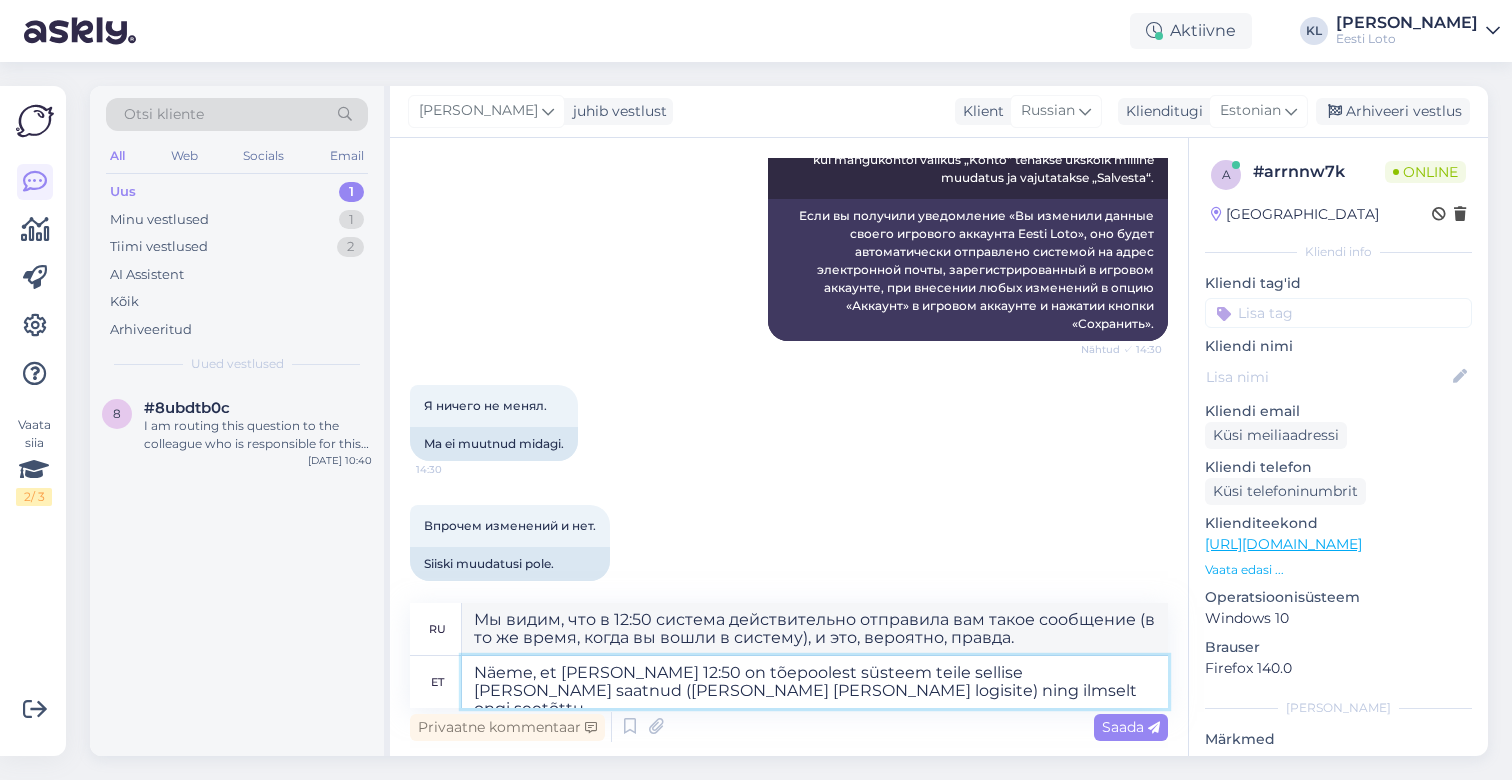 type on "Мы видим, что в 12:50 система действительно отправила вам такое сообщение (в то же время, когда вы вошли в систему), и, вероятно, поэтому" 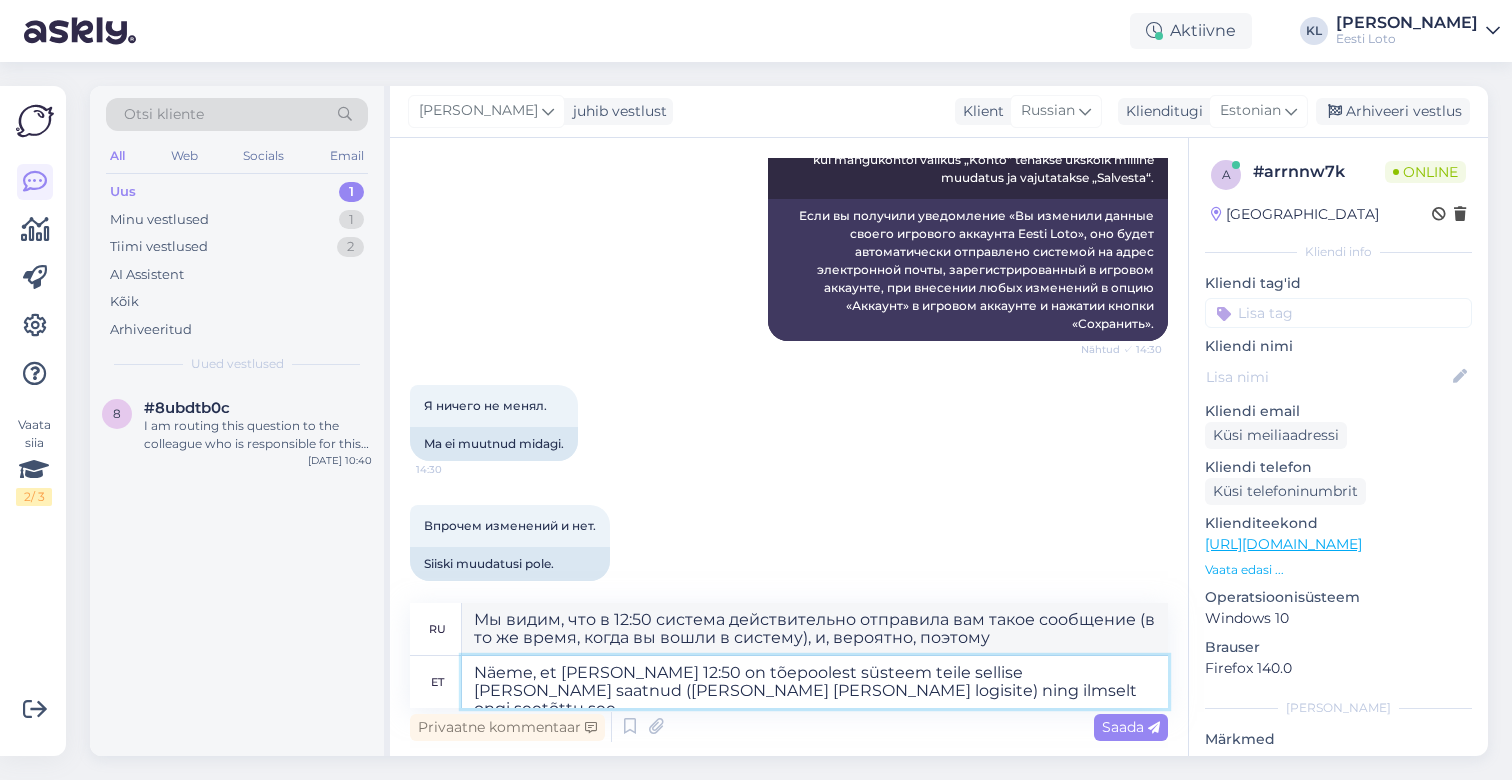 type on "Näeme, et kell 12:50 on tõepoolest süsteem teile sellise teate saatnud (samal ajal kui sisse logisite) ning ilmselt ongi seetõttu see" 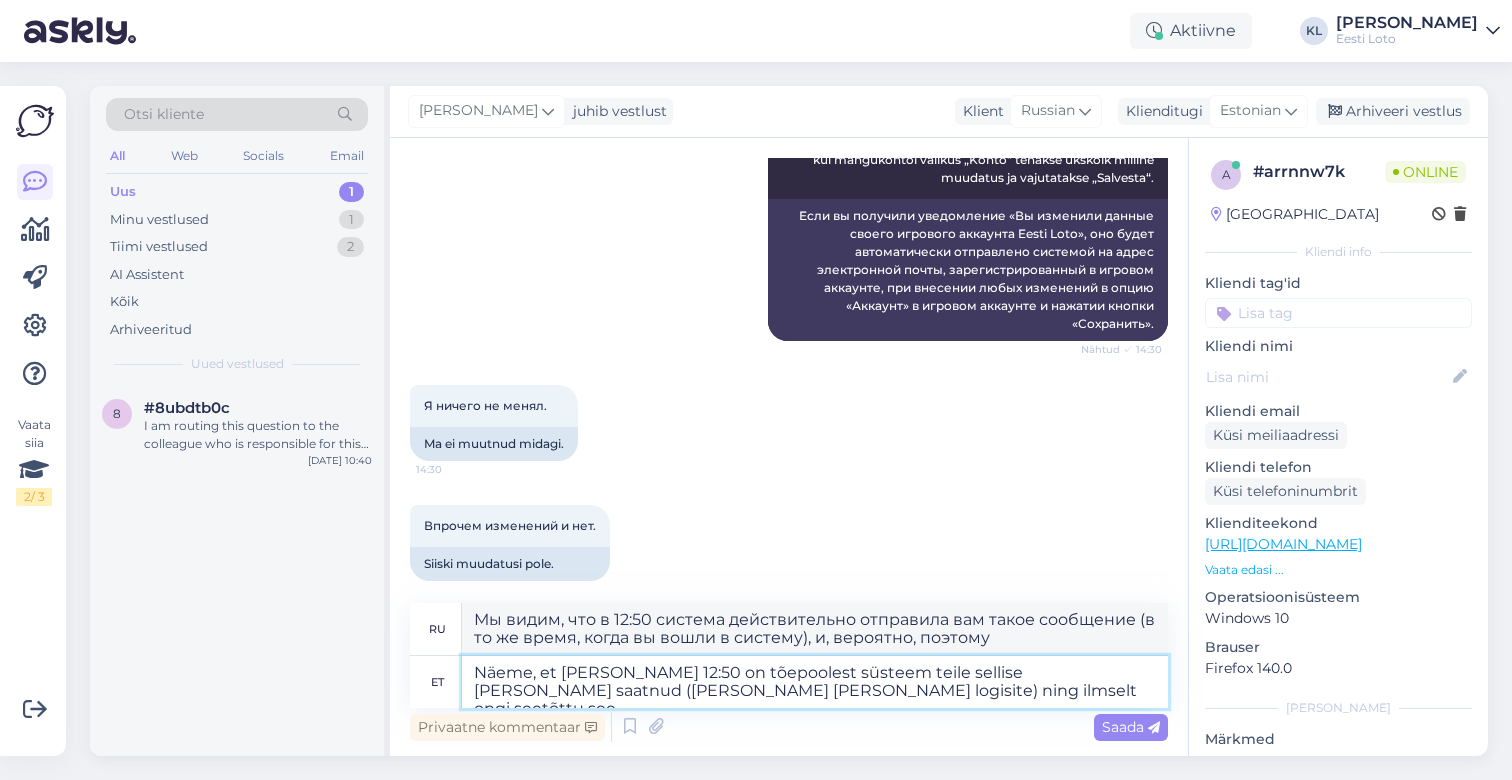 type on "Мы видим, что в 12:50 система действительно отправила вам такое сообщение (в то же время, когда вы вошли в систему), и, вероятно, поэтому это" 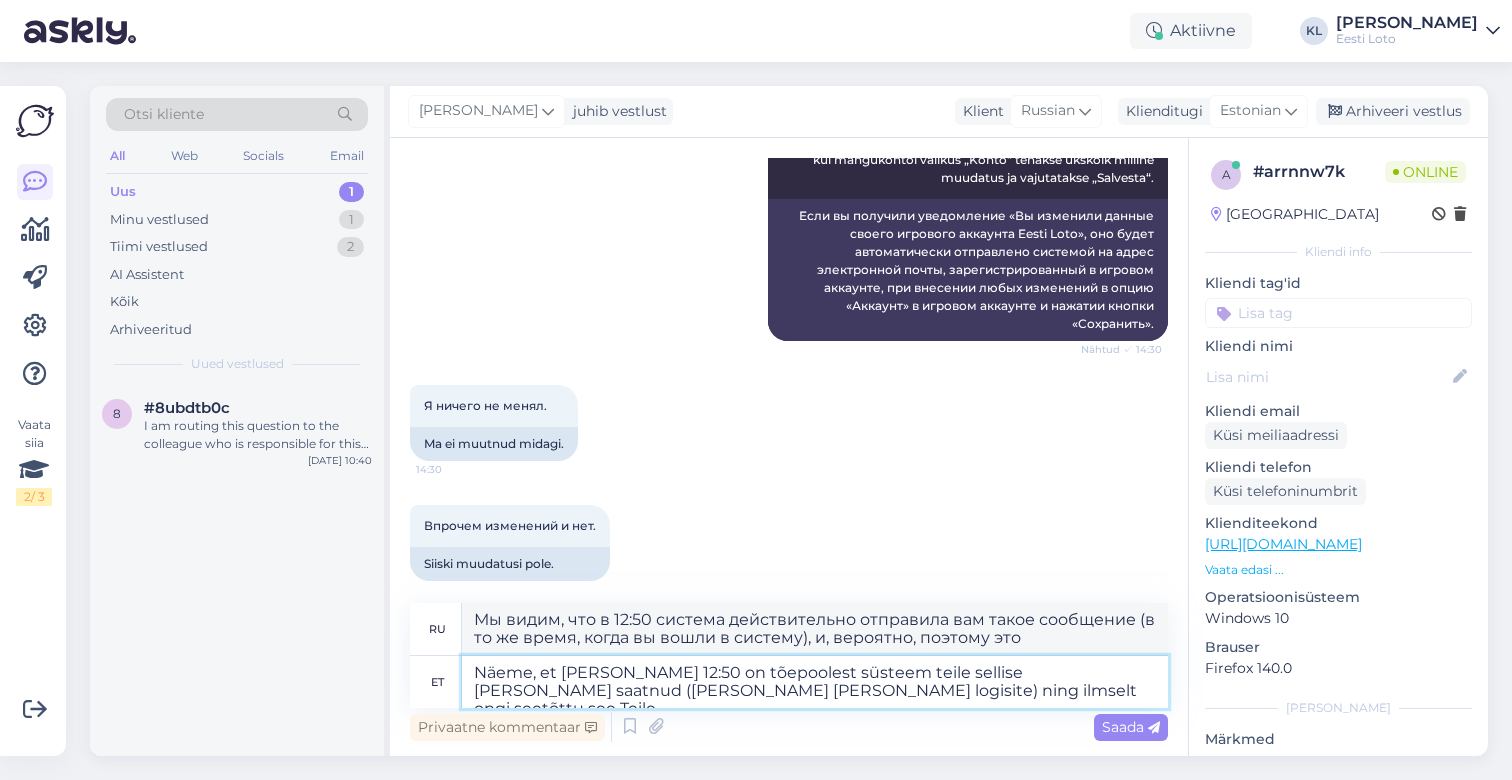type on "Näeme, et kell 12:50 on tõepoolest süsteem teile sellise teate saatnud (samal ajal kui sisse logisite) ning ilmselt ongi seetõttu see Teile e" 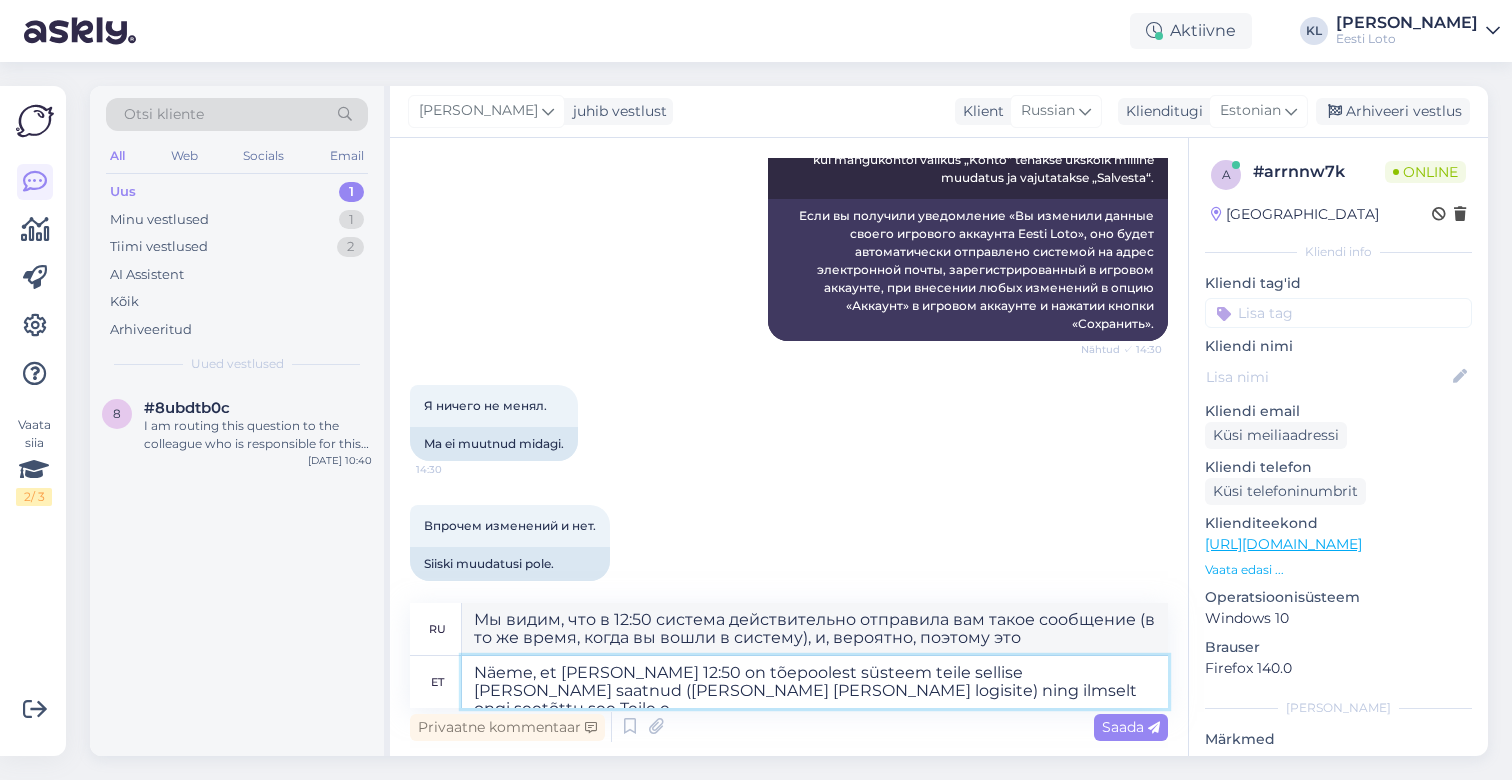 type on "Мы видим, что в 12:50 система действительно отправила вам такое сообщение (в то же время, когда вы вошли в систему), и, вероятно, именно поэтому оно вам отправляется." 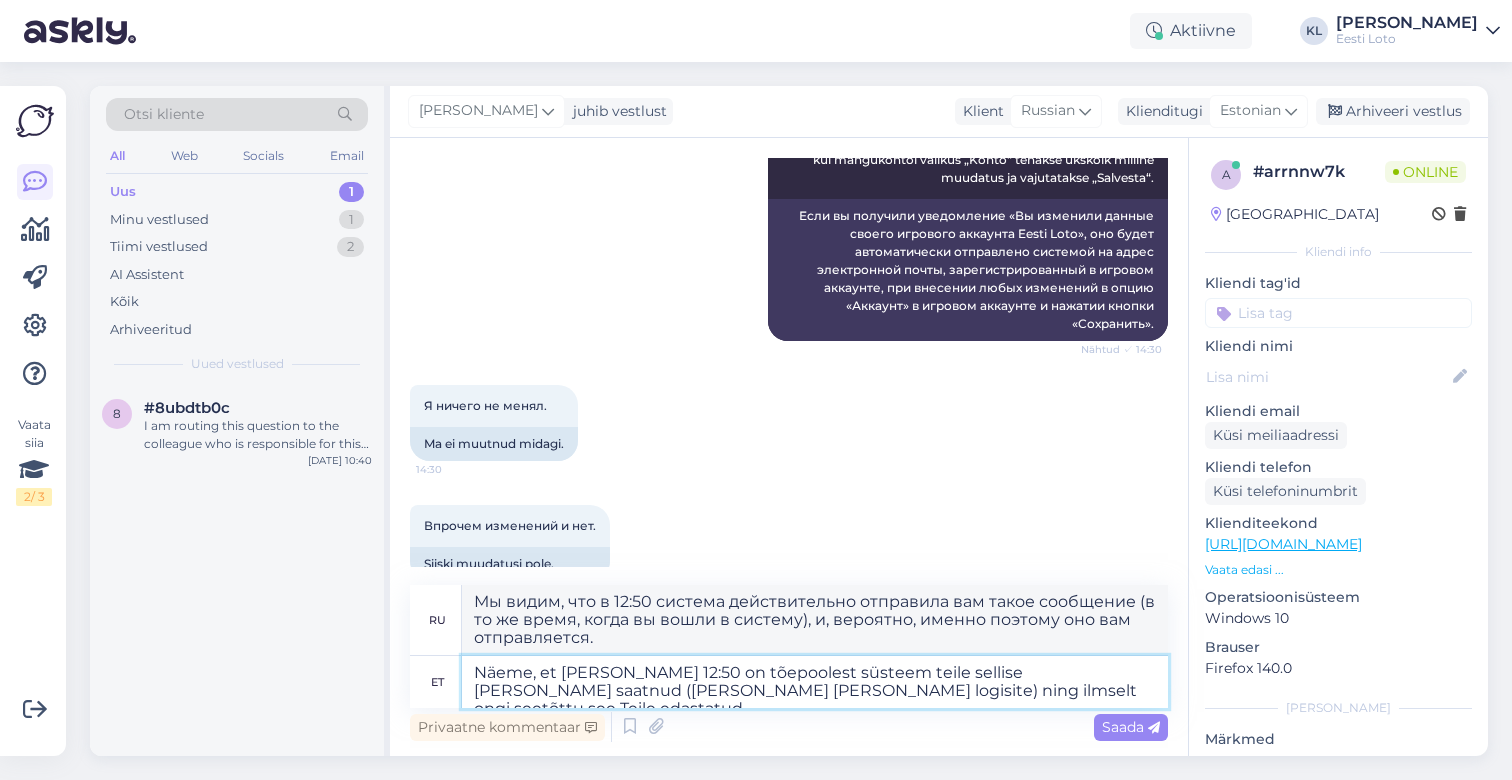 type on "Näeme, et kell 12:50 on tõepoolest süsteem teile sellise teate saatnud (samal ajal kui sisse logisite) ning ilmselt ongi seetõttu see Teile edastatud" 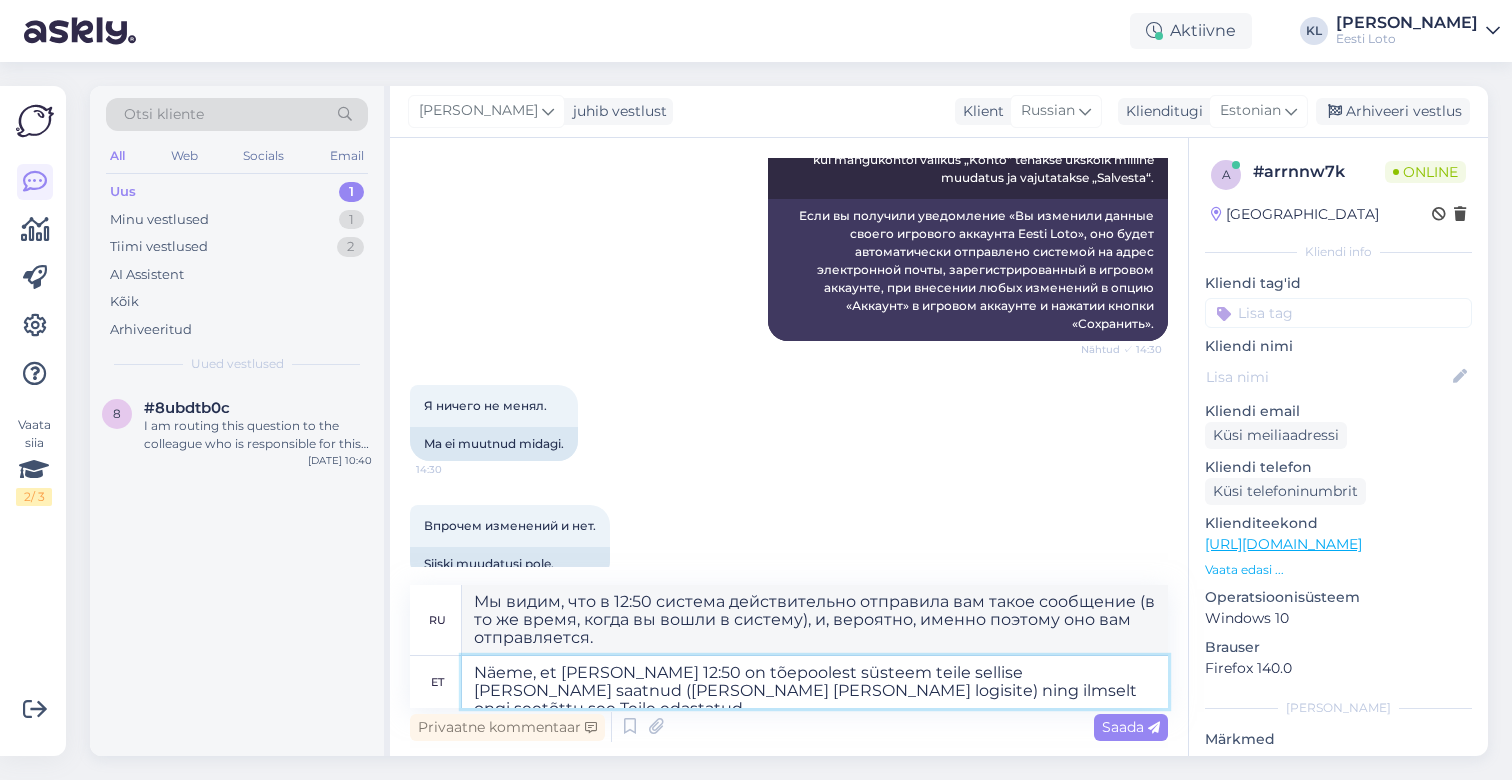 type on "Мы видим, что в 12:50 система действительно отправила вам такое сообщение (в то же время, когда вы вошли в систему), и, вероятно, поэтому оно было вам переслано." 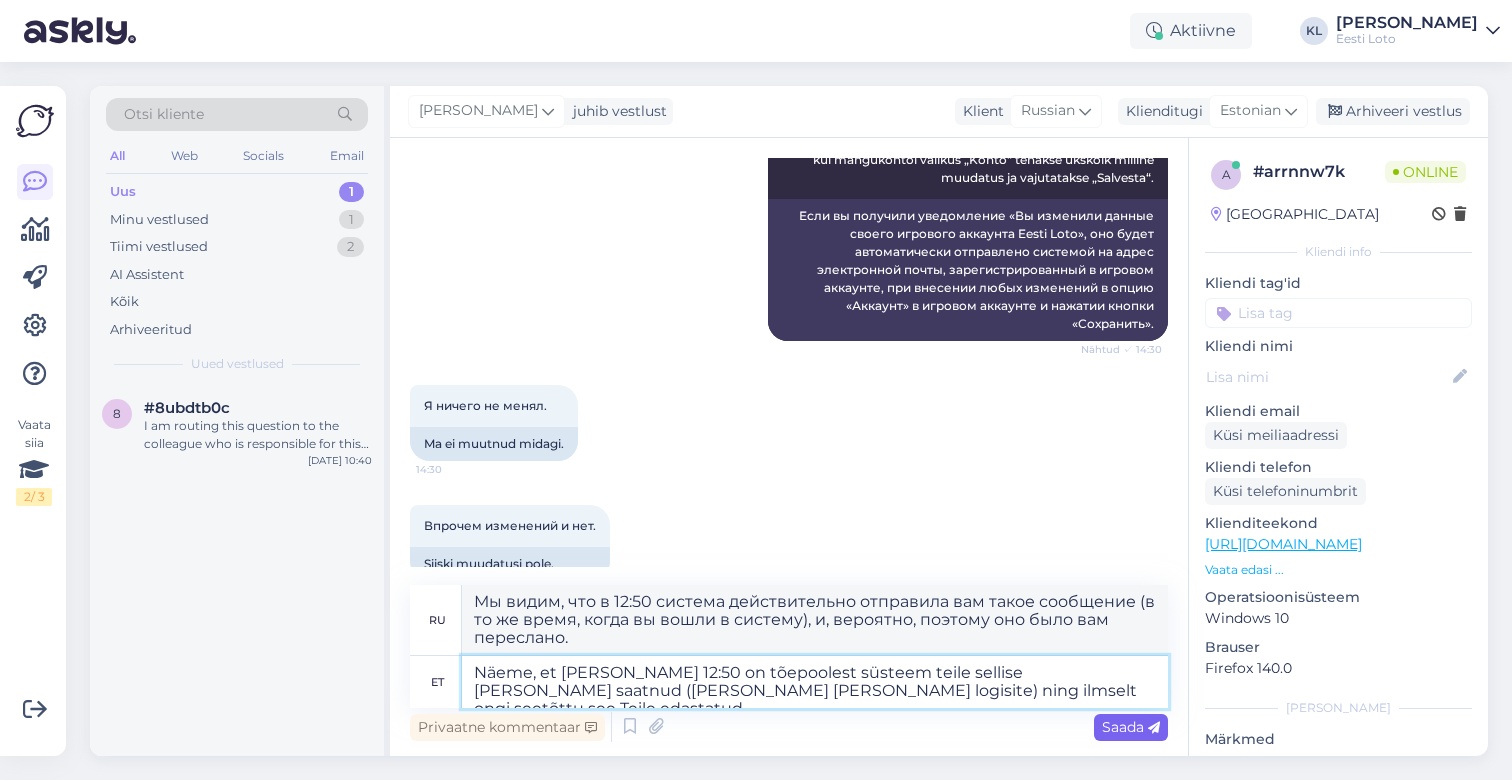 type on "Näeme, et kell 12:50 on tõepoolest süsteem teile sellise teate saatnud (samal ajal kui sisse logisite) ning ilmselt ongi seetõttu see Teile edastatud." 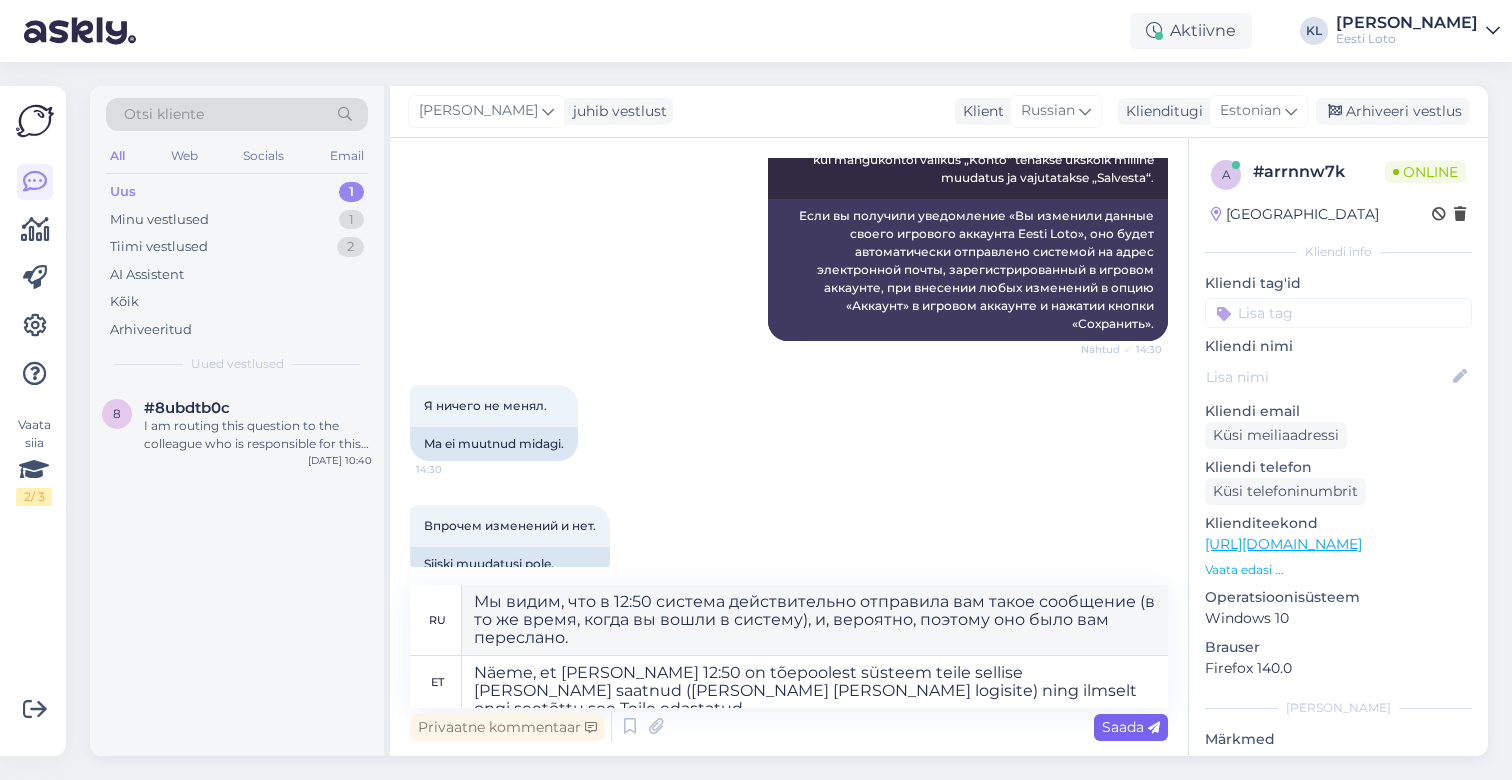 click on "Saada" at bounding box center (1131, 727) 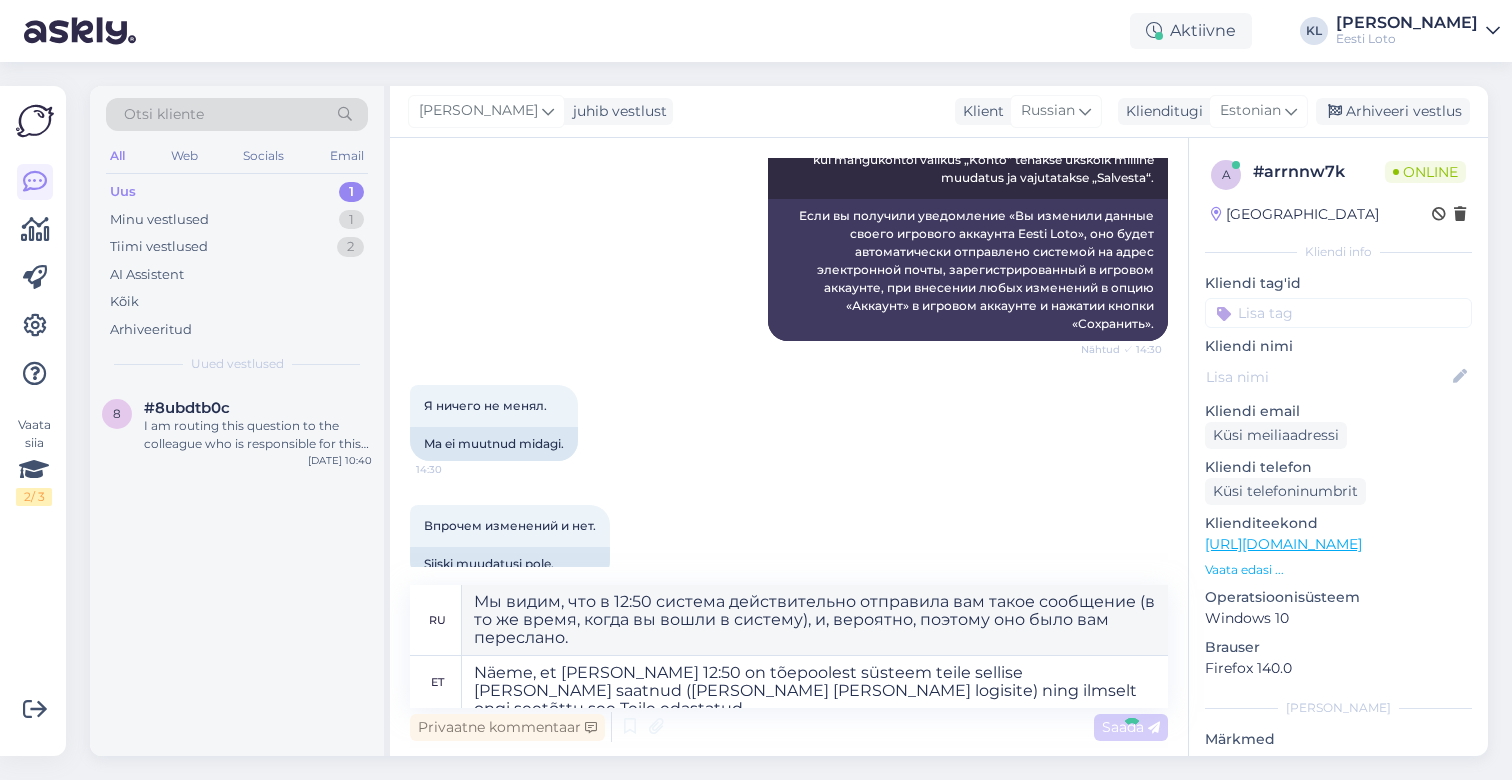 type 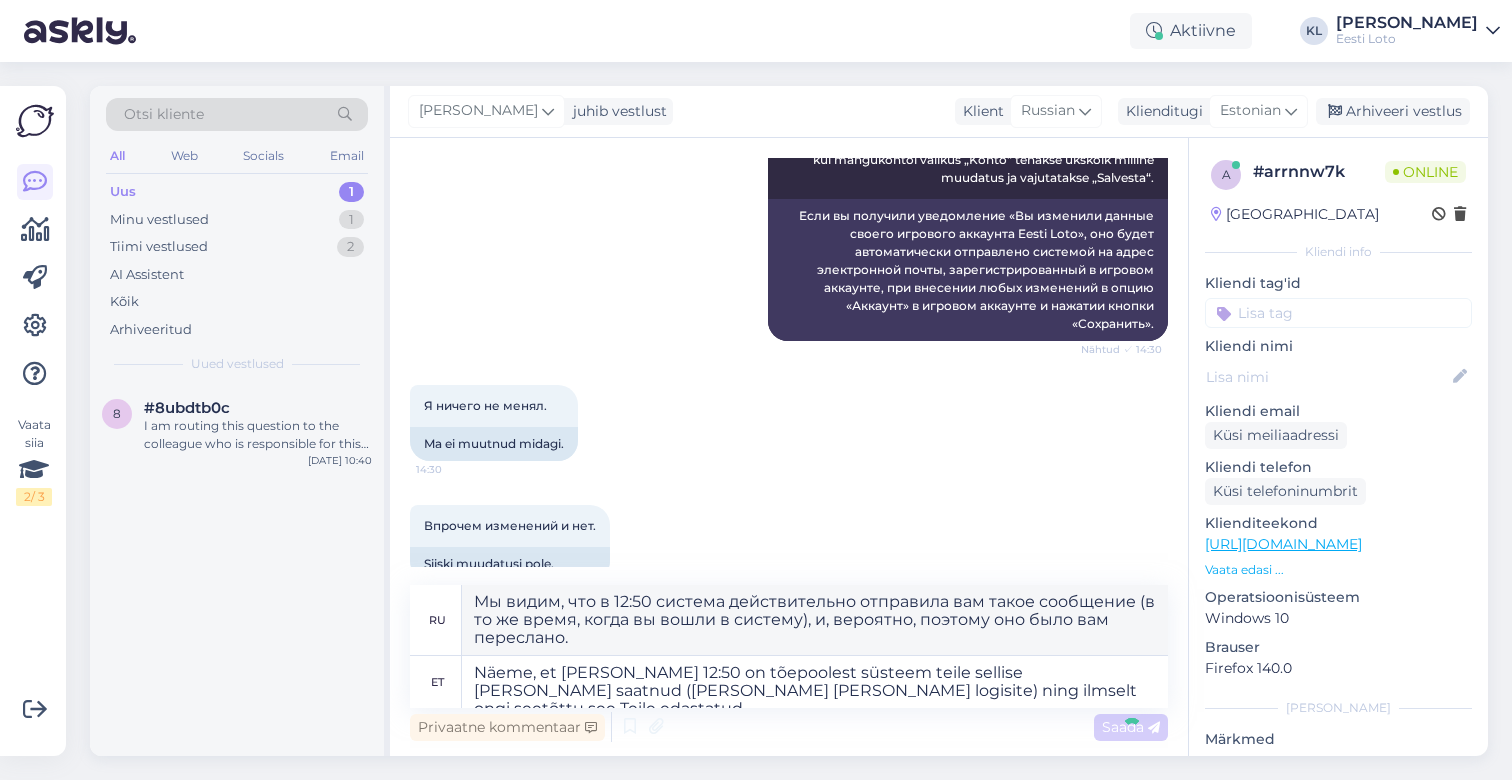 type 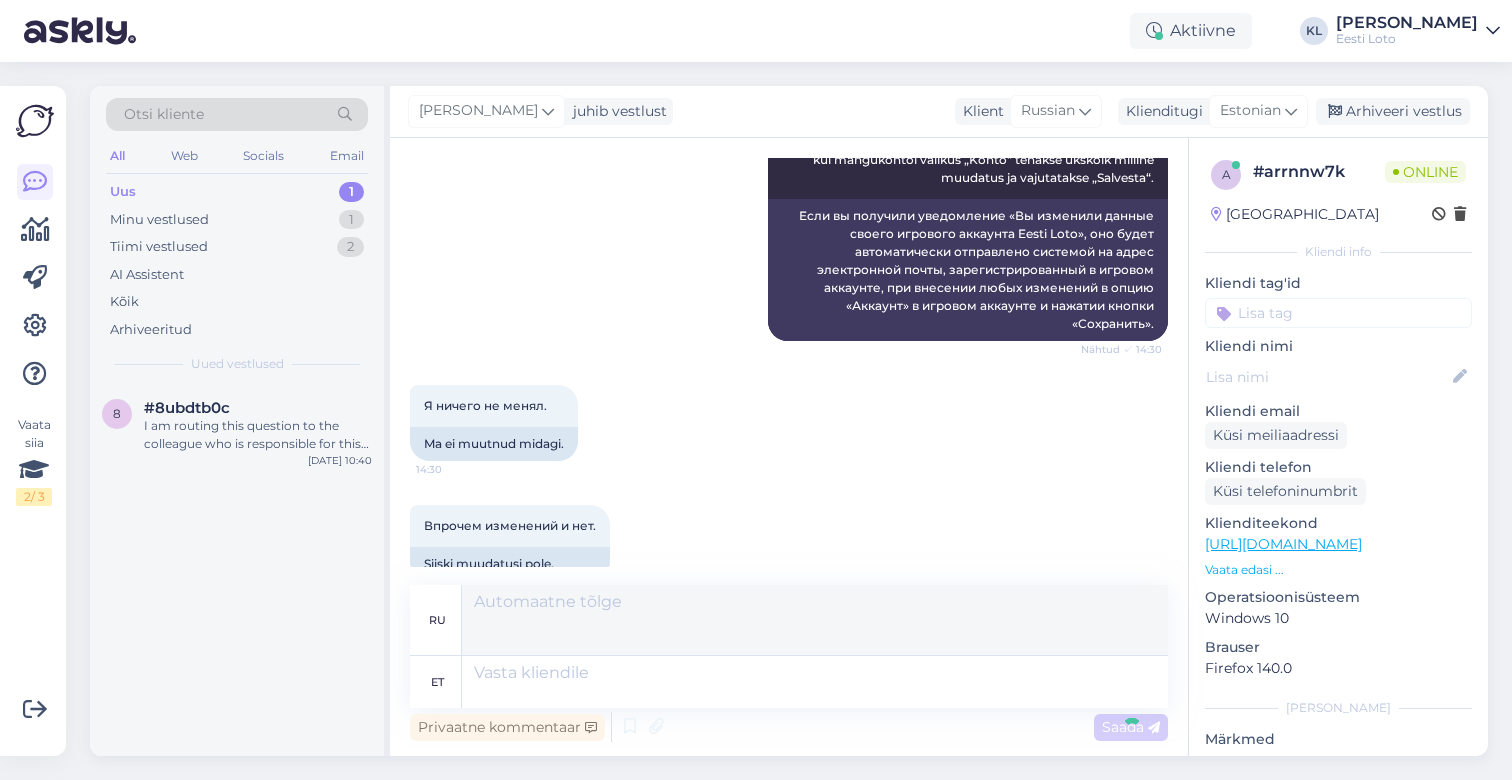 scroll, scrollTop: 1669, scrollLeft: 0, axis: vertical 